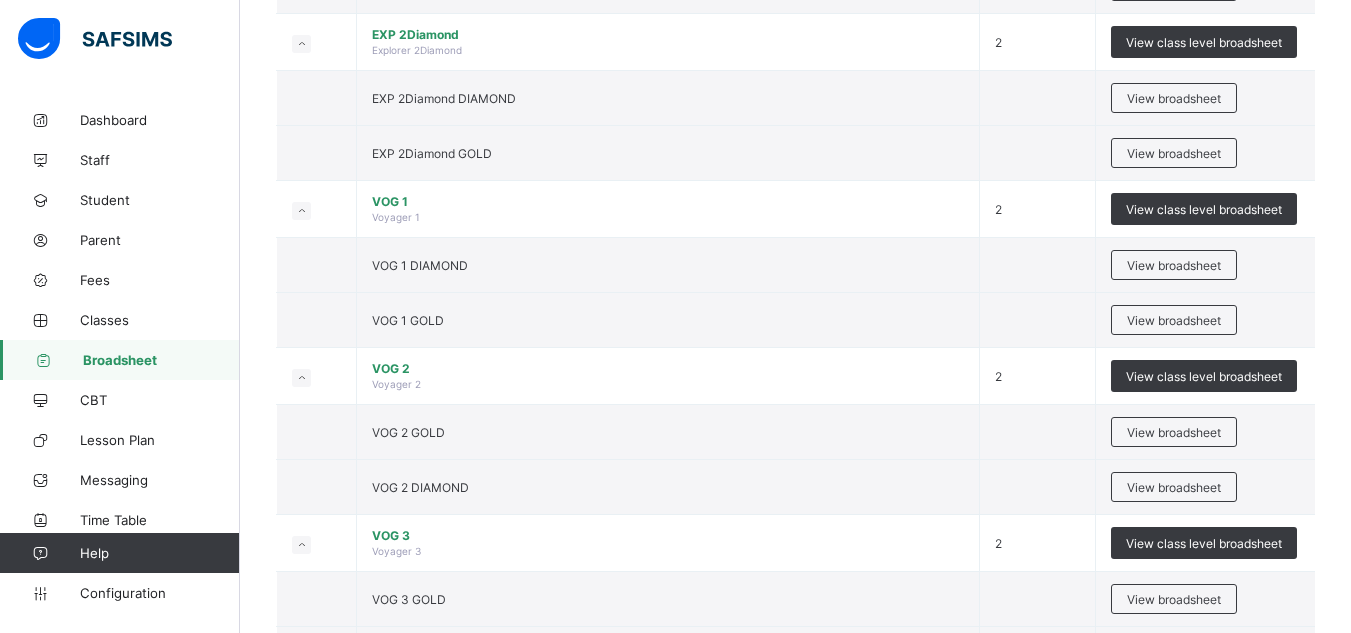scroll, scrollTop: 2110, scrollLeft: 0, axis: vertical 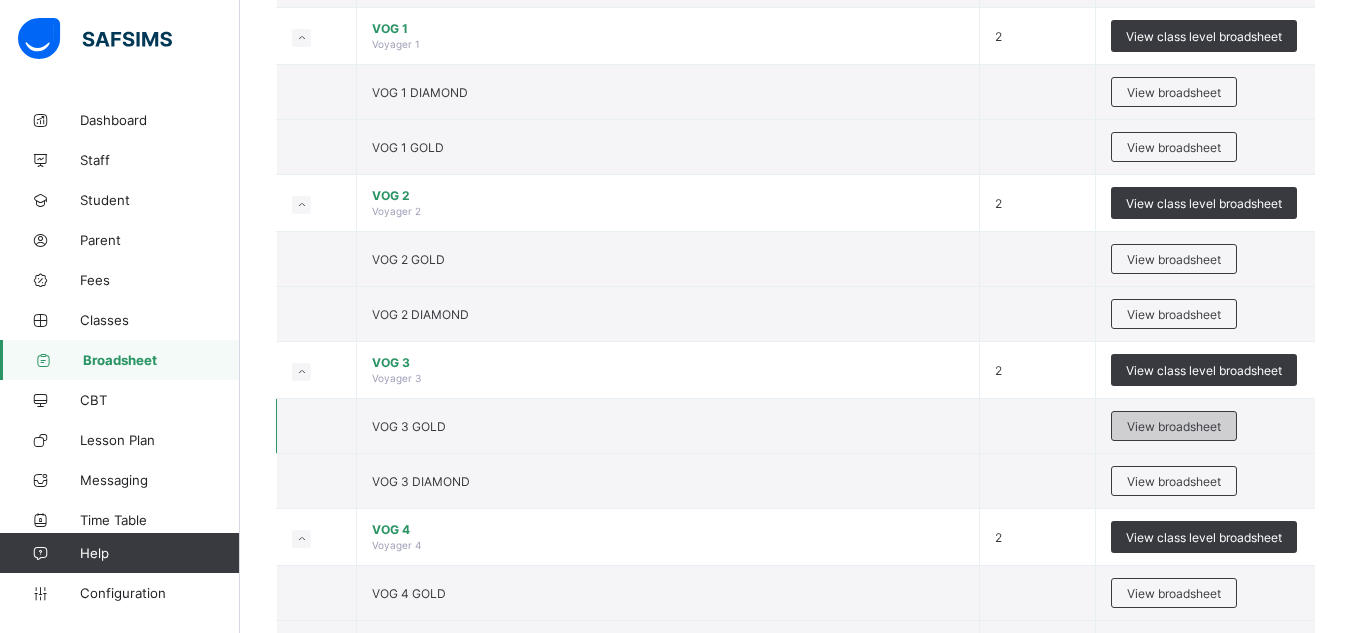 click on "View broadsheet" at bounding box center [1174, 426] 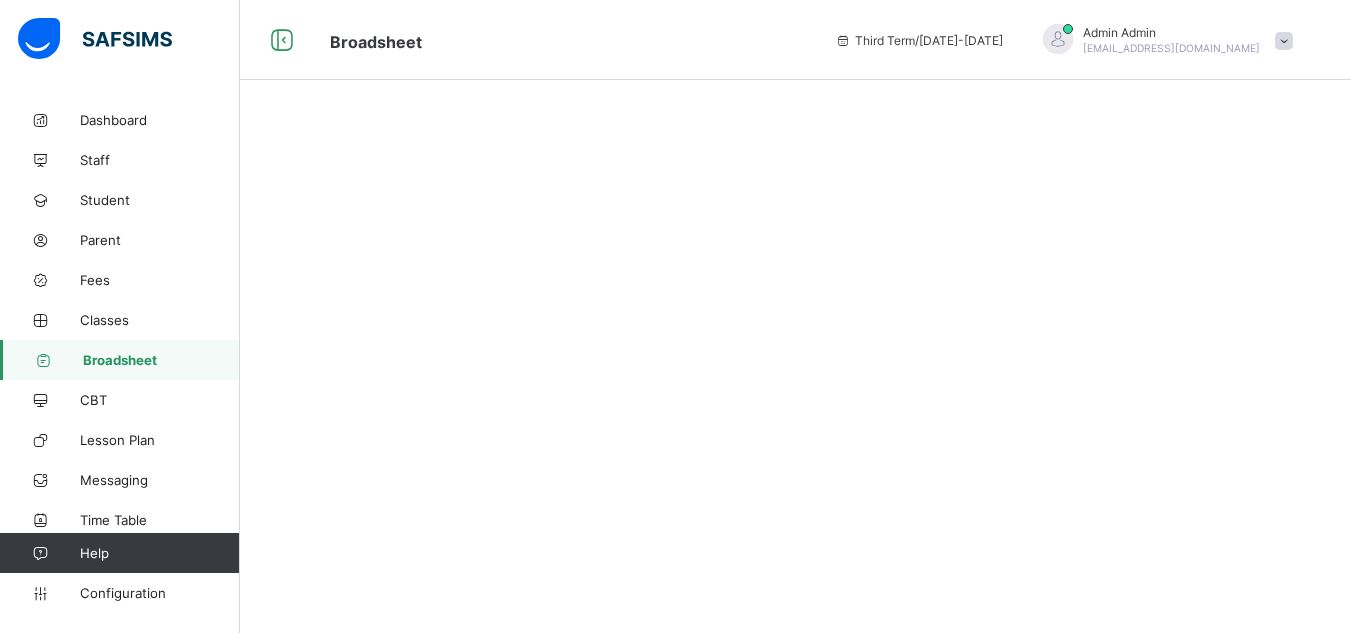 scroll, scrollTop: 0, scrollLeft: 0, axis: both 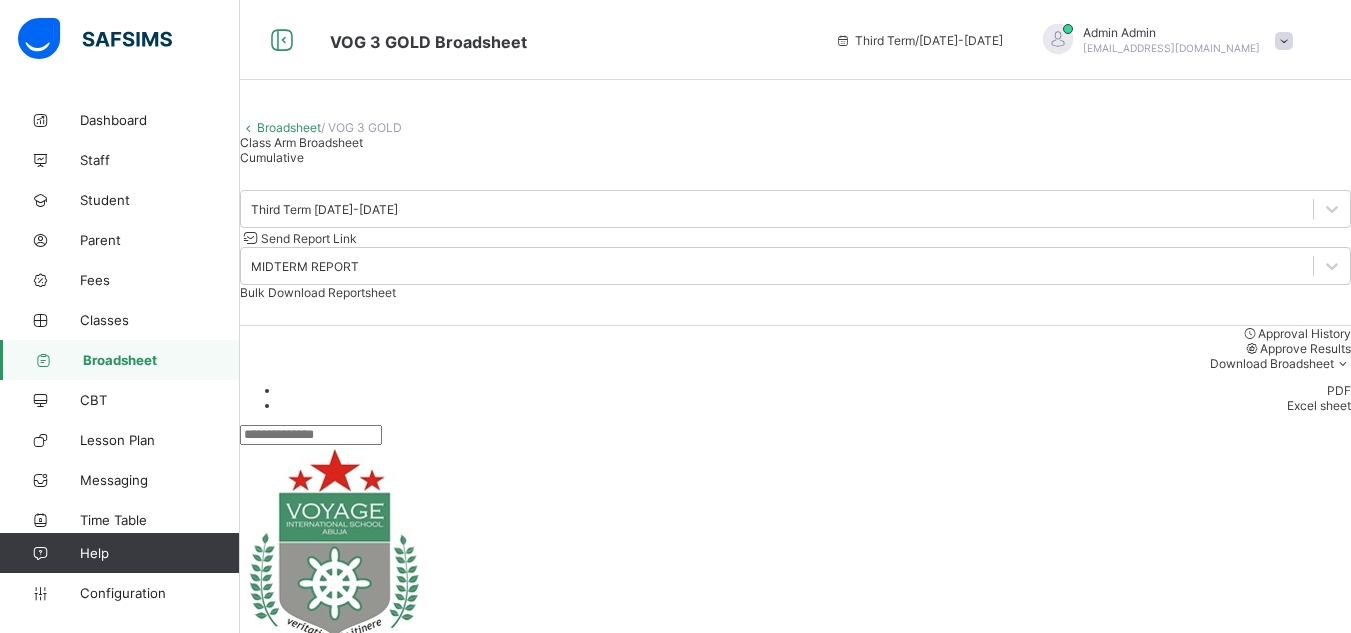 click on "Cumulative" at bounding box center (795, 157) 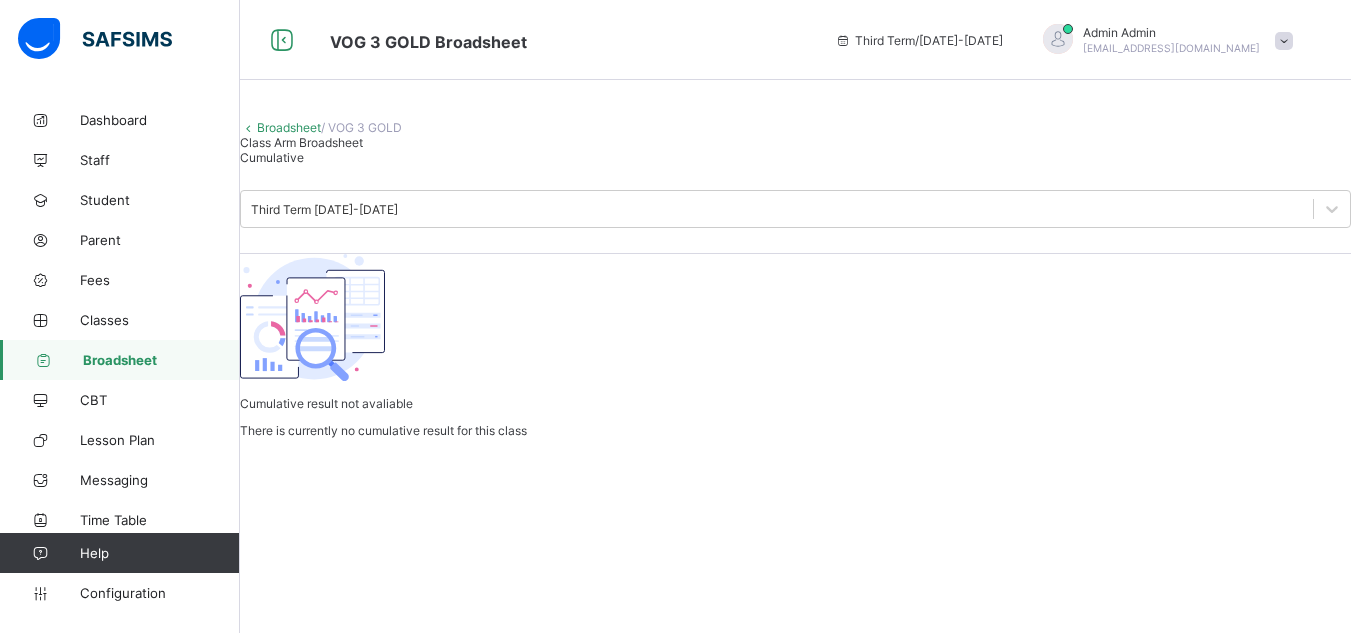 scroll, scrollTop: 77, scrollLeft: 0, axis: vertical 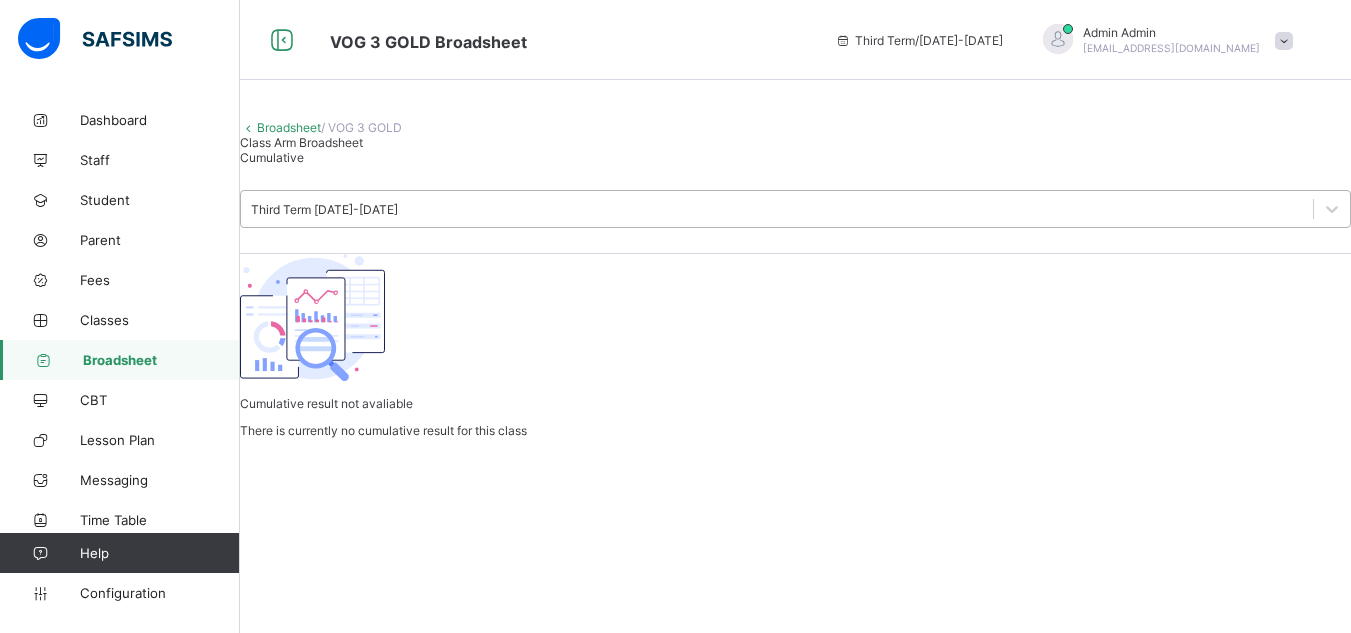 click on "Third Term 2024-2025" at bounding box center [777, 209] 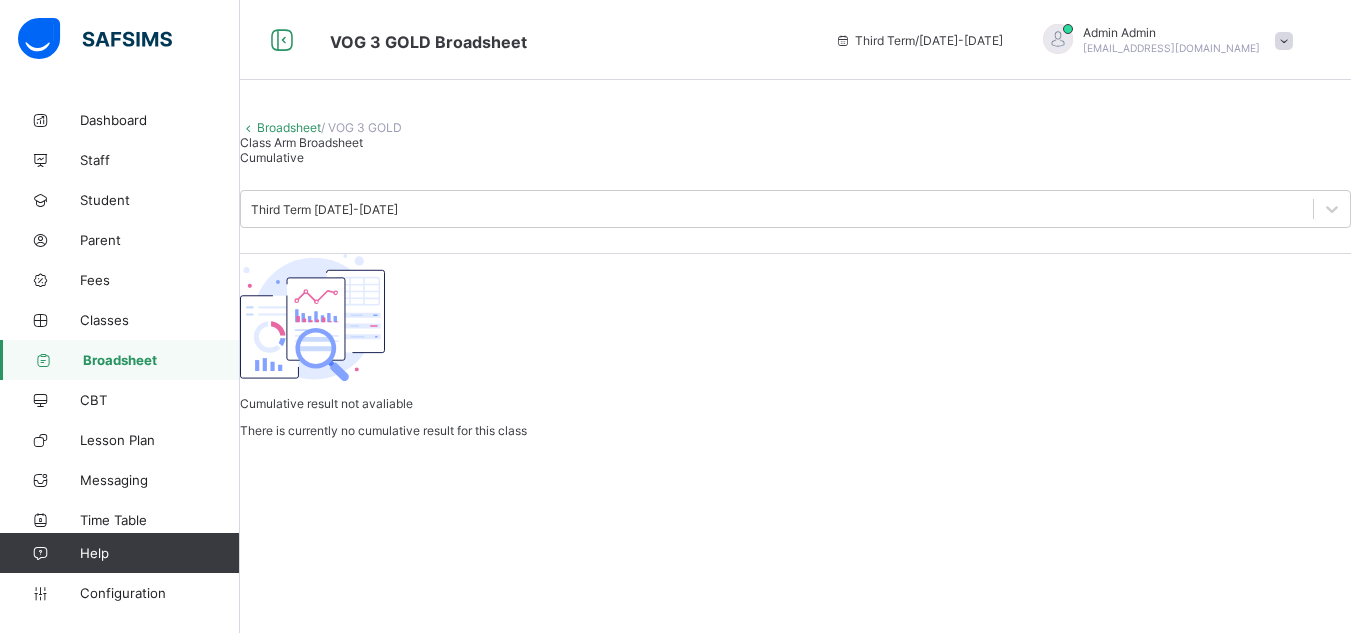 click on "Class Arm Broadsheet Cumulative" at bounding box center [795, 150] 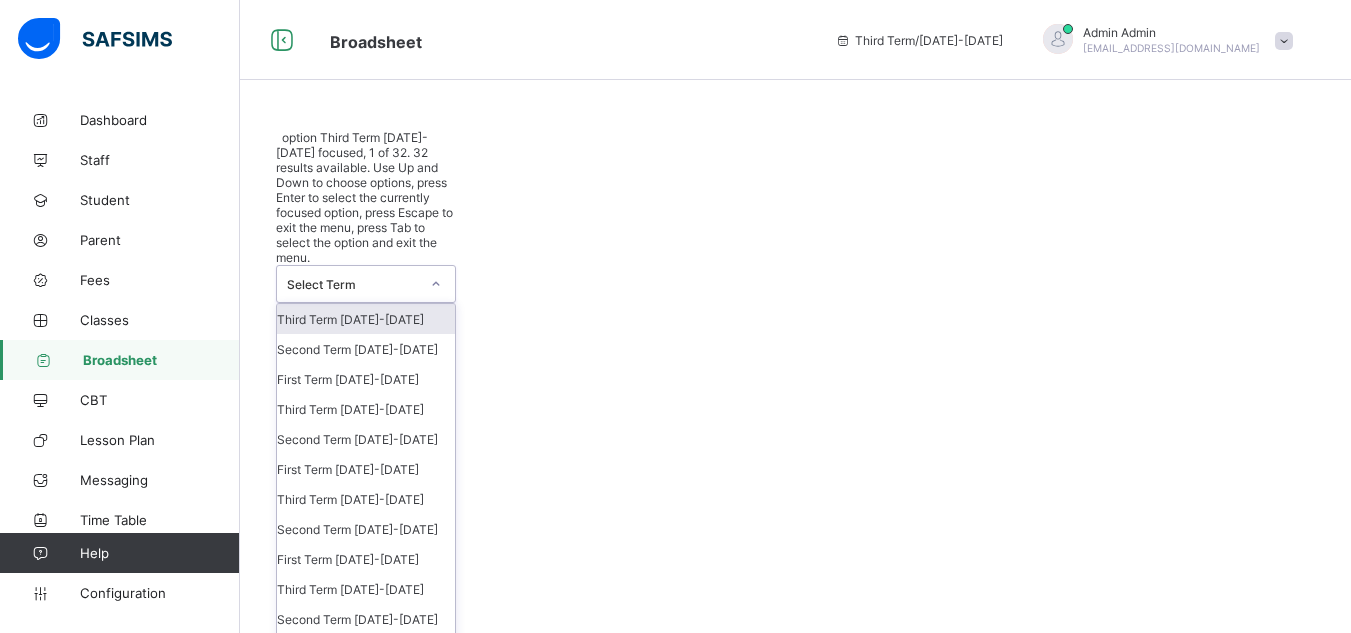 click on "Select Term" at bounding box center [347, 284] 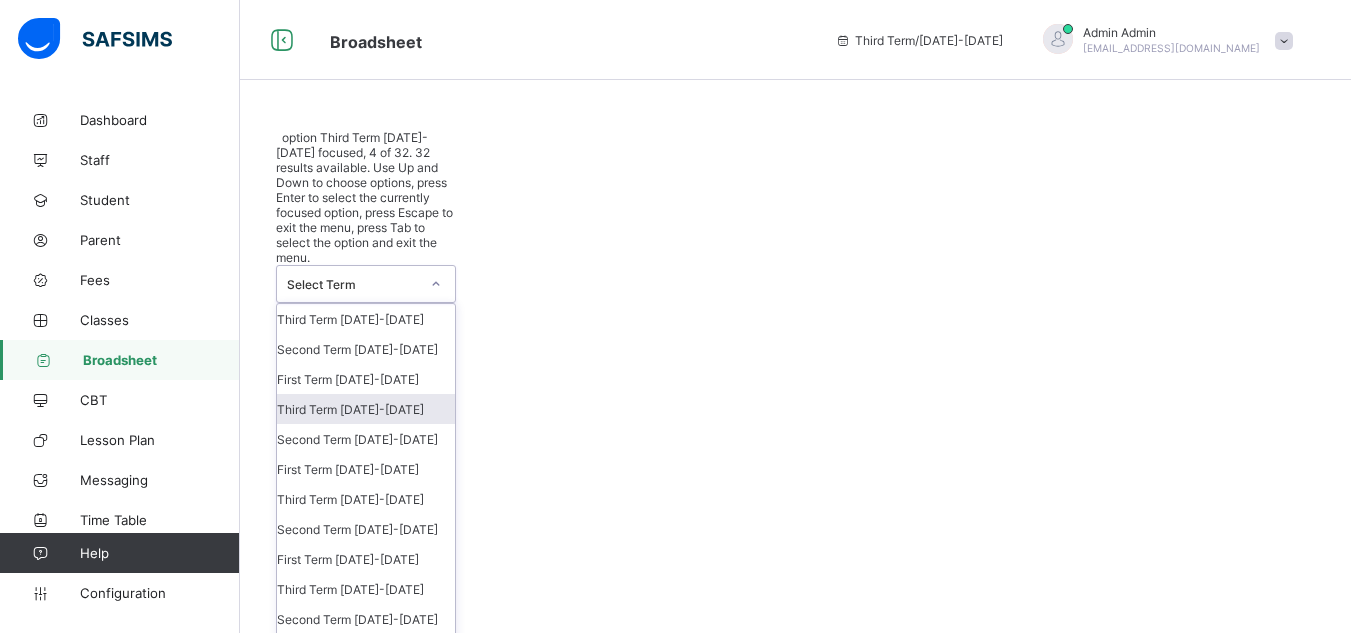 click on "Third Term 2023-2024" at bounding box center [366, 409] 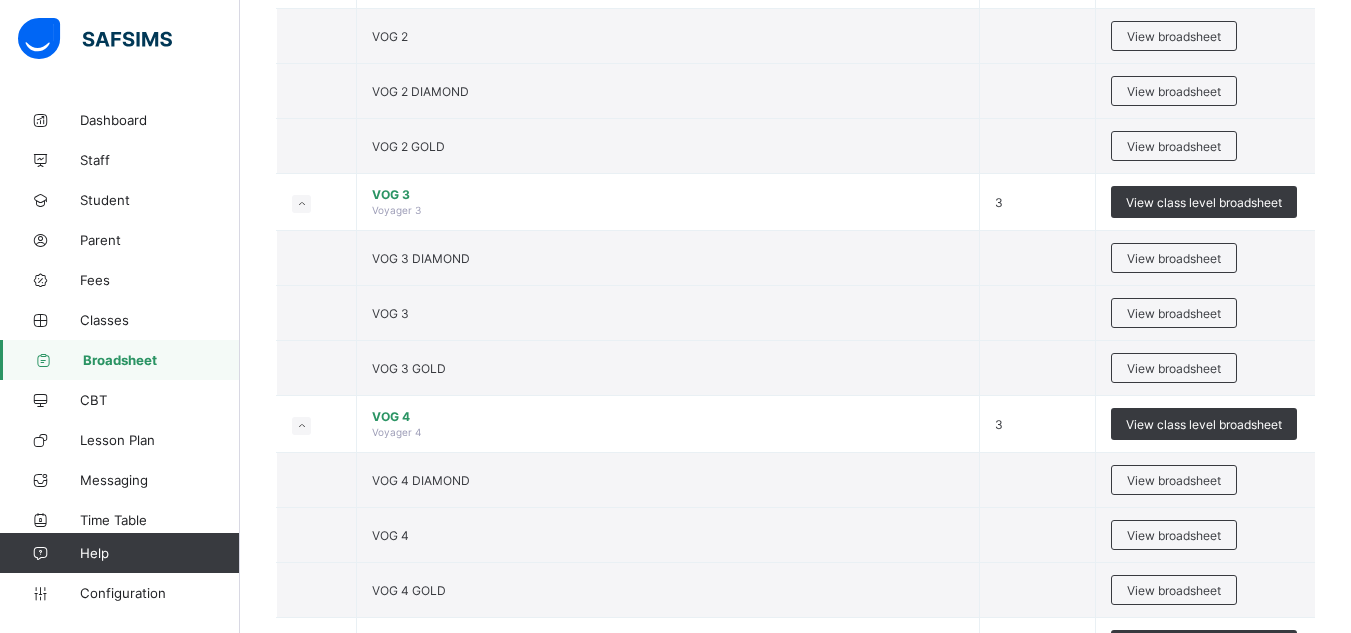 scroll, scrollTop: 1635, scrollLeft: 0, axis: vertical 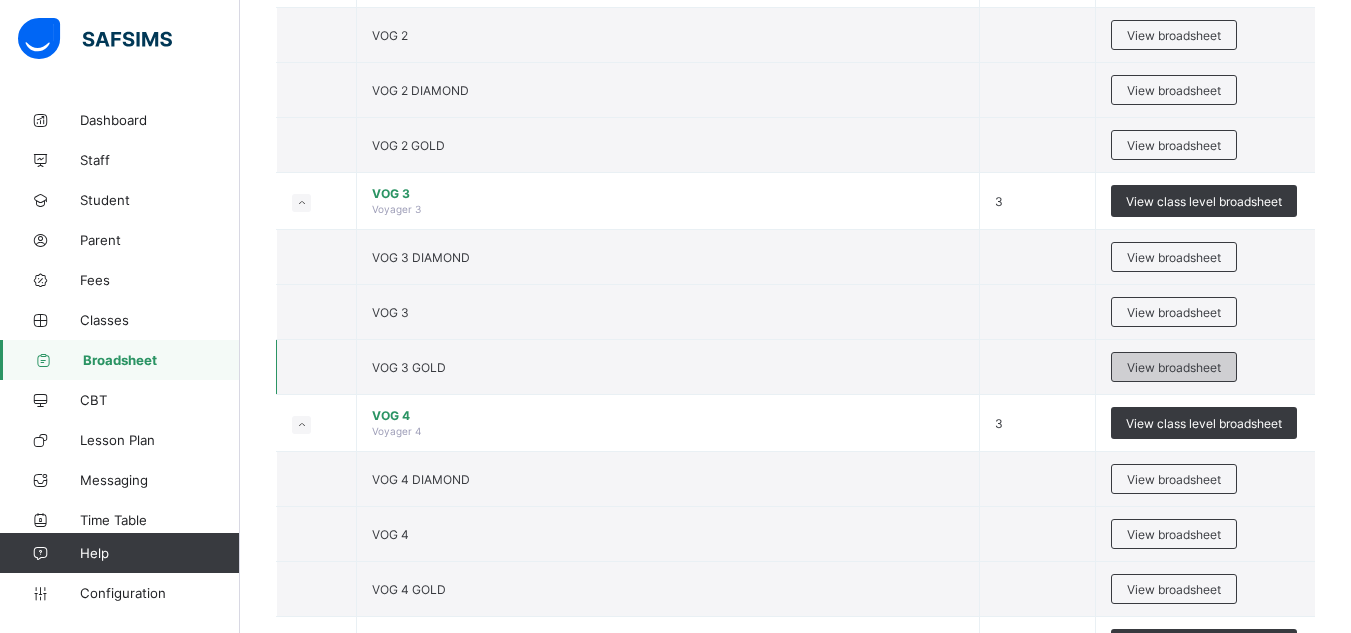 click on "View broadsheet" at bounding box center (1174, 367) 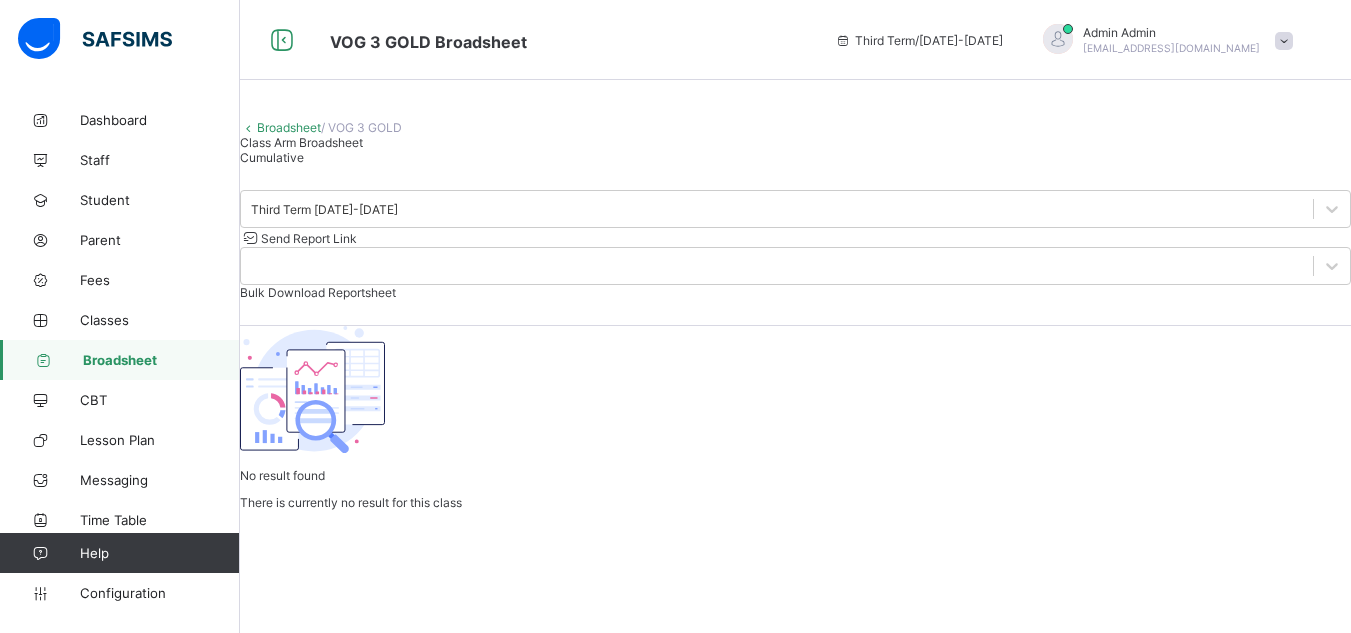 click on "Cumulative" at bounding box center (272, 157) 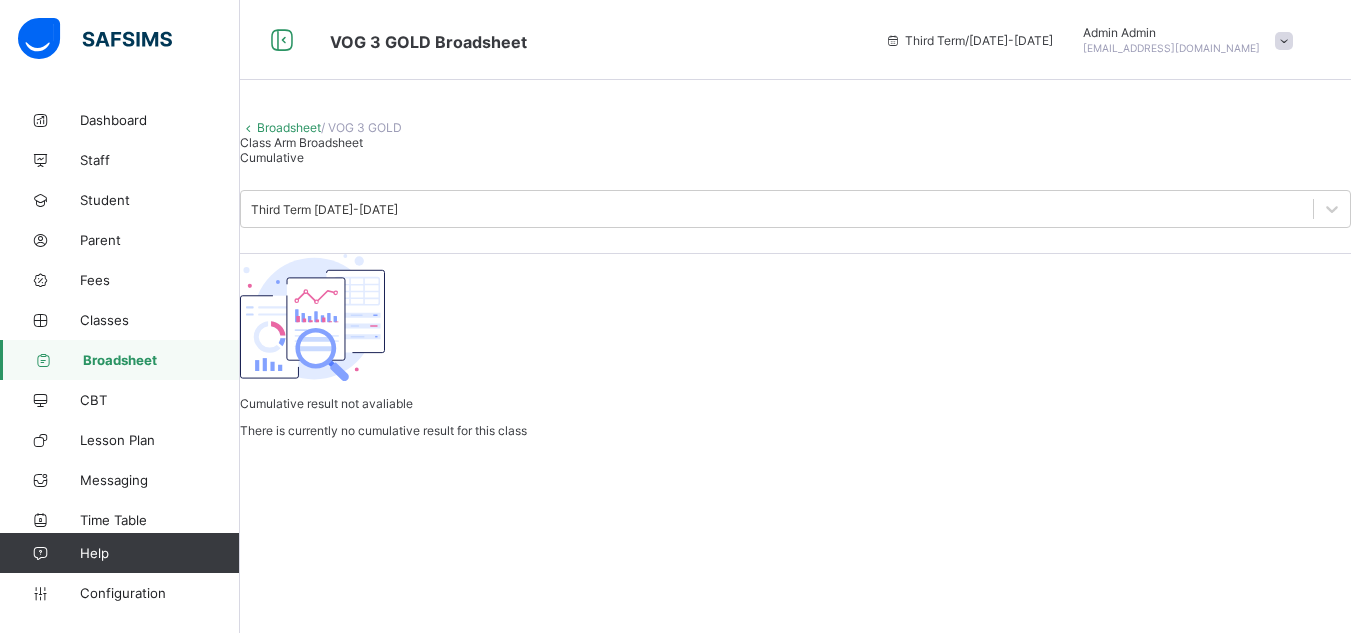 scroll, scrollTop: 0, scrollLeft: 0, axis: both 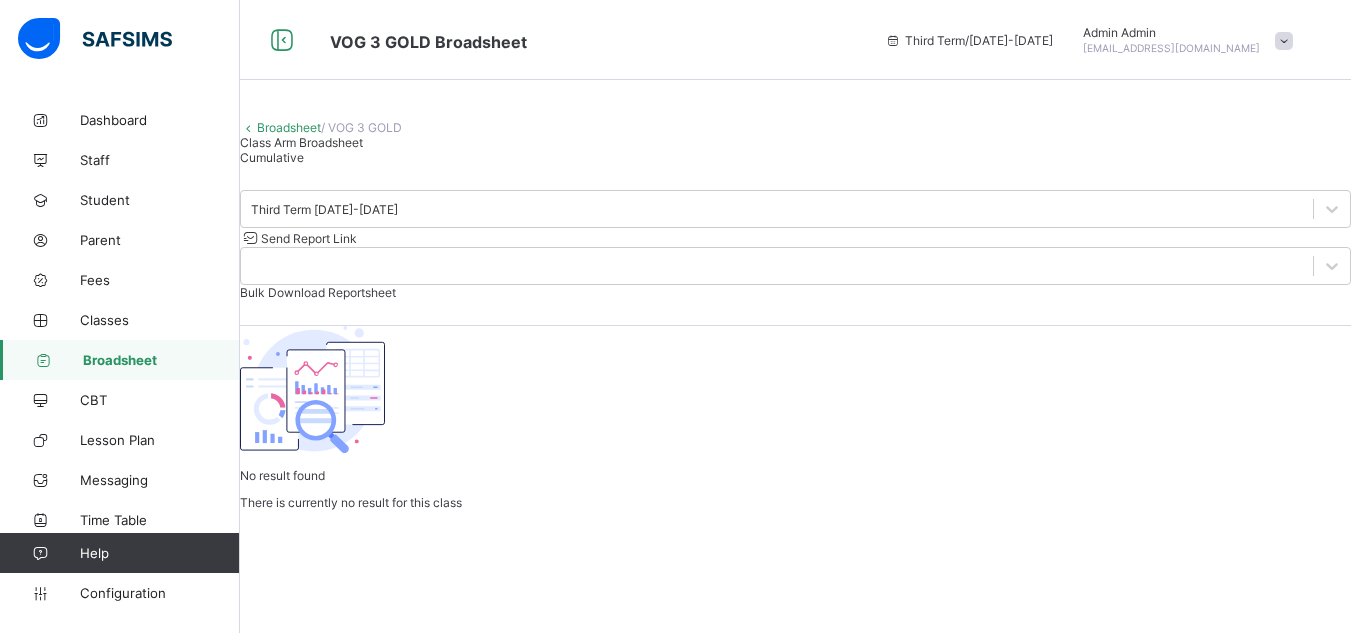 click on "Cumulative" at bounding box center (795, 157) 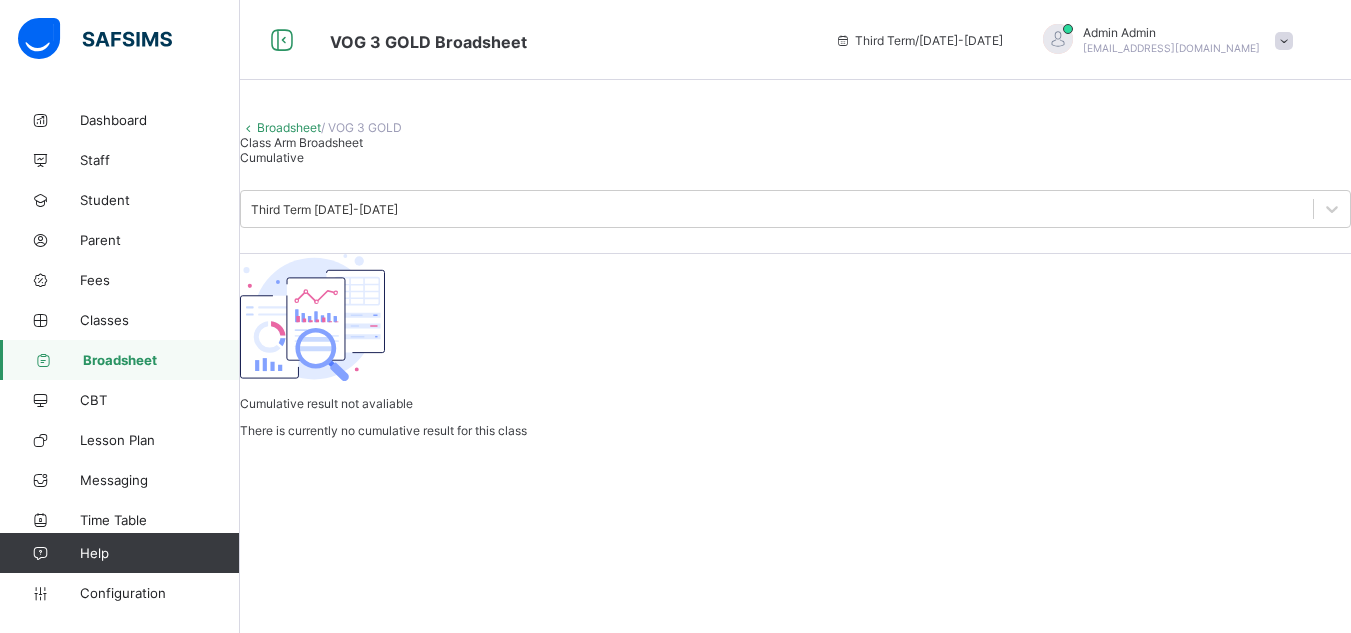 scroll, scrollTop: 0, scrollLeft: 0, axis: both 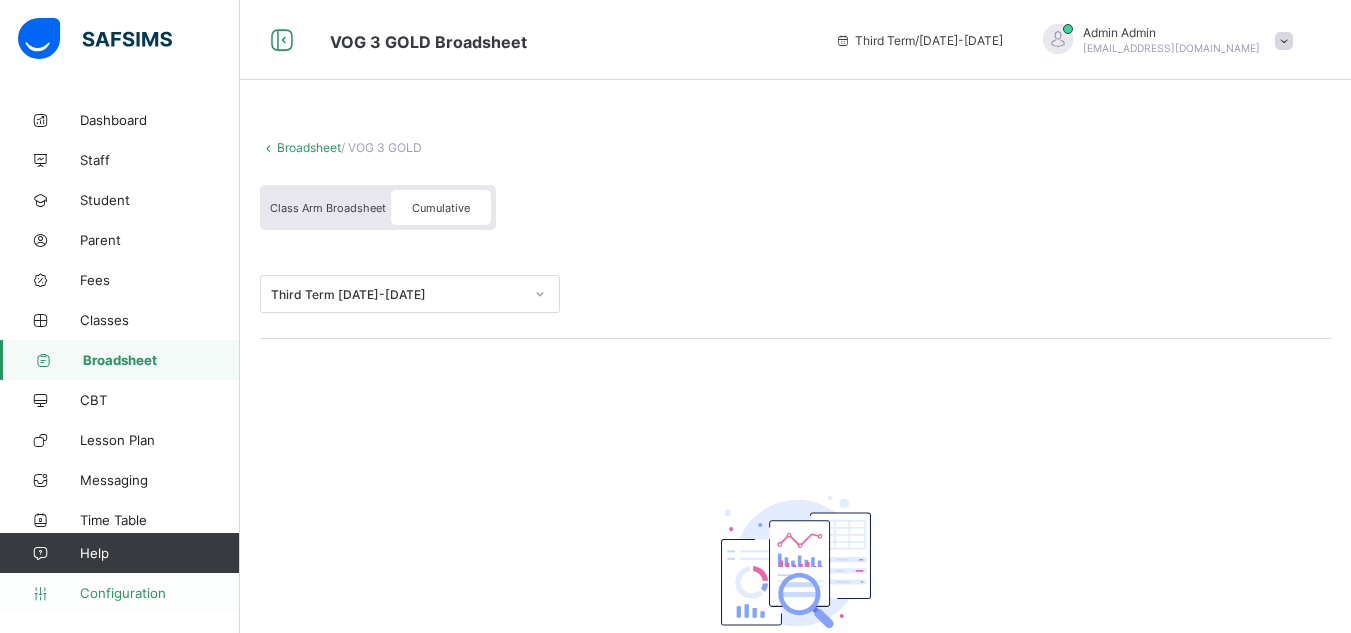 click on "Configuration" at bounding box center [159, 593] 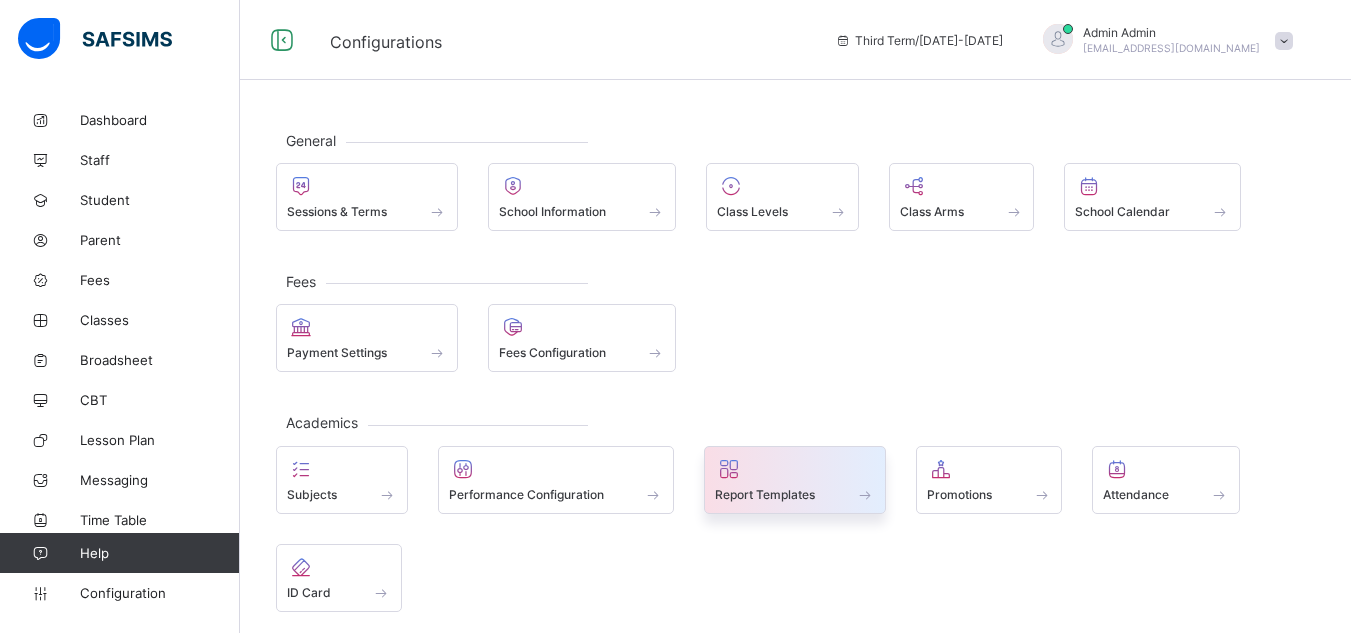 click on "Report Templates" at bounding box center (795, 480) 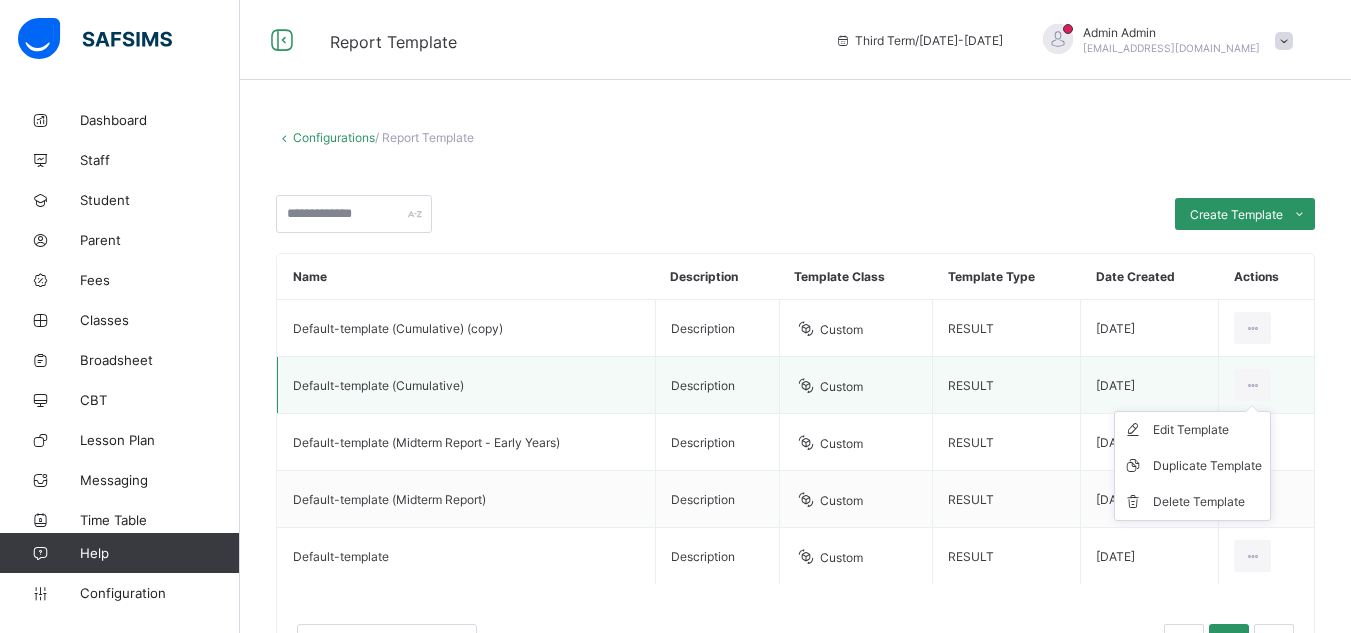 click on "Edit Template Duplicate Template Delete Template" at bounding box center [1192, 466] 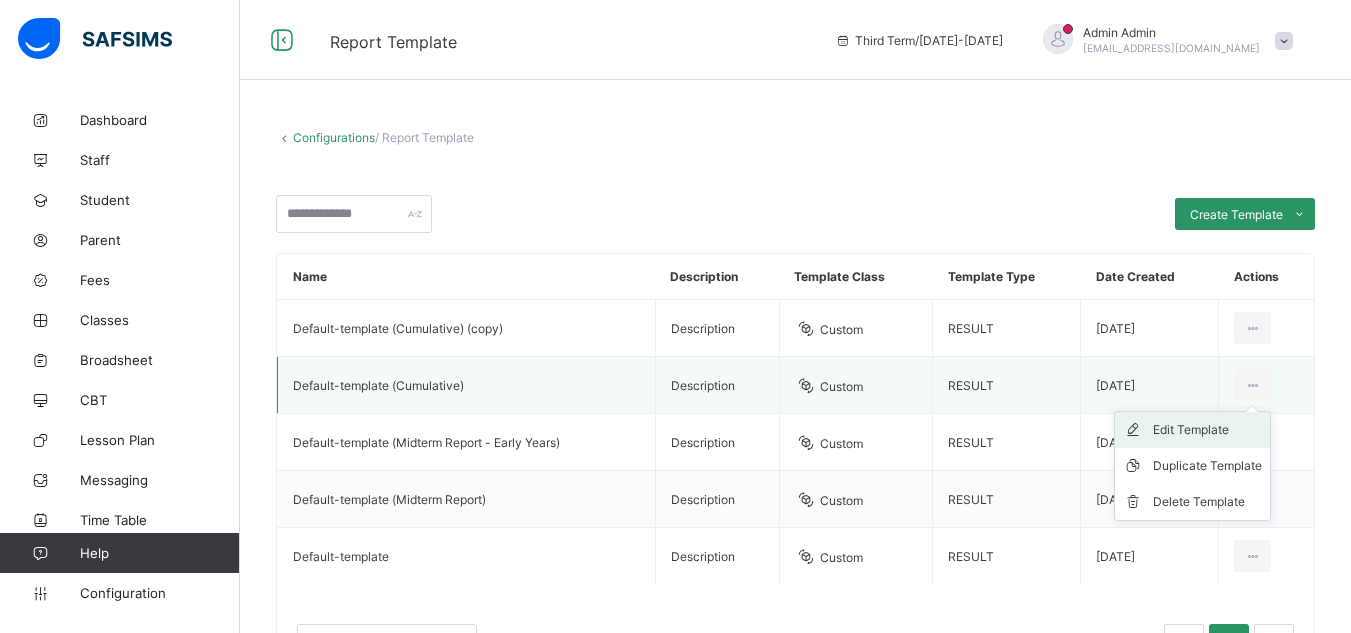 click on "Edit Template" at bounding box center (1207, 430) 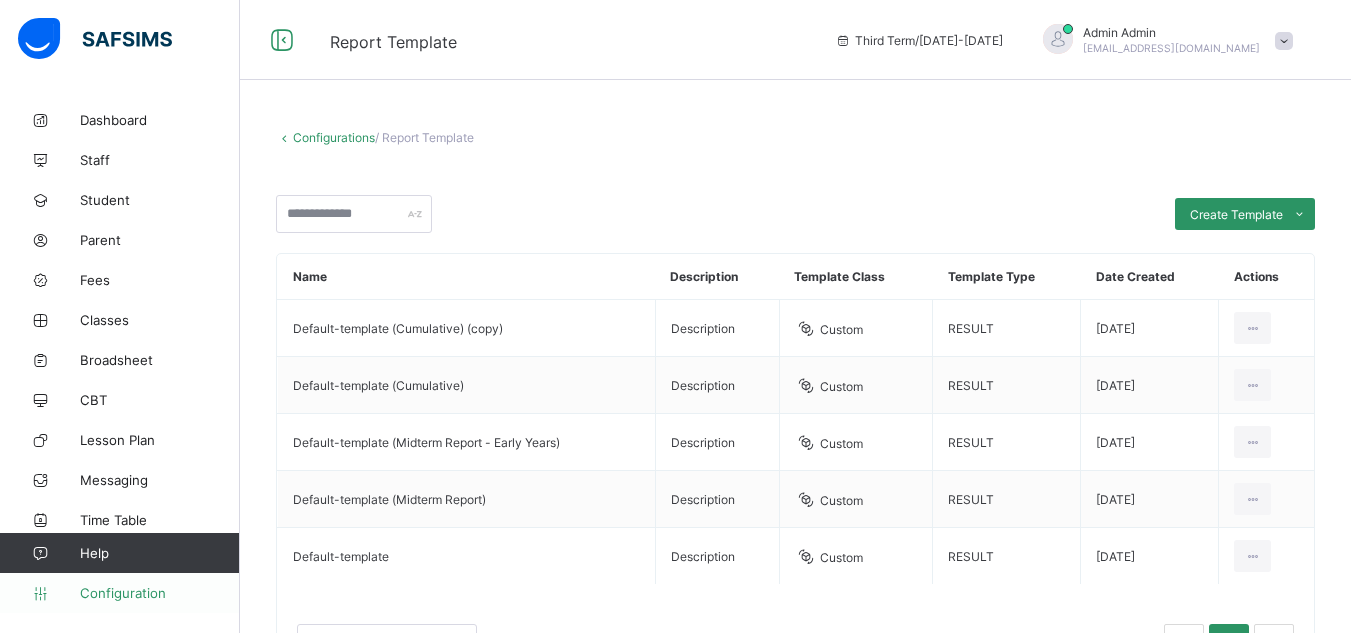 click on "Configuration" at bounding box center [159, 593] 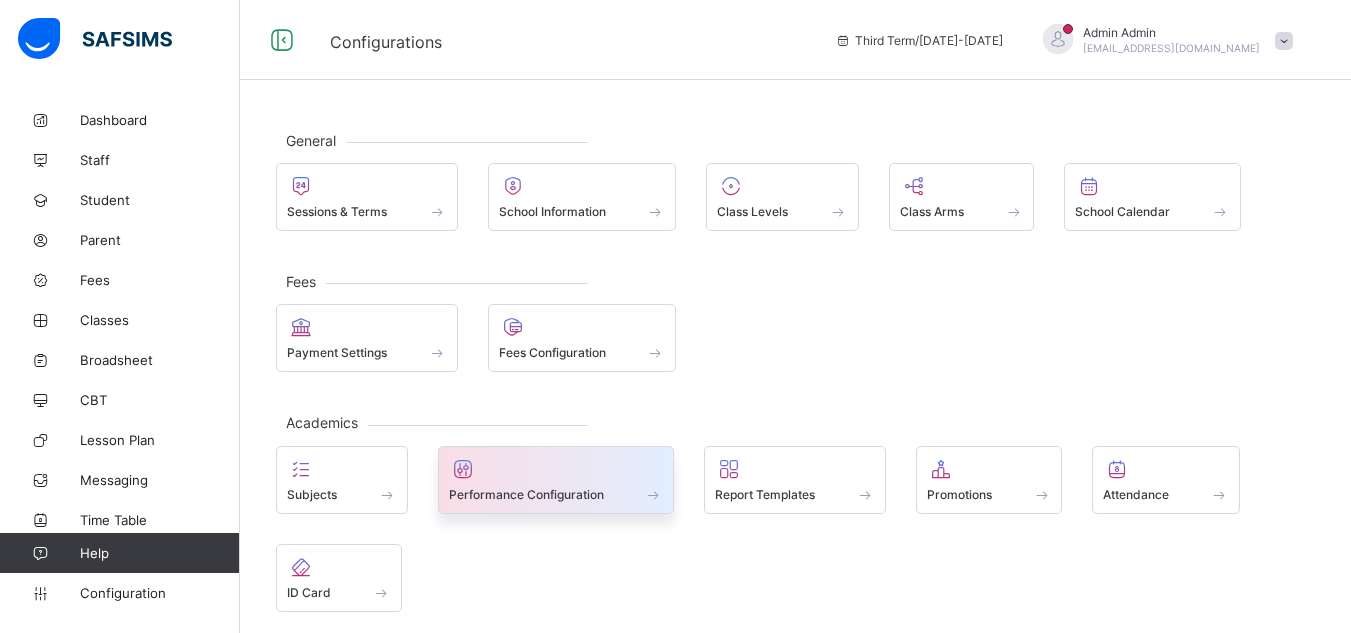 click on "Performance Configuration" at bounding box center [526, 494] 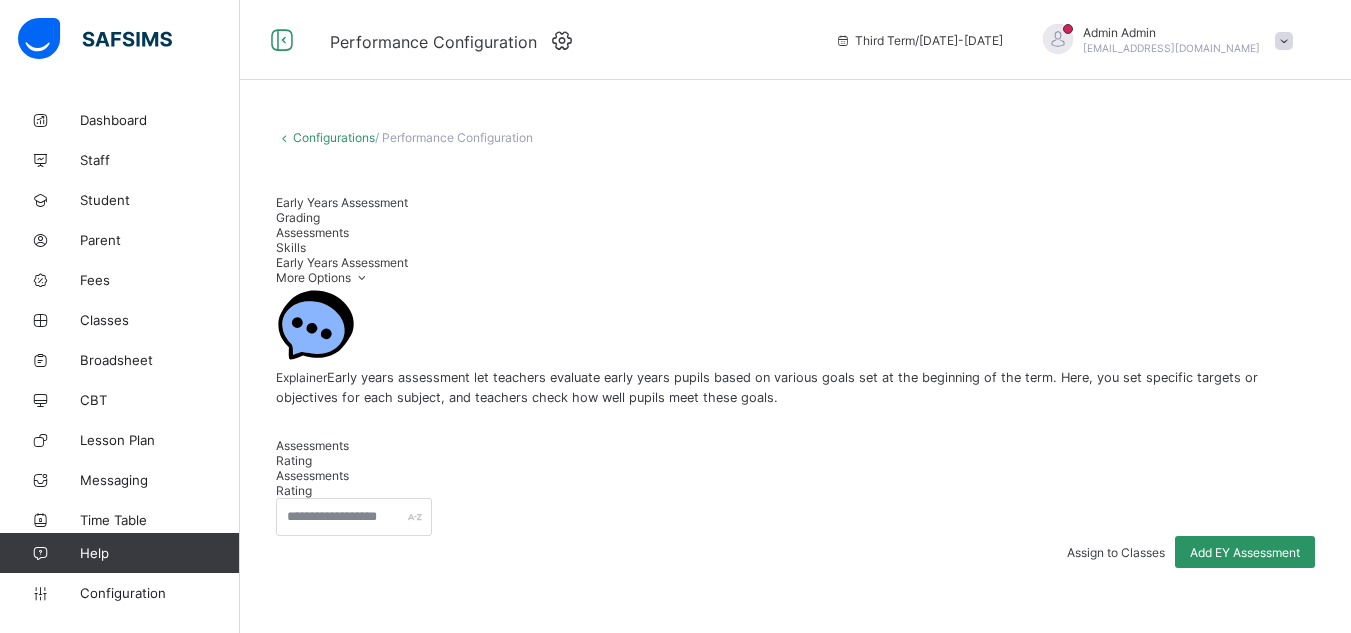 click on "Assessments" at bounding box center (312, 232) 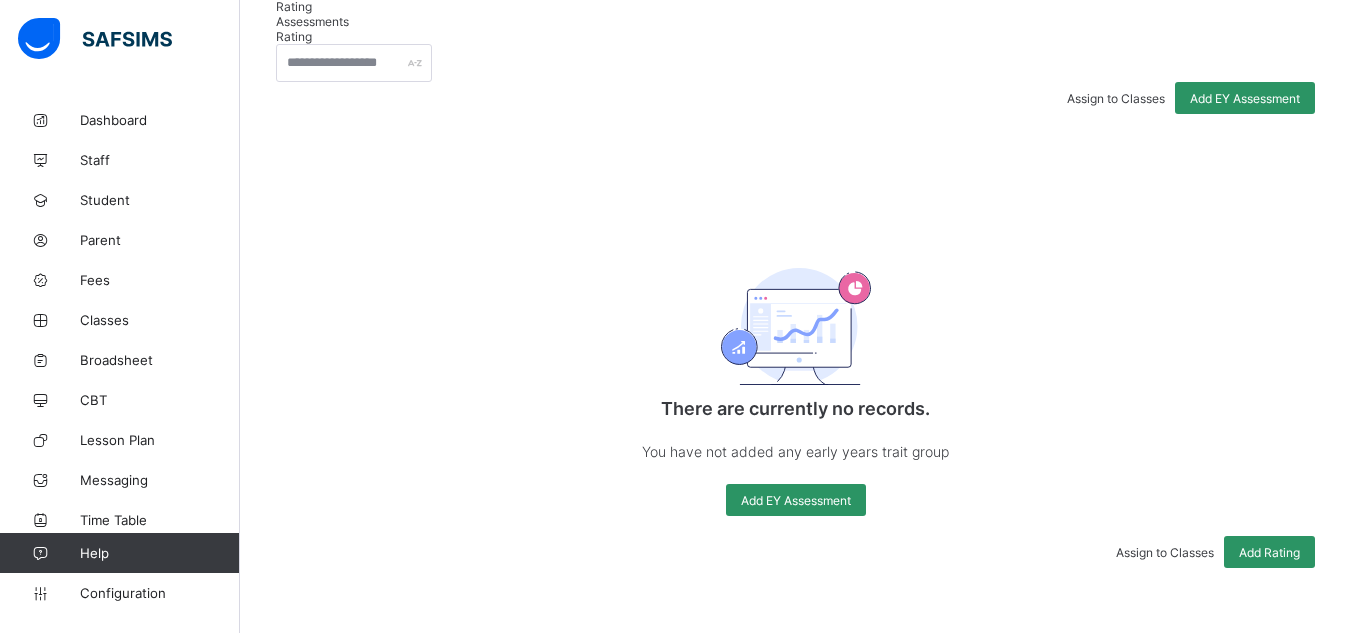 scroll, scrollTop: 451, scrollLeft: 0, axis: vertical 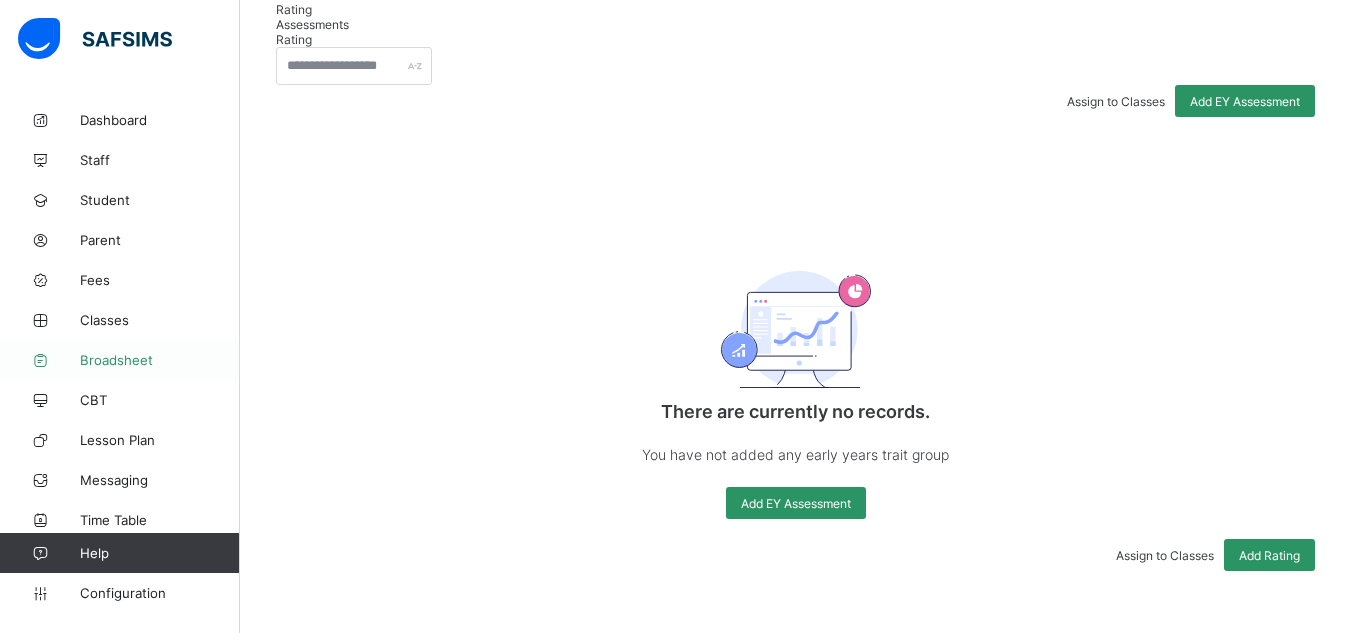 click on "Broadsheet" at bounding box center (160, 360) 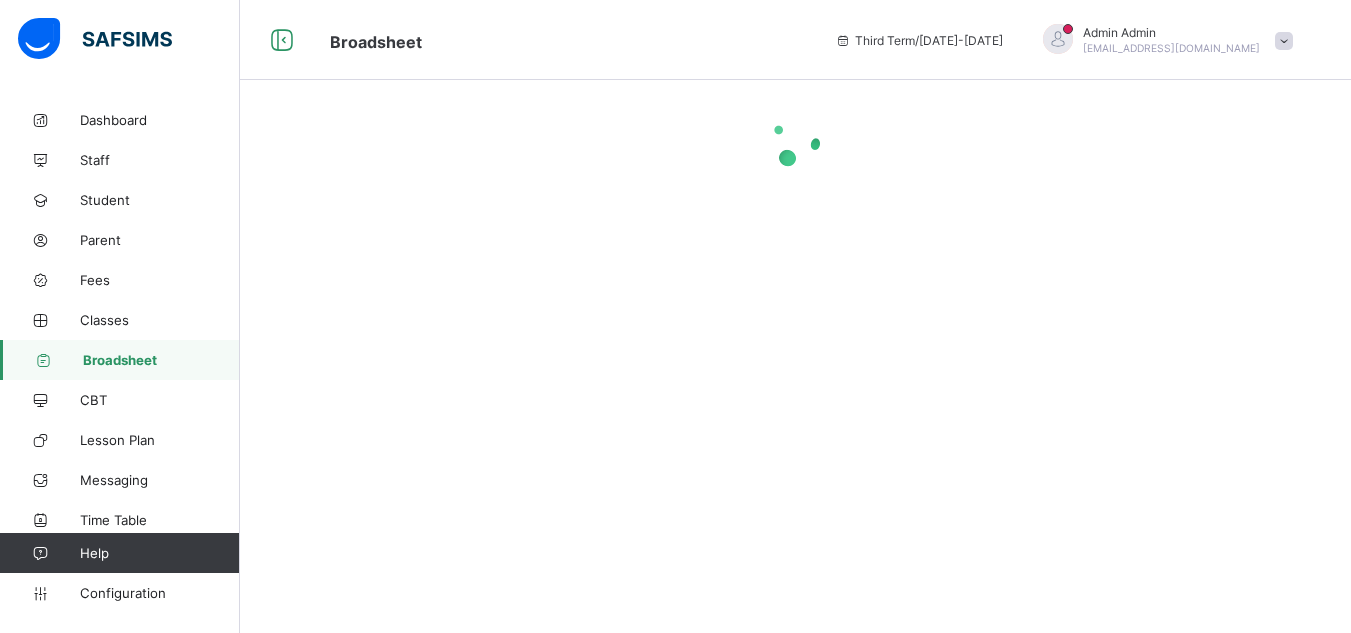 scroll, scrollTop: 0, scrollLeft: 0, axis: both 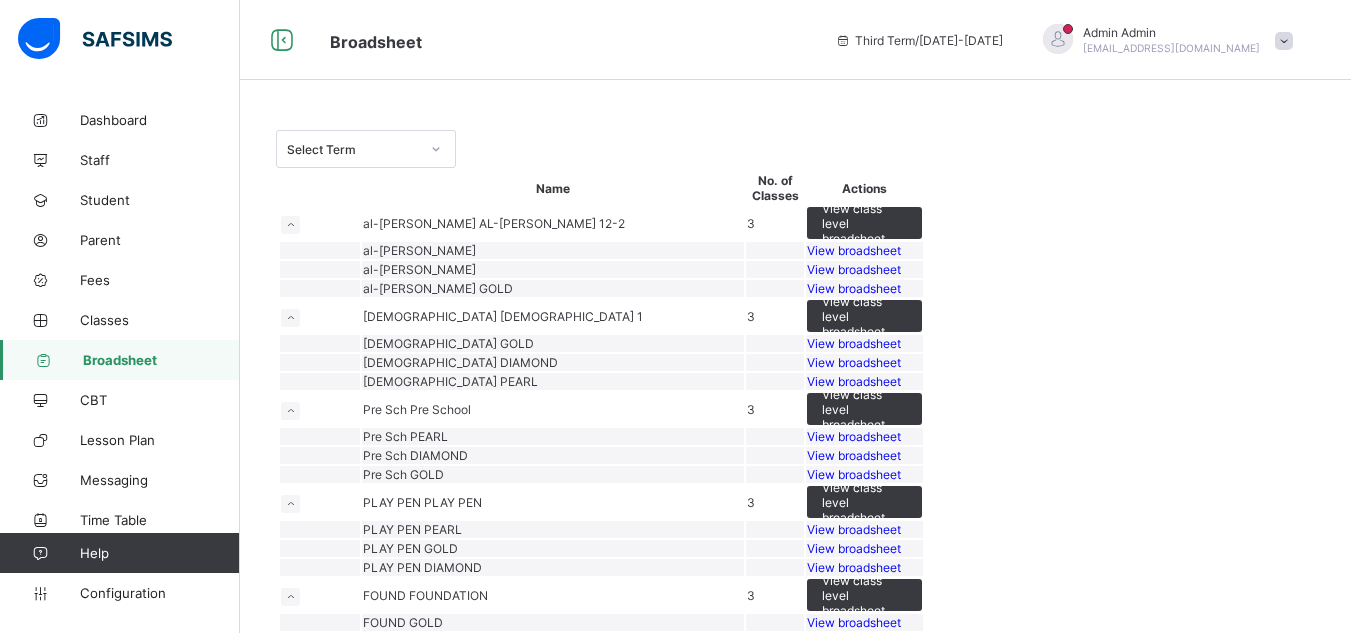 click on "Select Term" at bounding box center (353, 149) 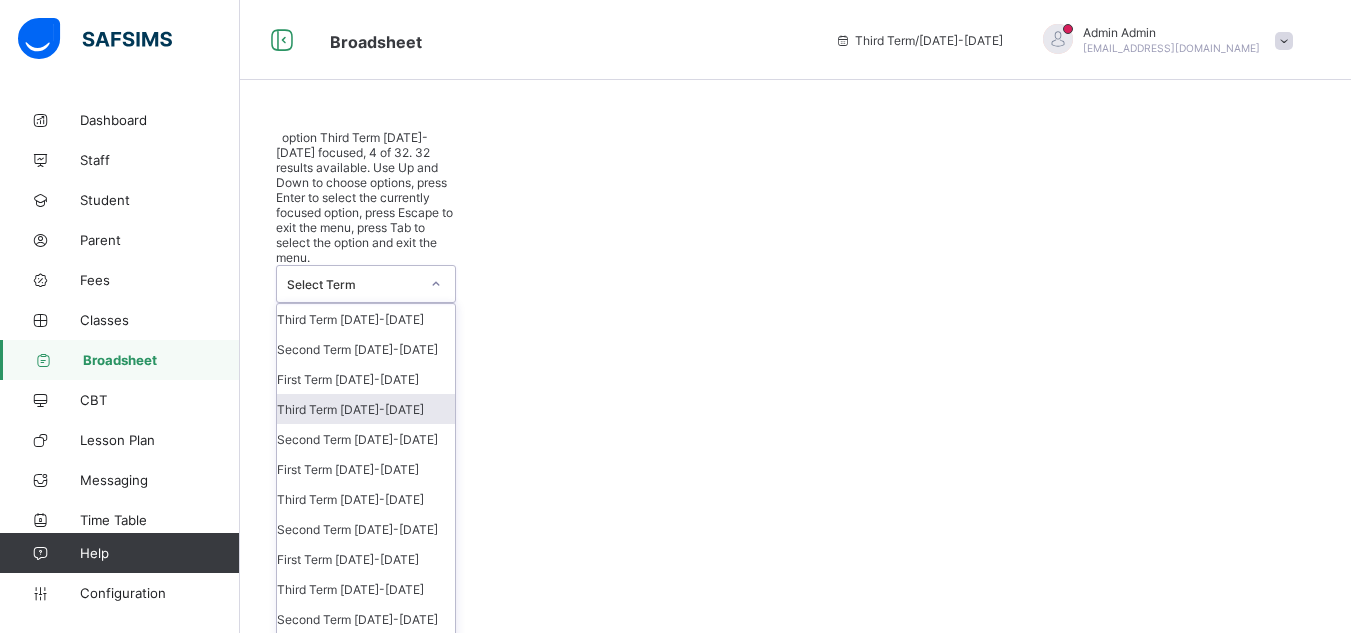 click on "Third Term [DATE]-[DATE]" at bounding box center (366, 409) 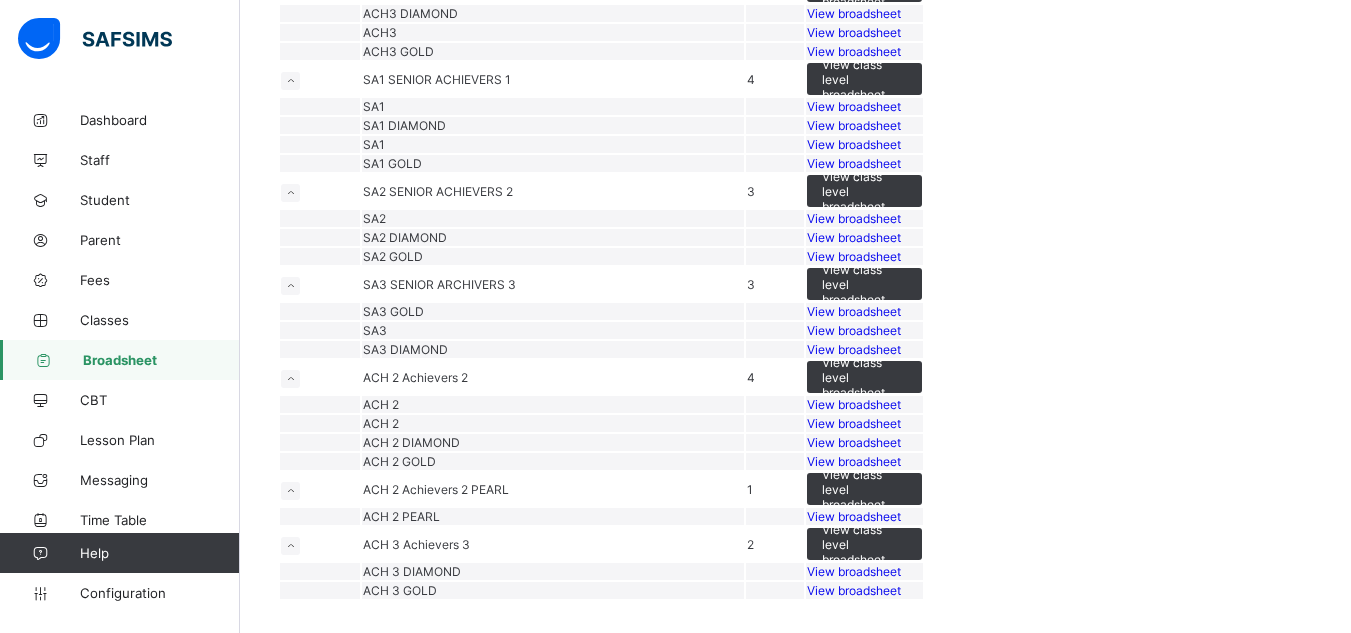 scroll, scrollTop: 1513, scrollLeft: 0, axis: vertical 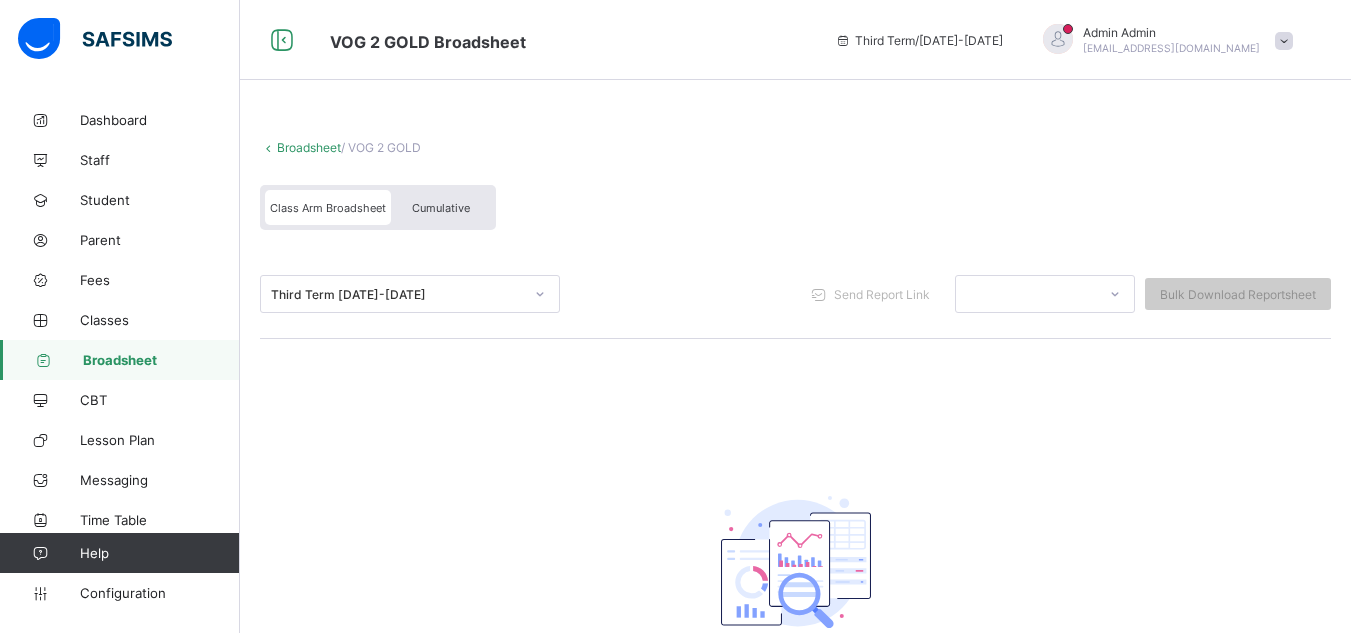 click on "Cumulative" at bounding box center (441, 208) 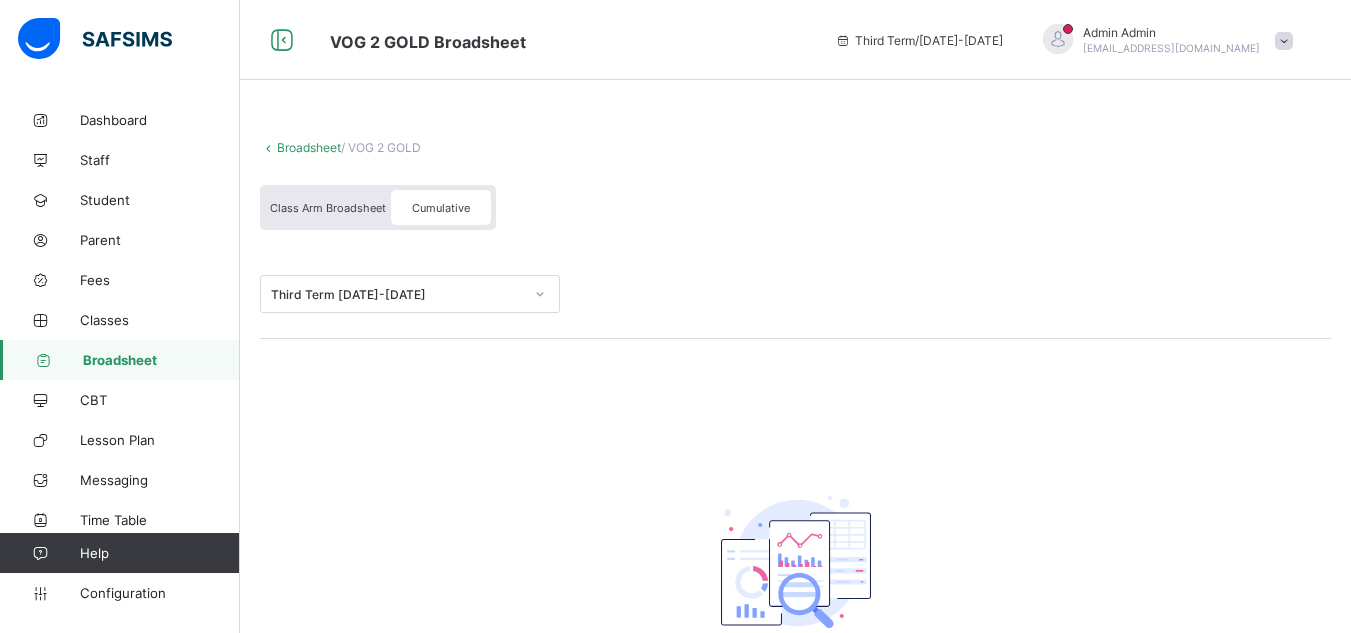 click on "Broadsheet" at bounding box center [309, 147] 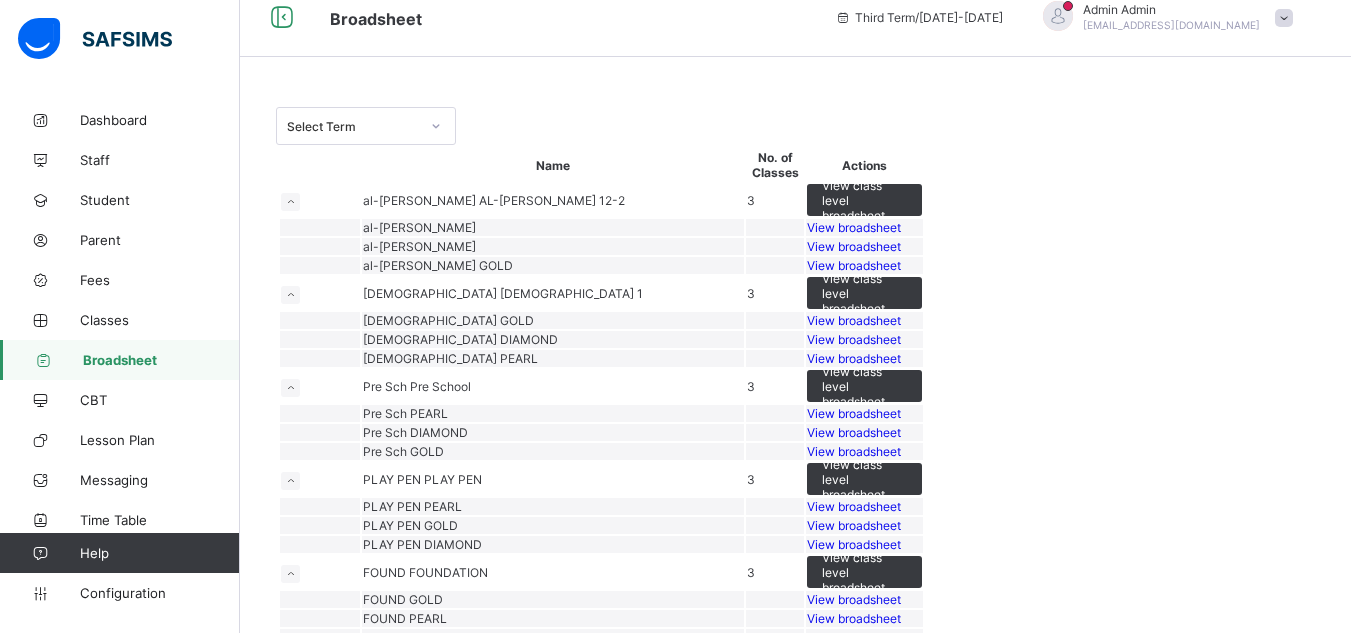 scroll, scrollTop: 0, scrollLeft: 0, axis: both 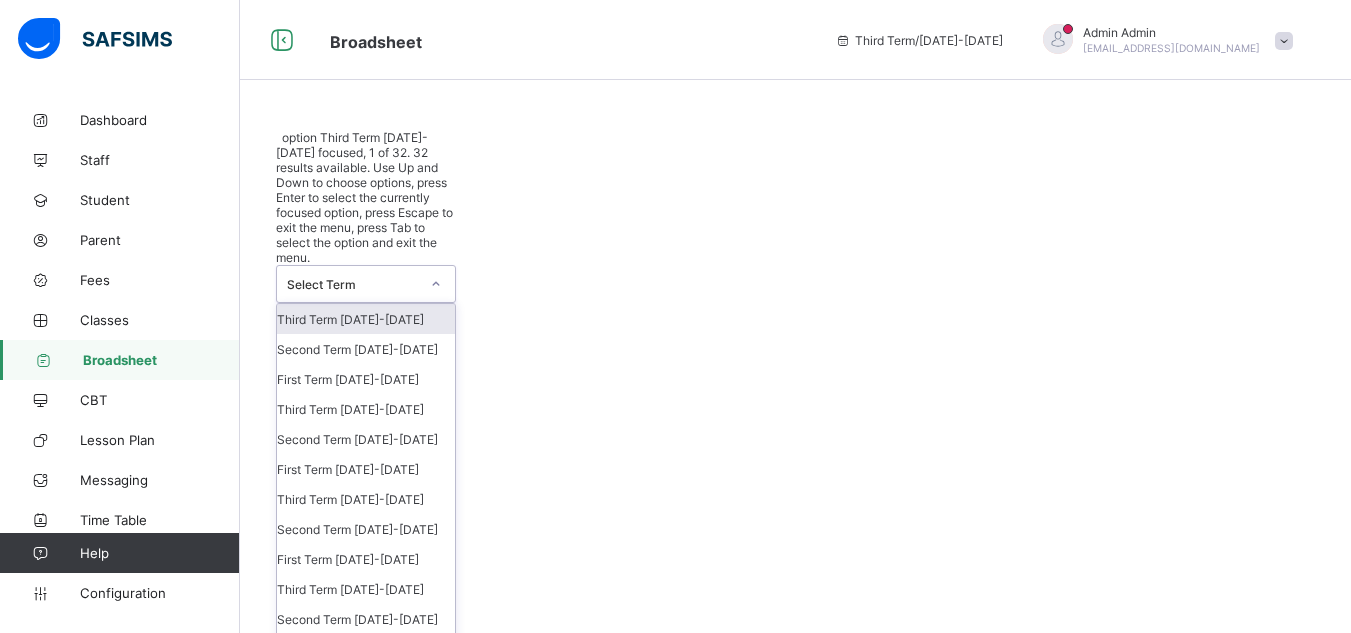 click on "Select Term" at bounding box center (353, 284) 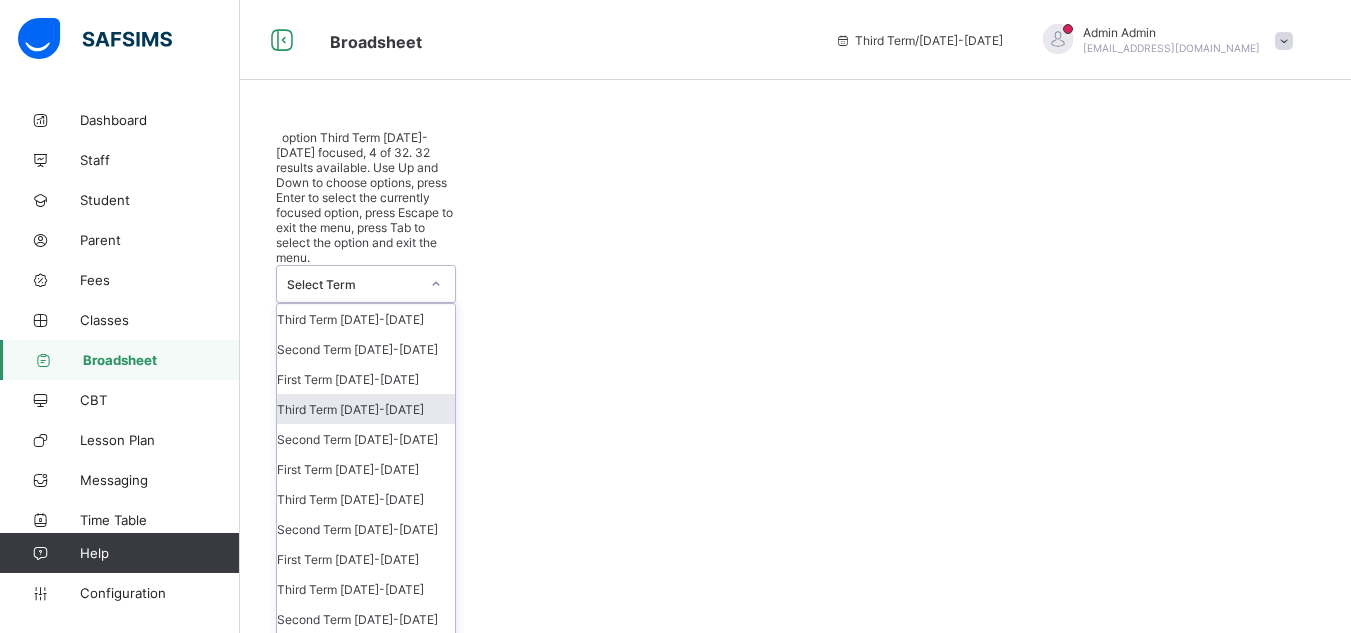 click on "Third Term 2023-2024" at bounding box center [366, 409] 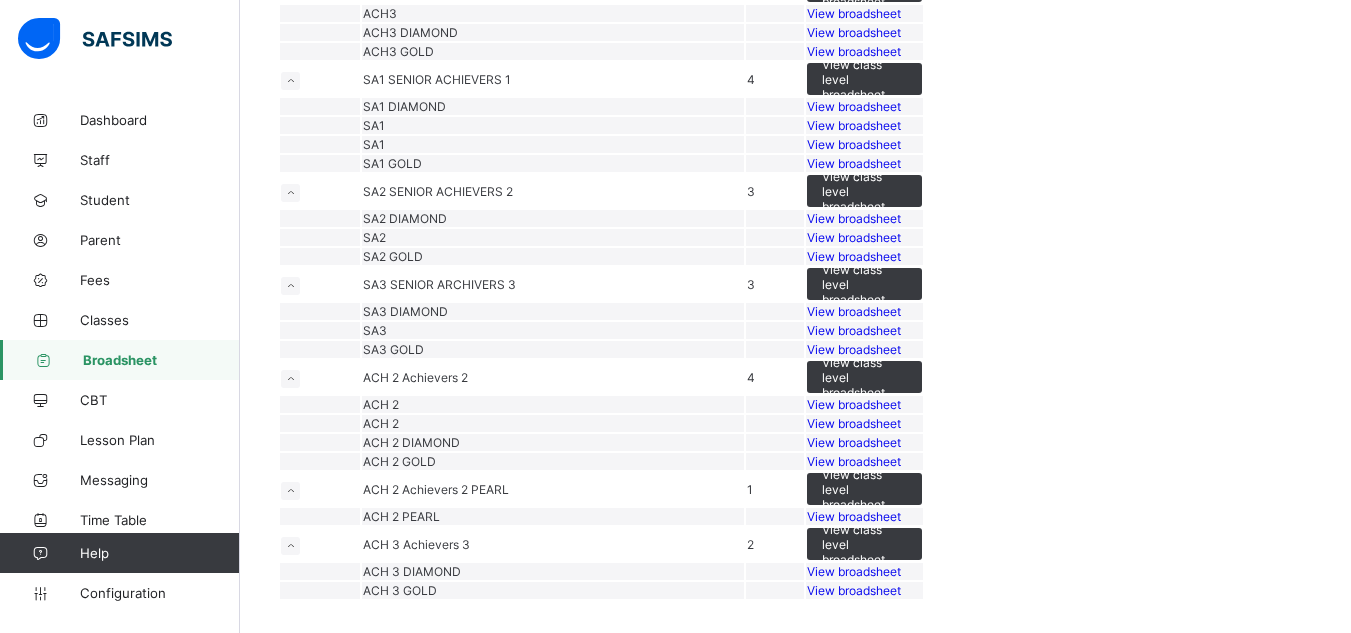 scroll, scrollTop: 3129, scrollLeft: 0, axis: vertical 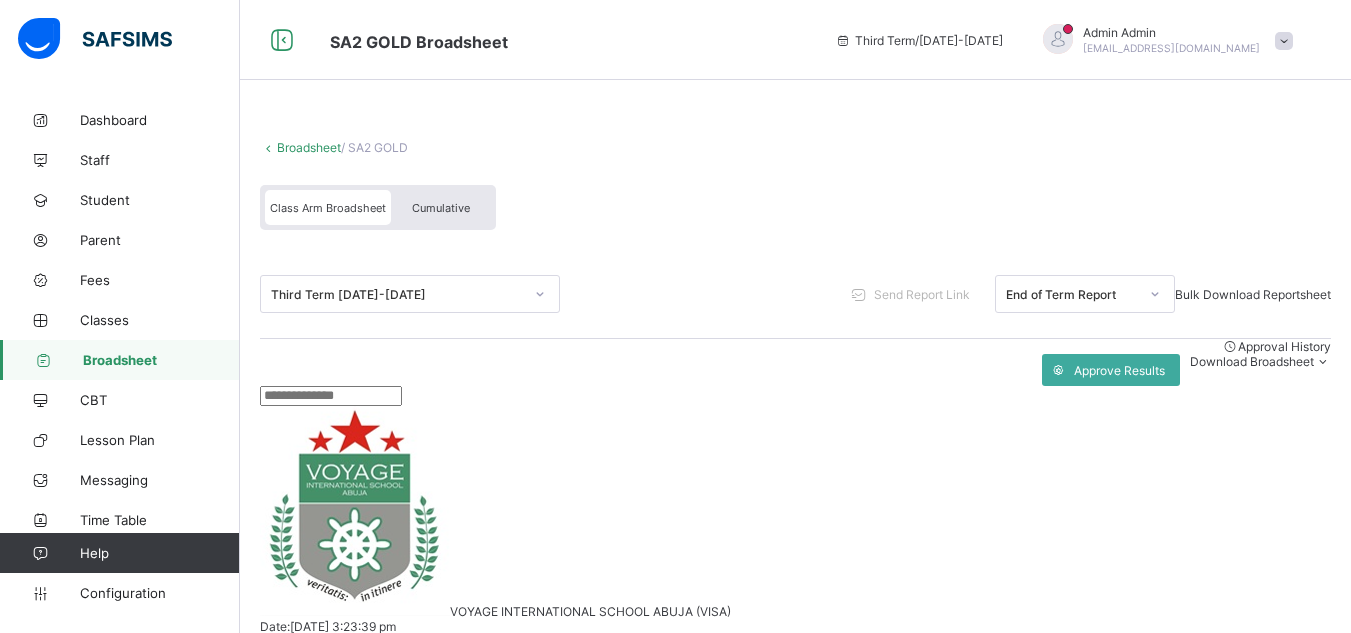 click on "Cumulative" at bounding box center (441, 208) 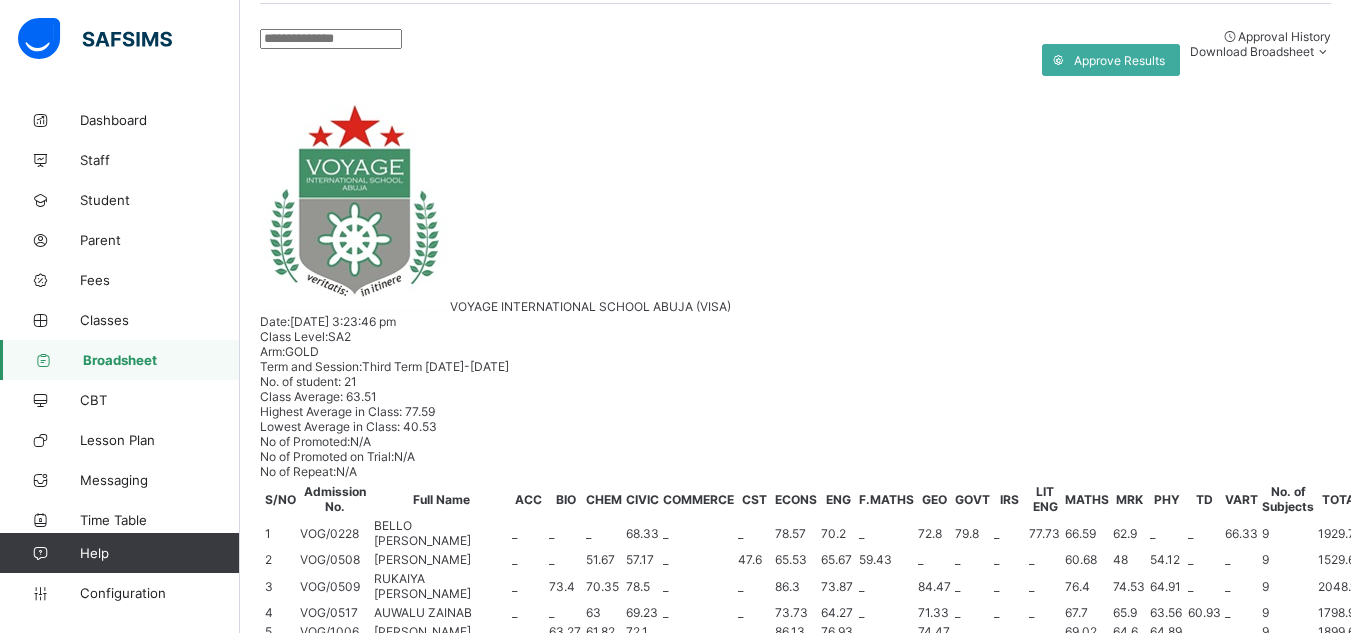 scroll, scrollTop: 351, scrollLeft: 0, axis: vertical 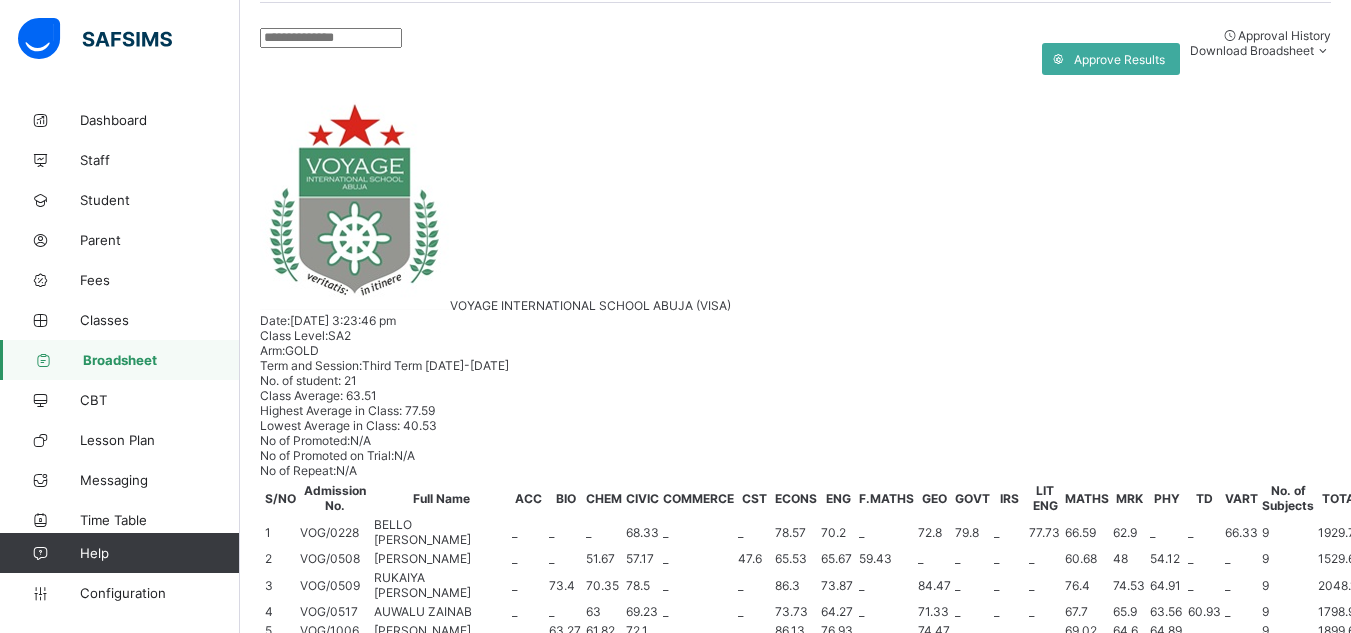 click on "BELLO [PERSON_NAME]" at bounding box center [366, 1119] 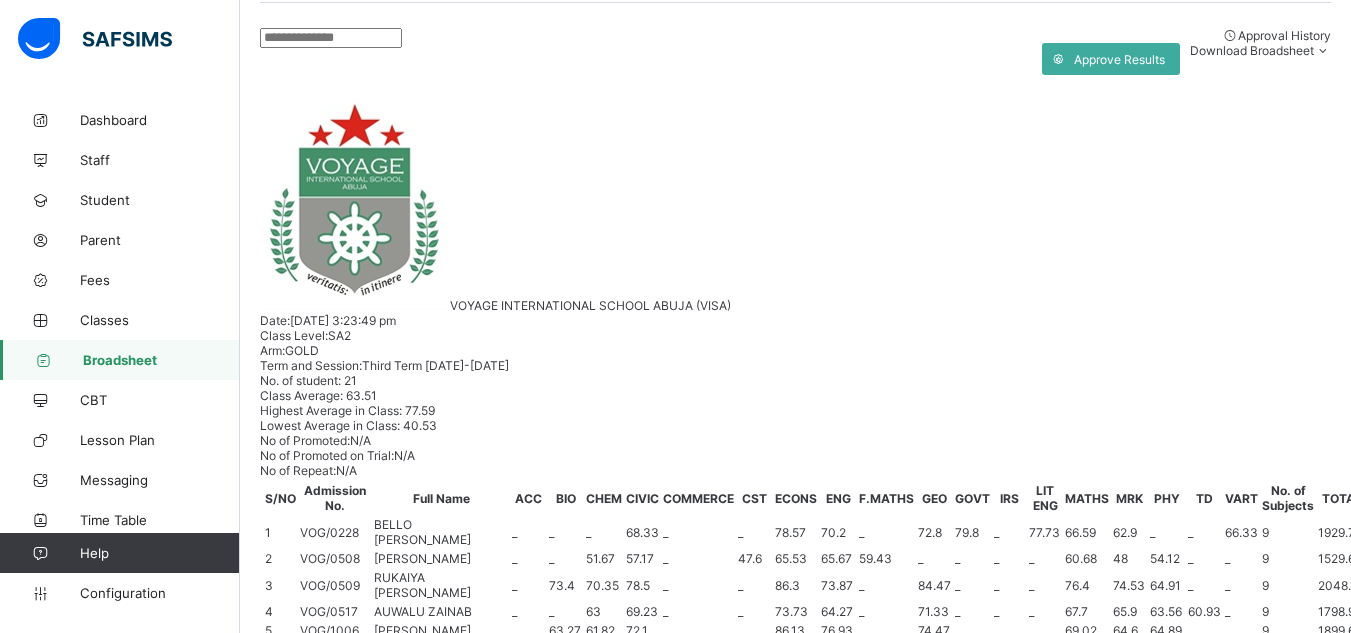 click on "View Reportsheet" at bounding box center (1178, 2291) 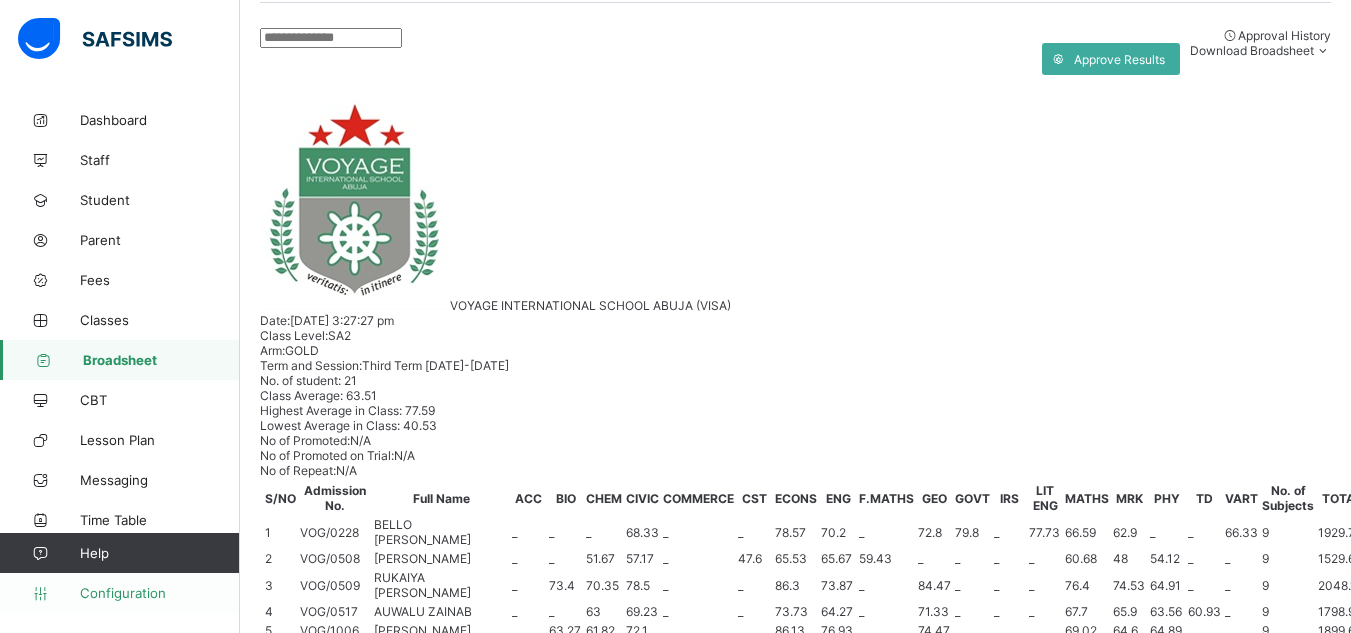 click on "Configuration" at bounding box center [159, 593] 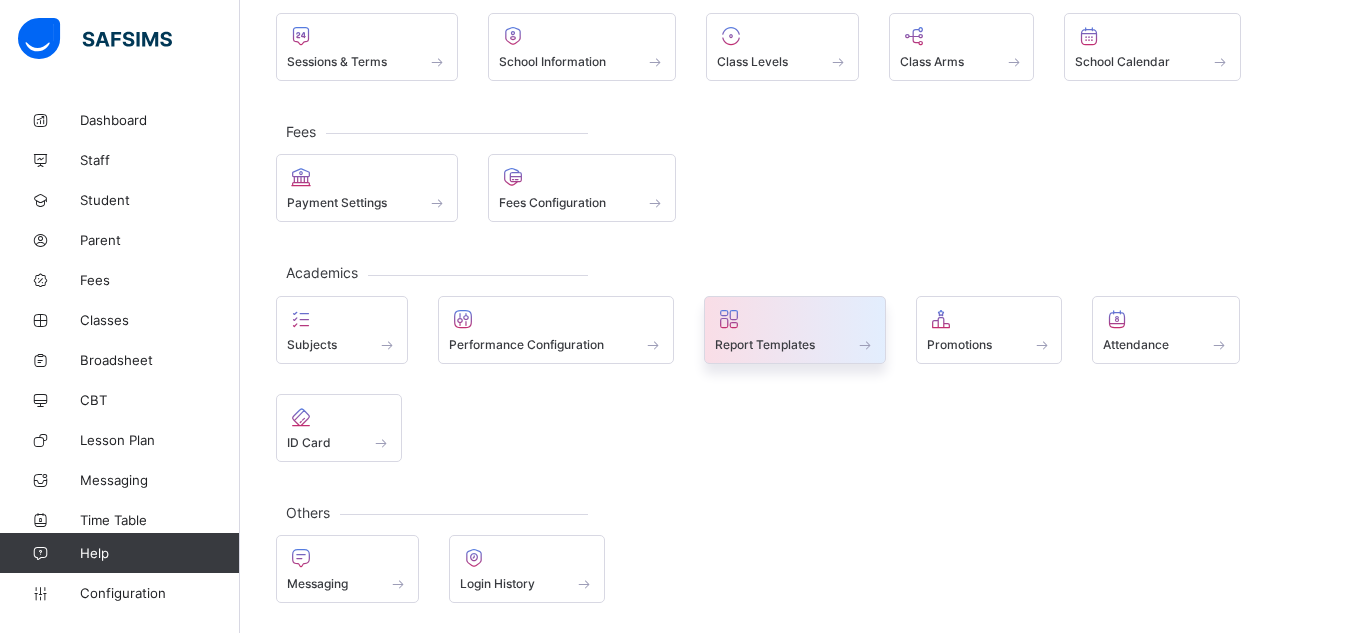 click on "Report Templates" at bounding box center (765, 344) 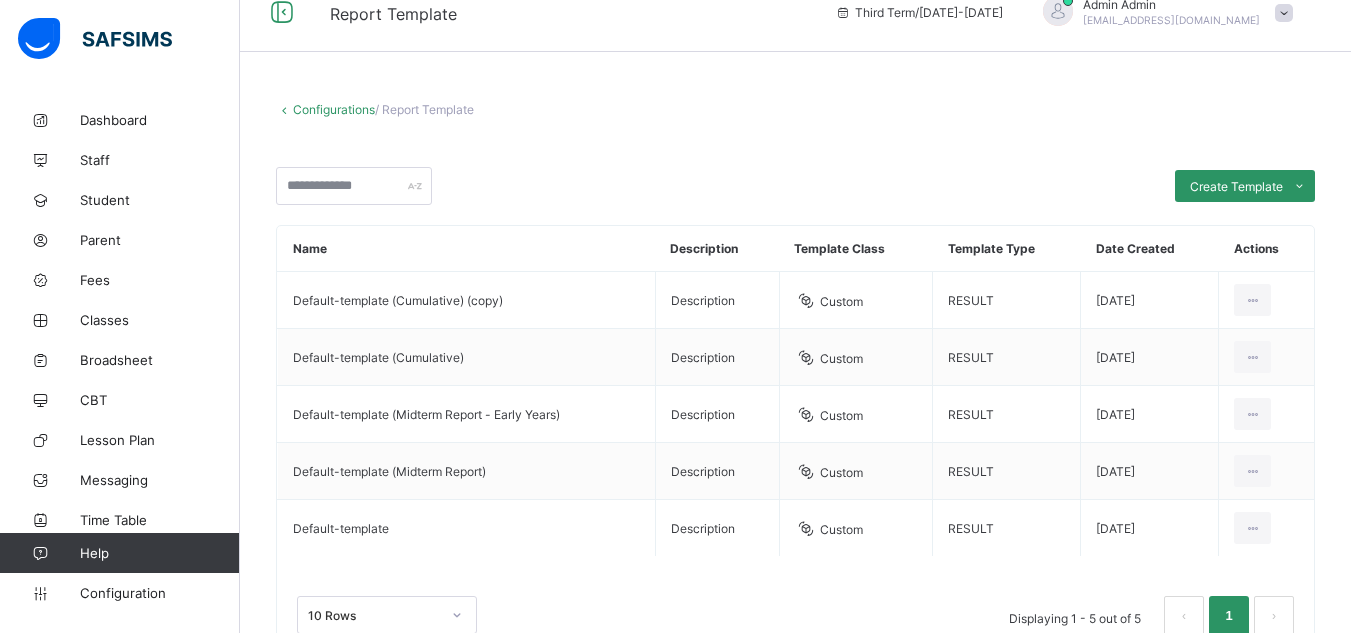 scroll, scrollTop: 102, scrollLeft: 0, axis: vertical 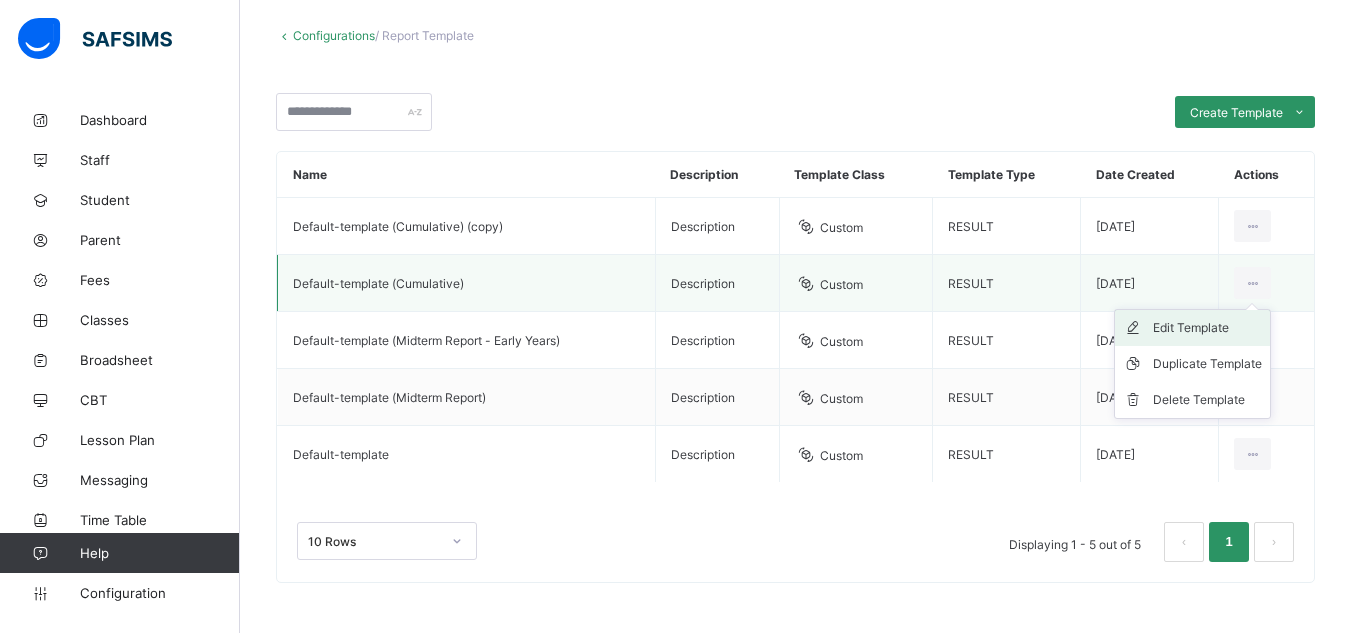 click on "Edit Template" at bounding box center [1207, 328] 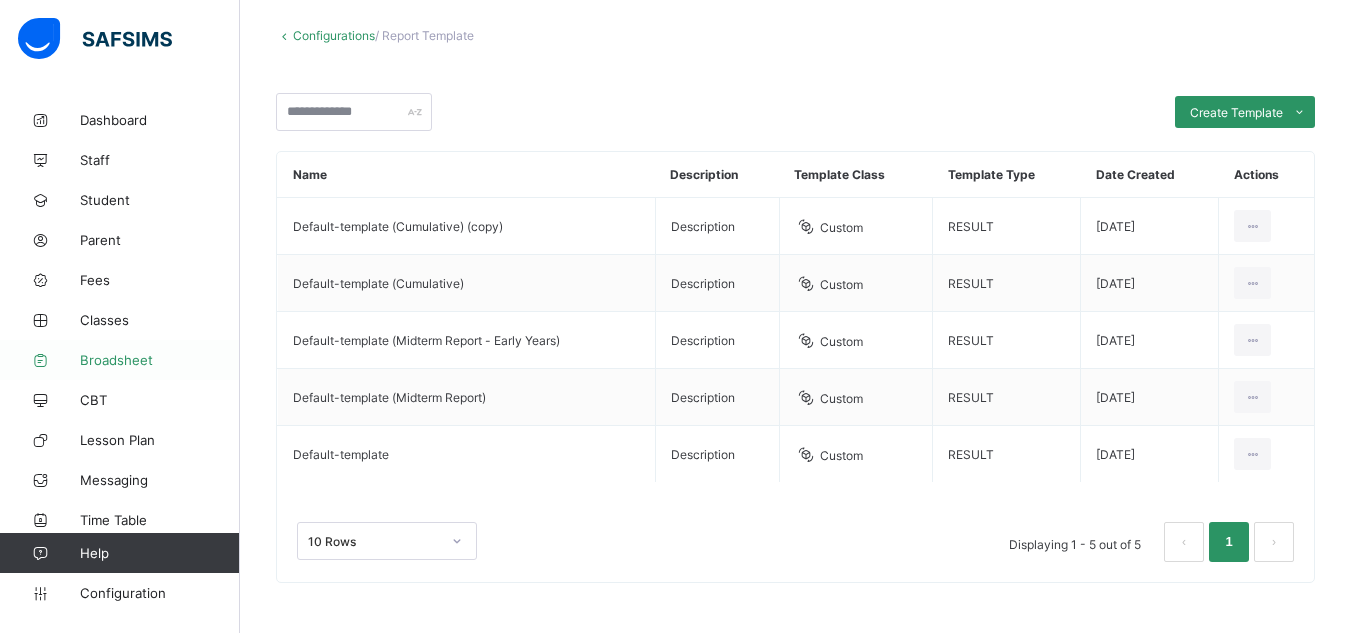 click on "Broadsheet" at bounding box center [160, 360] 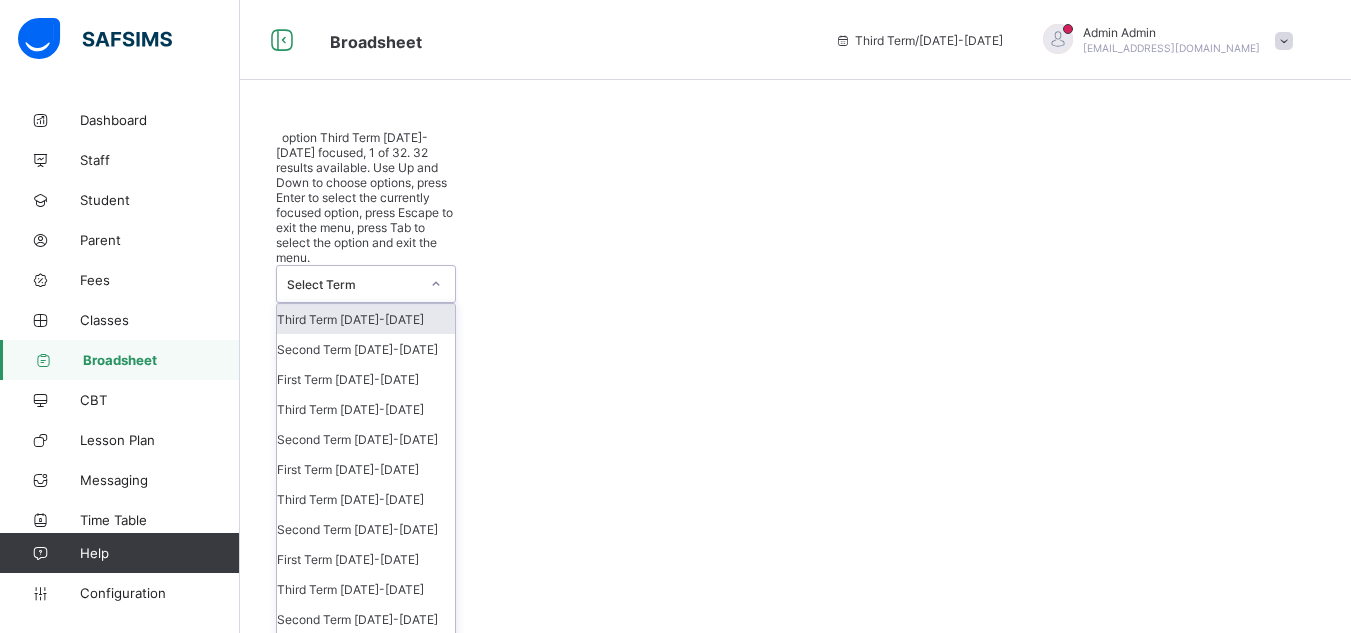 click on "Select Term" at bounding box center [353, 284] 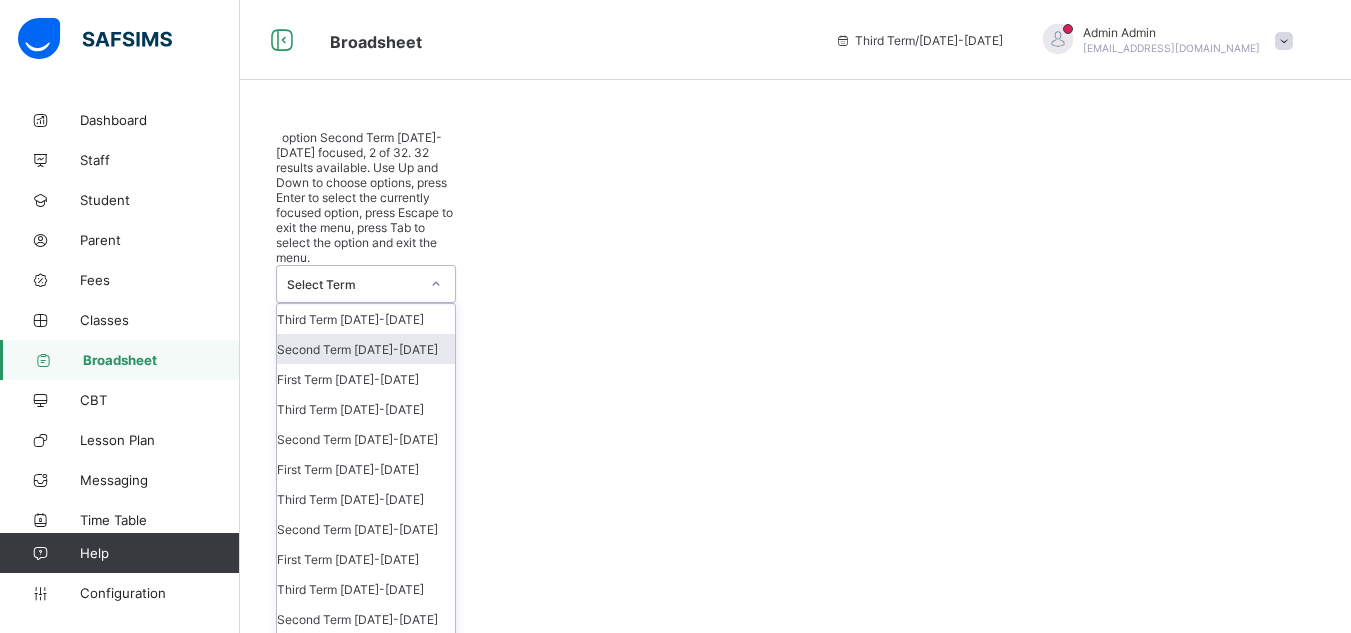 click on "Second Term 2024-2025" at bounding box center [366, 349] 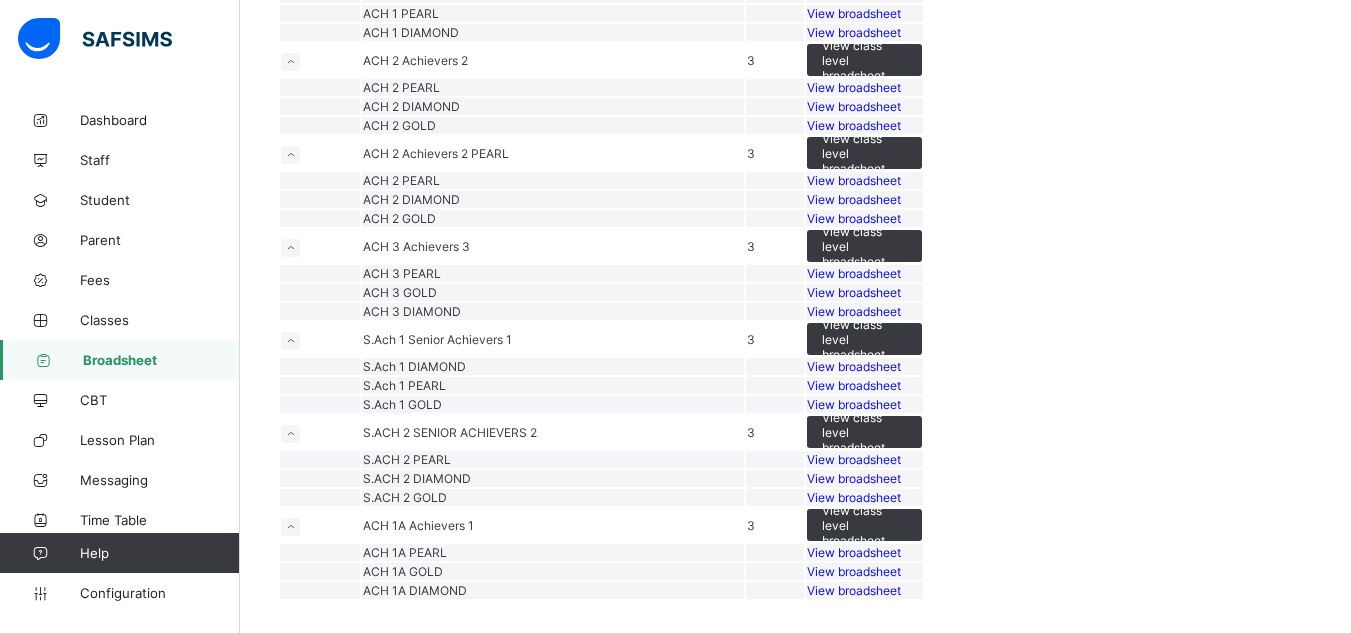 scroll, scrollTop: 4039, scrollLeft: 0, axis: vertical 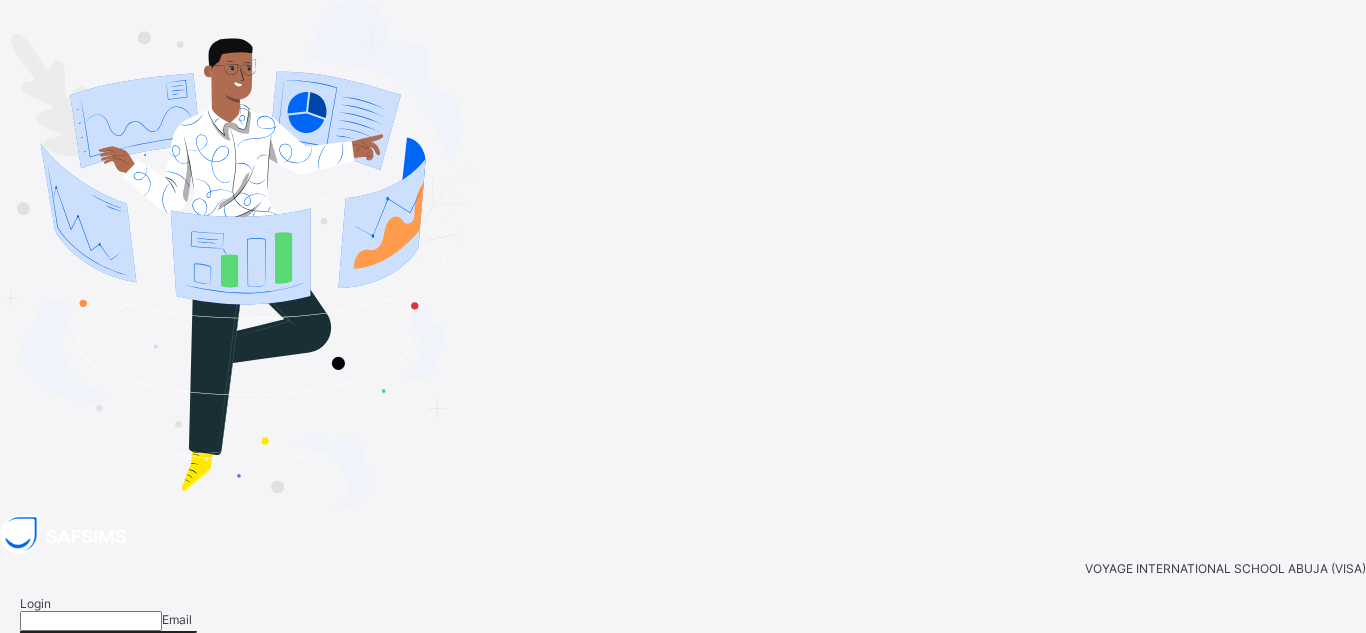type on "**********" 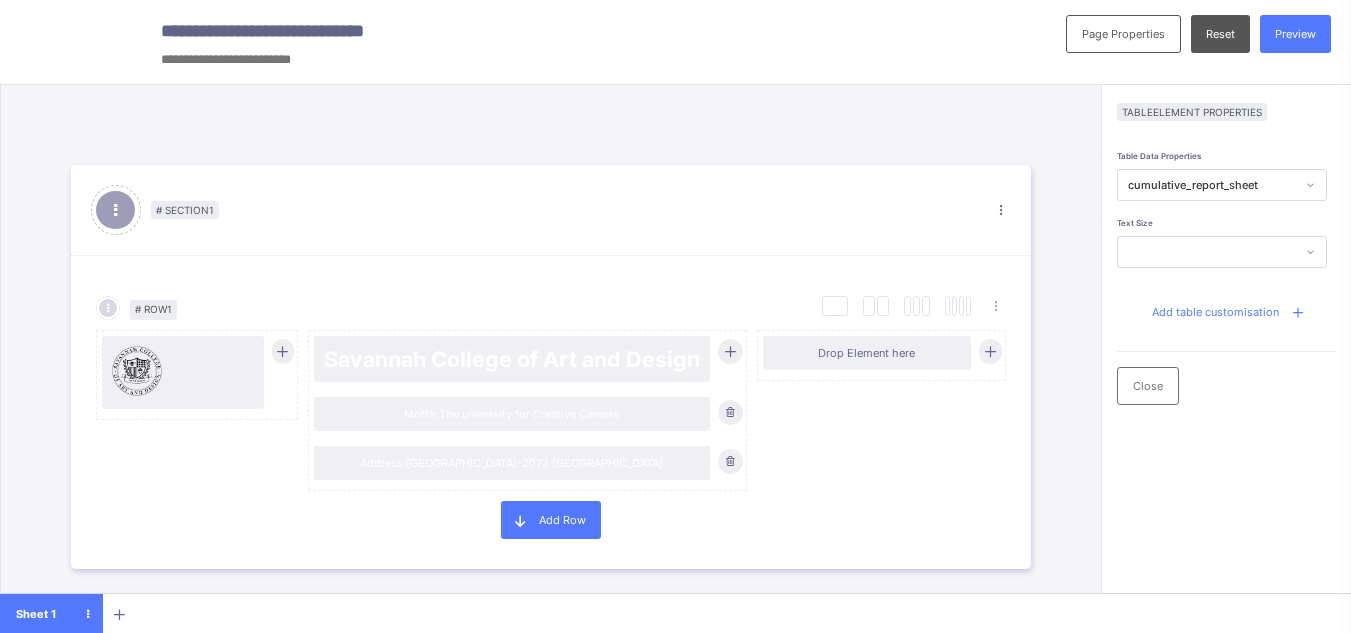 scroll, scrollTop: 0, scrollLeft: 0, axis: both 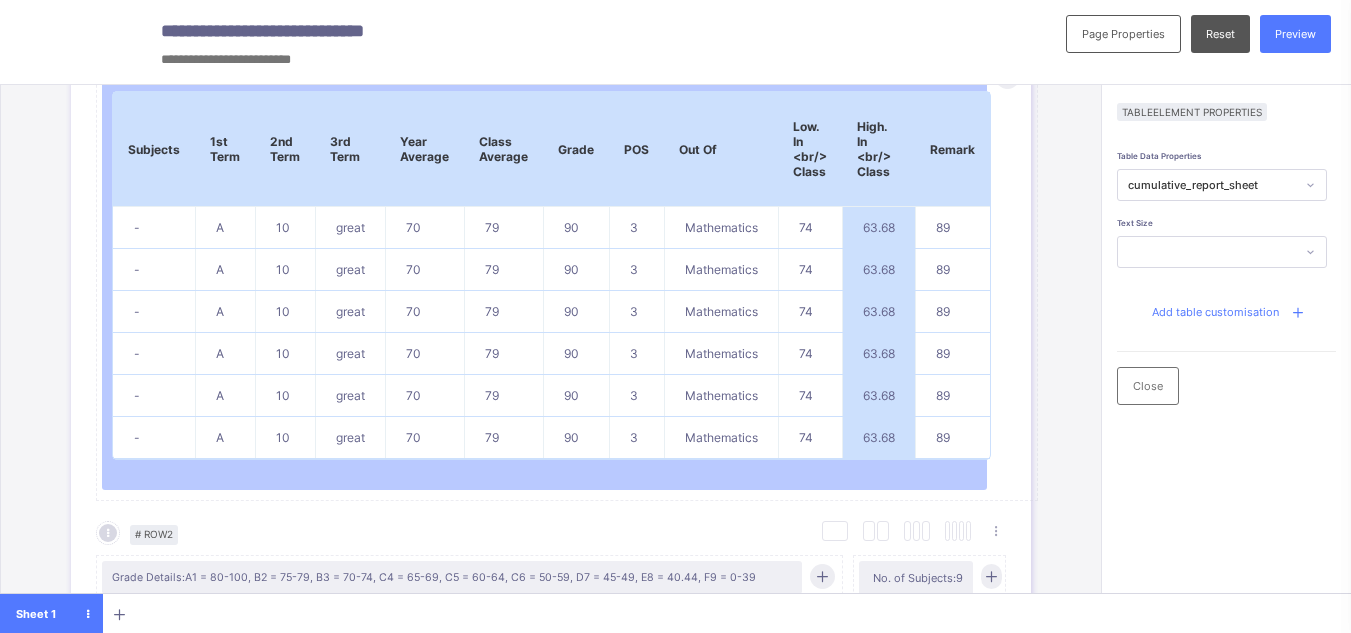 click on "cumulative_report_sheet" at bounding box center [1212, 185] 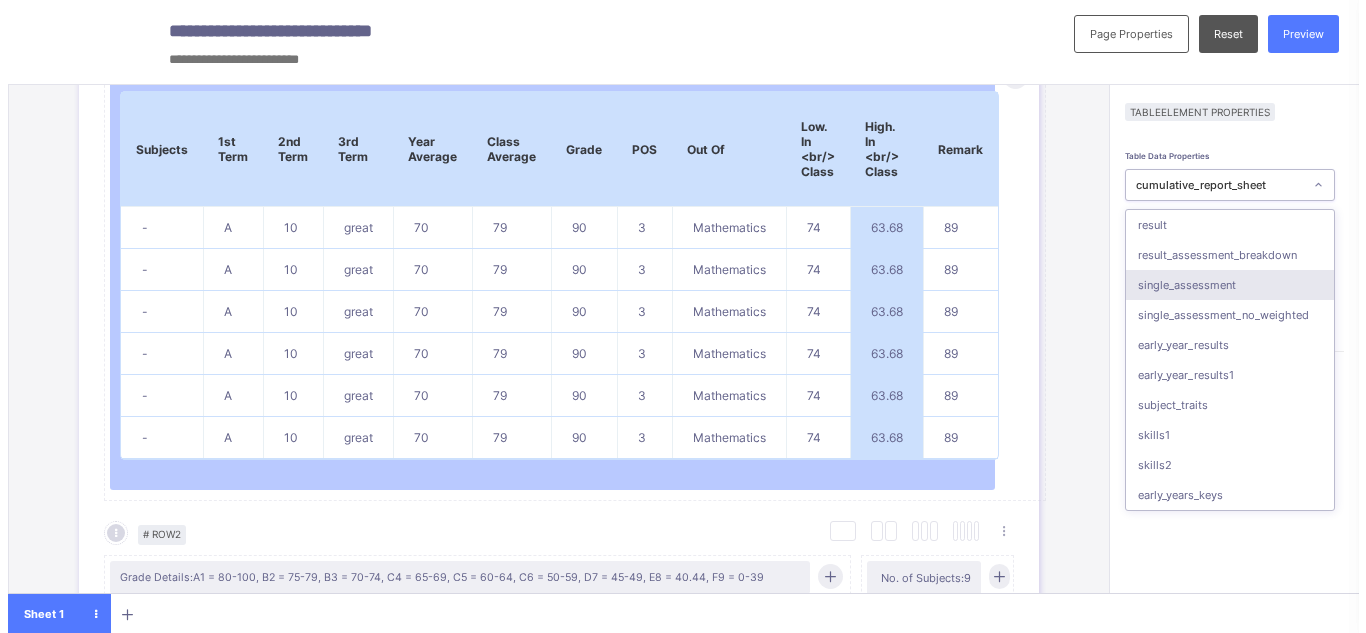 scroll, scrollTop: 180, scrollLeft: 0, axis: vertical 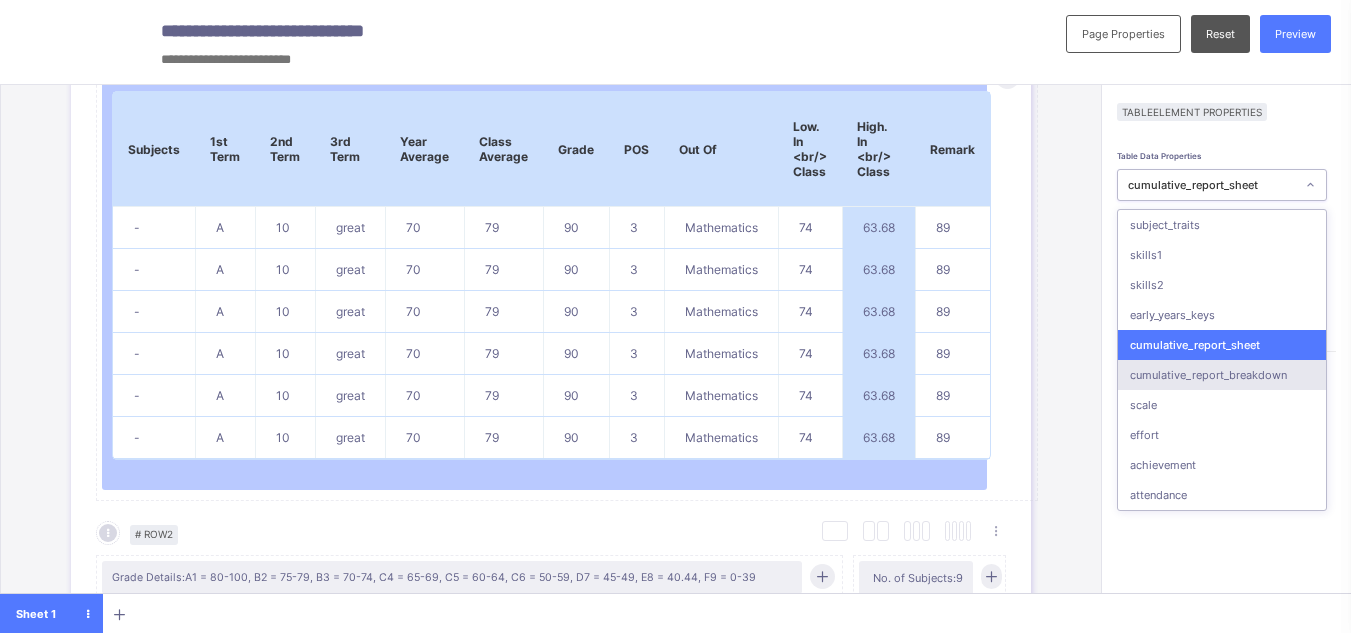 click on "cumulative_report_breakdown" at bounding box center (1222, 375) 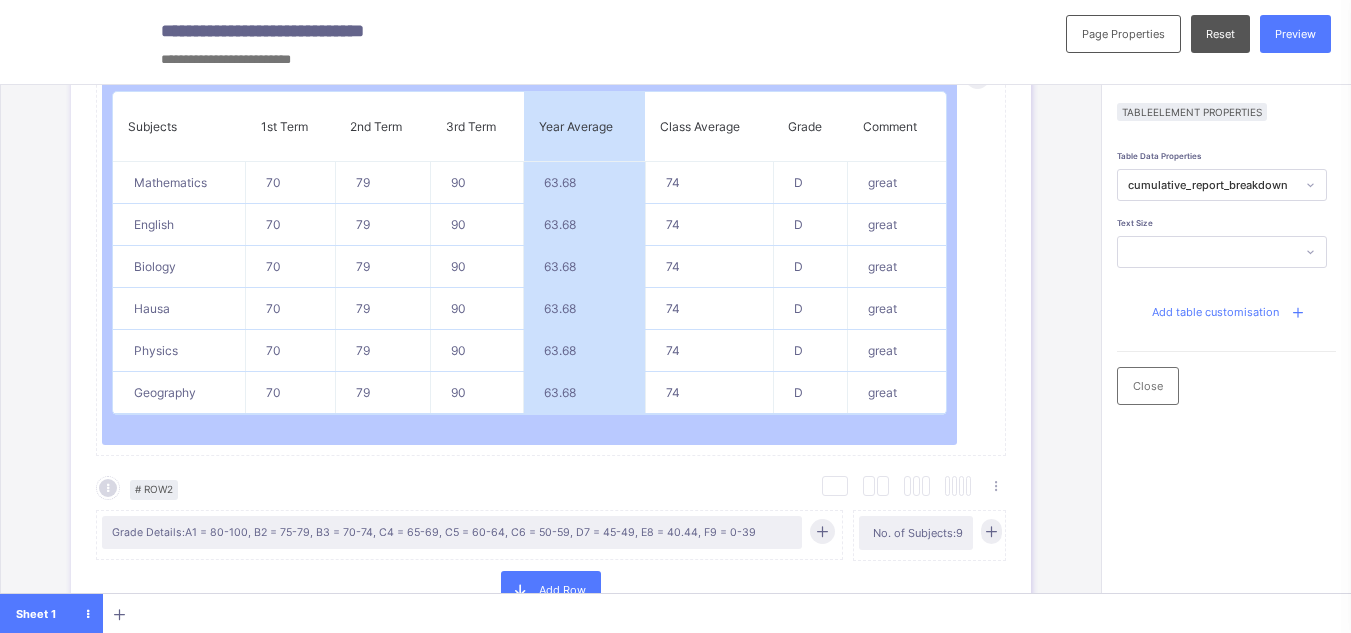 click on "Add table customisation" at bounding box center (1215, 312) 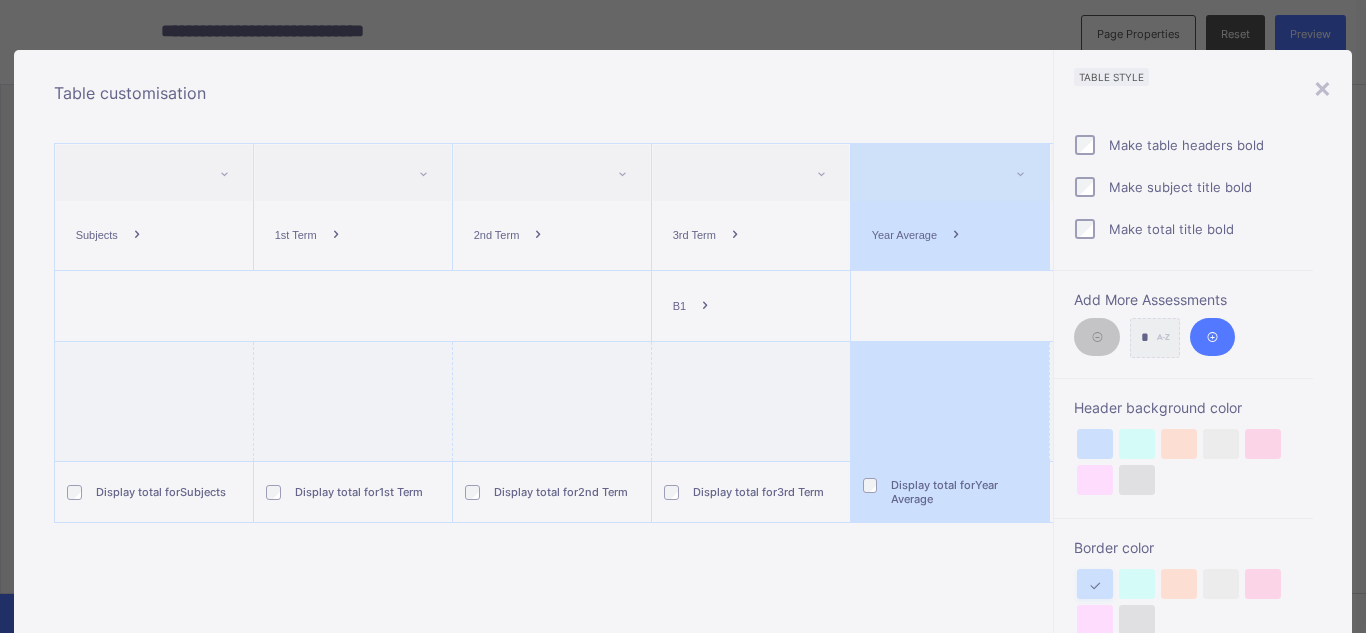 click at bounding box center (705, 306) 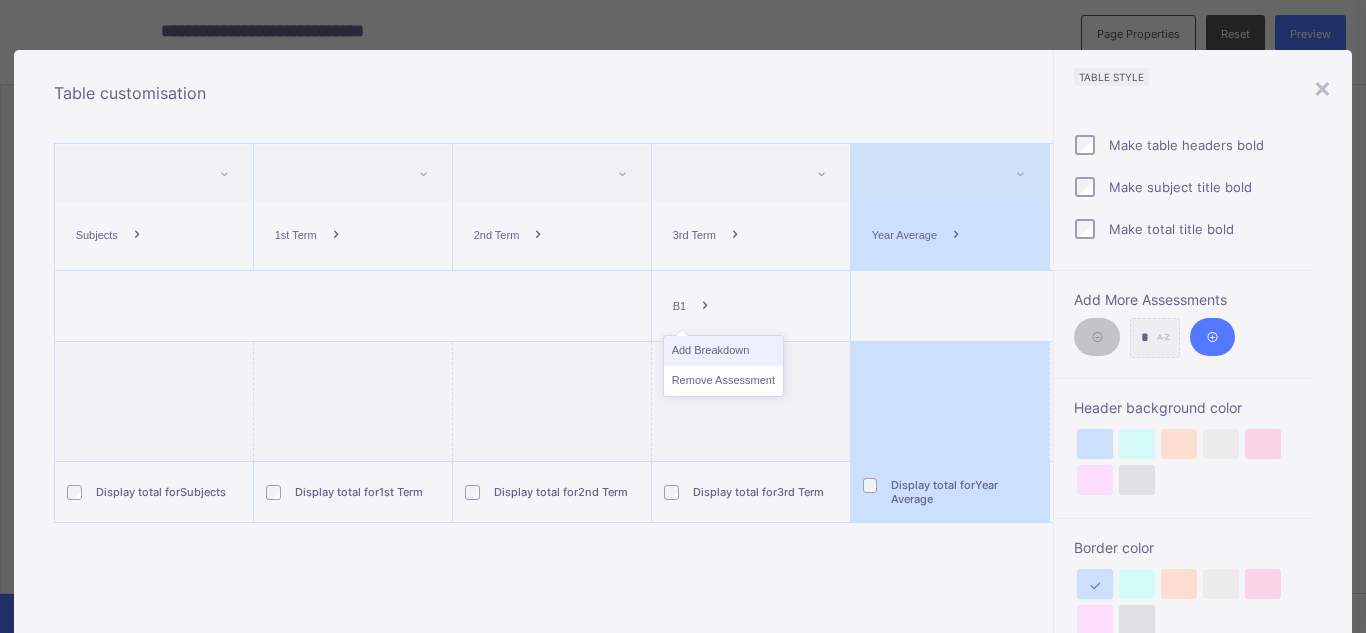 click on "Add Breakdown" at bounding box center [723, 351] 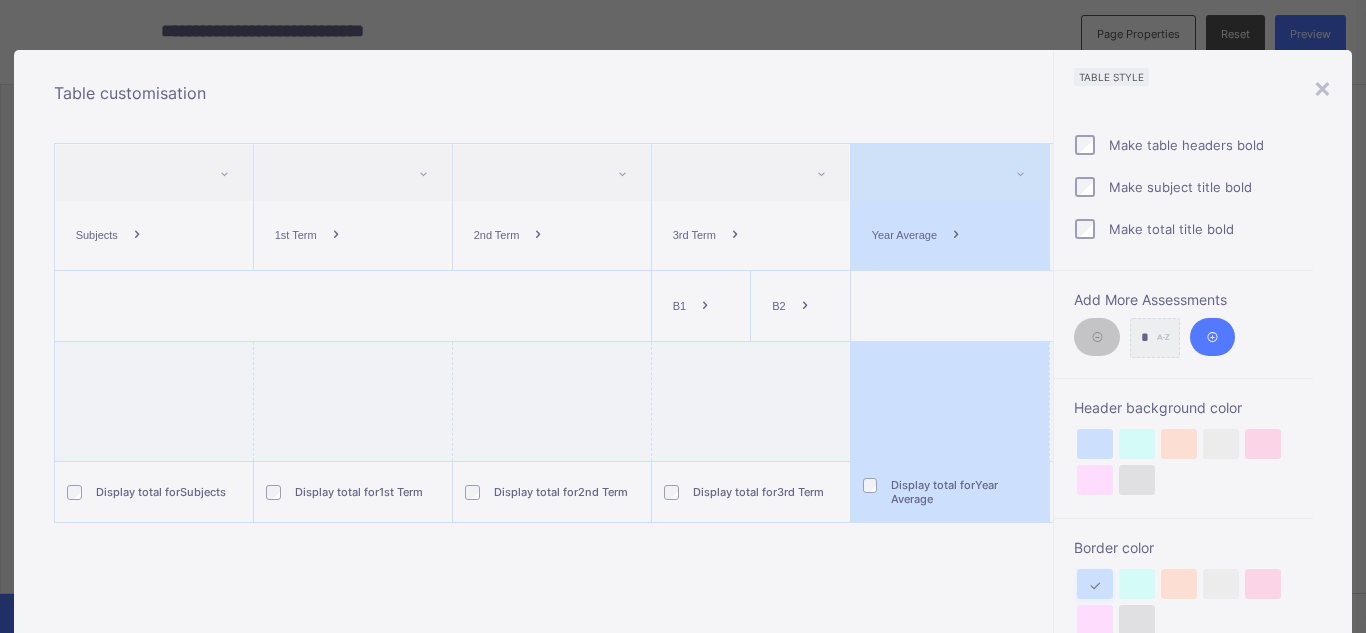 click at bounding box center [805, 306] 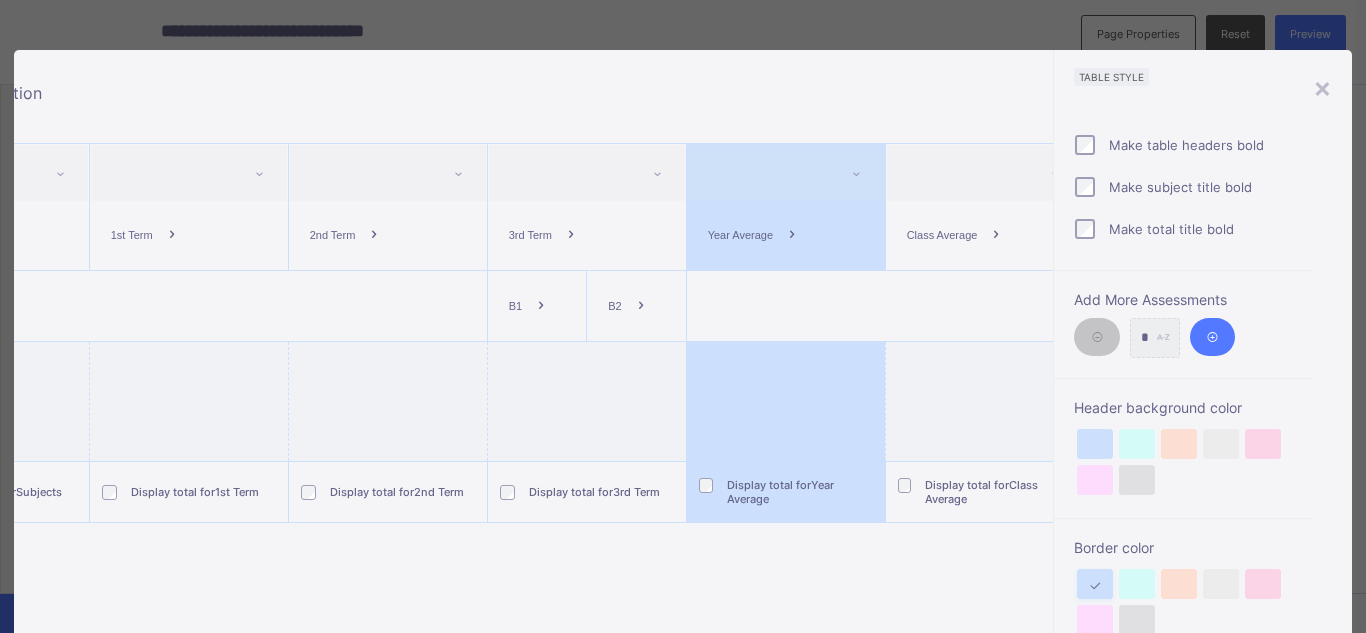 scroll, scrollTop: 0, scrollLeft: 172, axis: horizontal 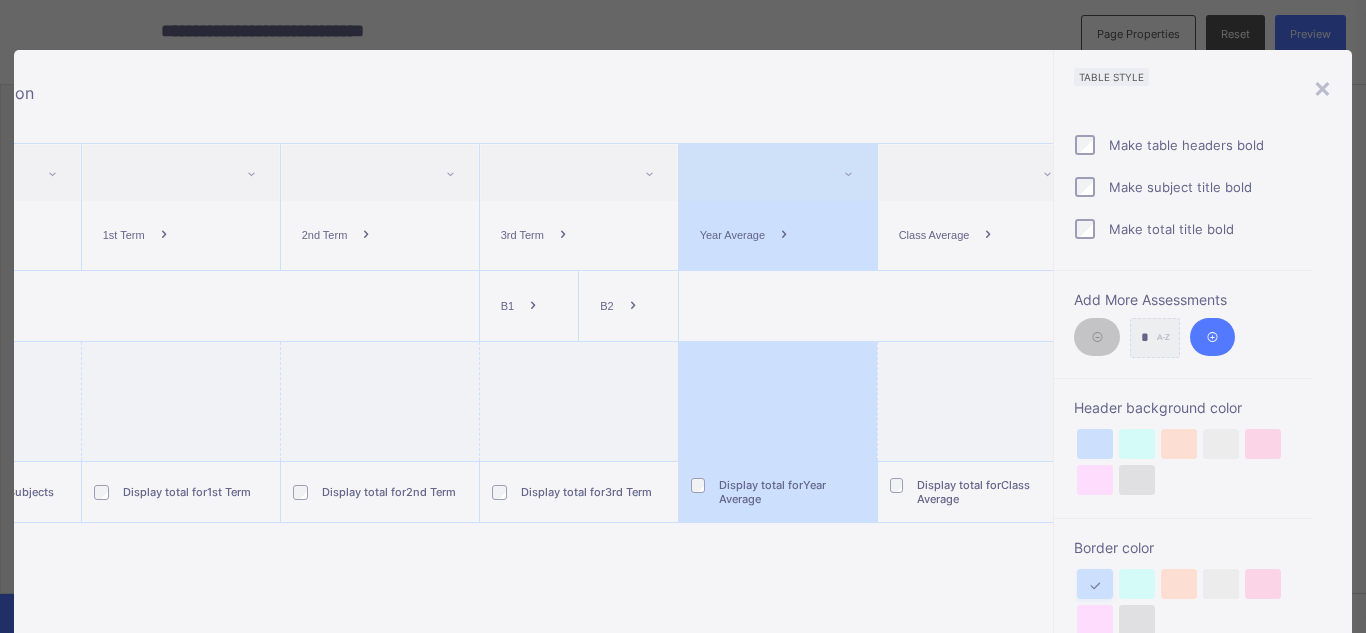 click at bounding box center [533, 306] 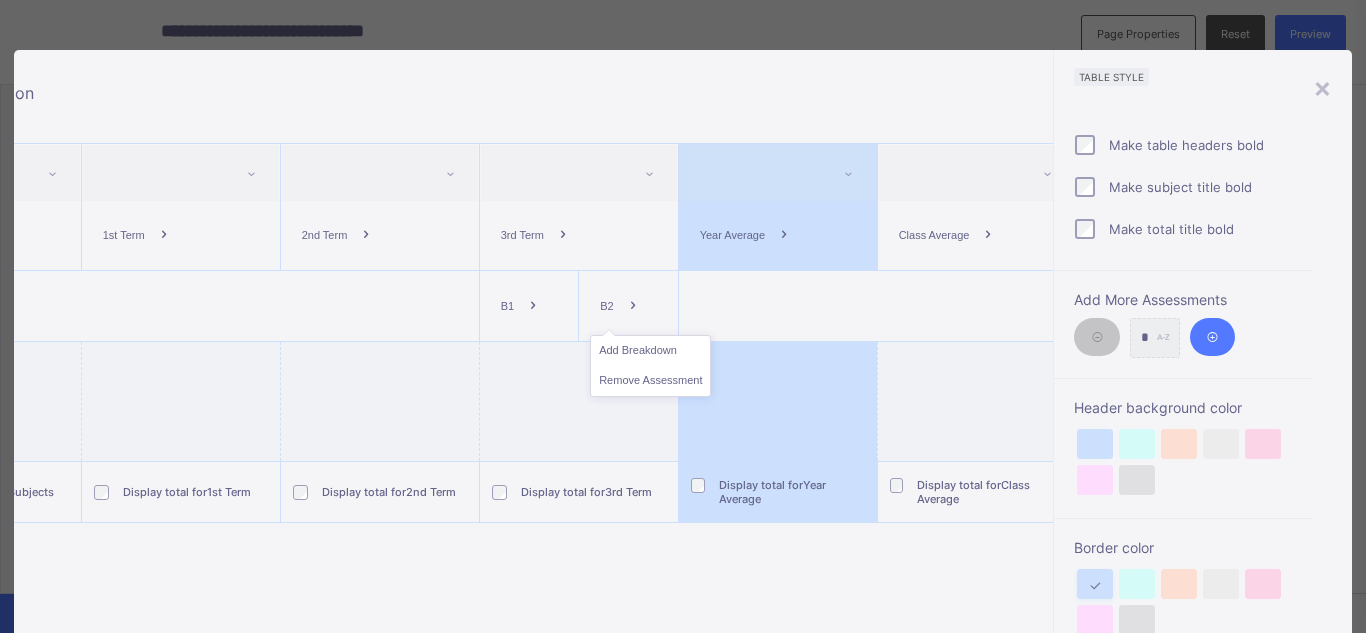 click on "Add Breakdown Remove Assessment" at bounding box center [650, 366] 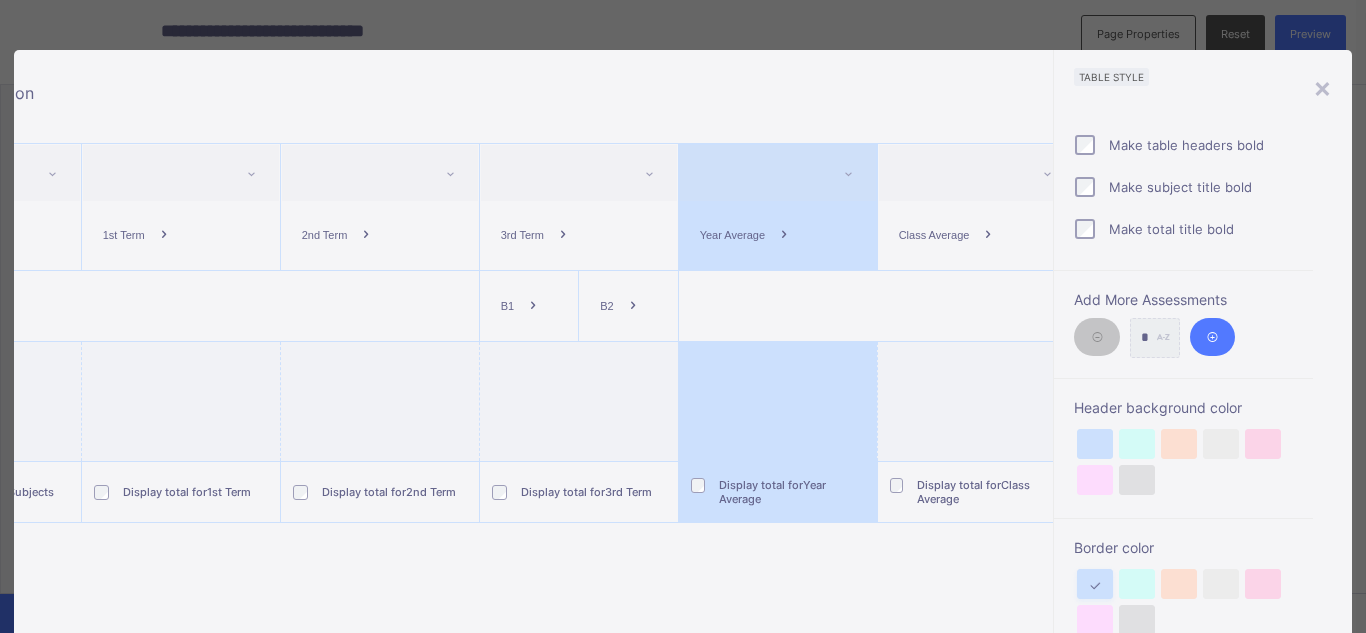 click at bounding box center (533, 306) 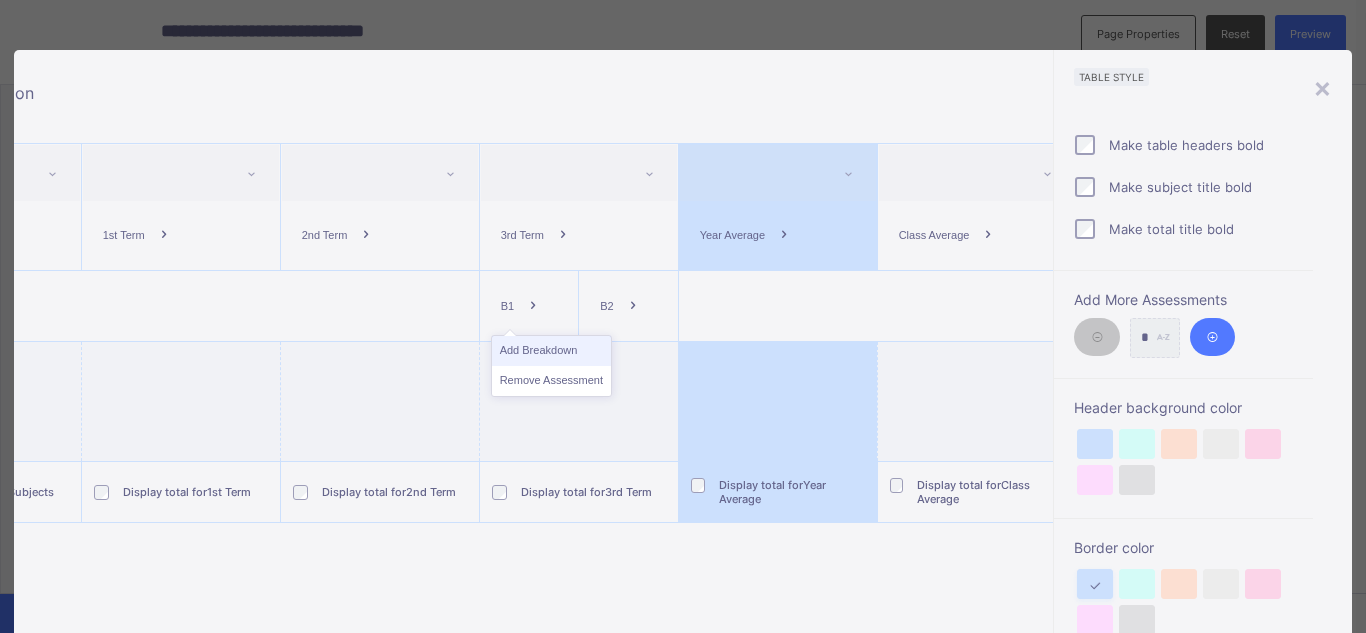 click on "Add Breakdown" at bounding box center [551, 351] 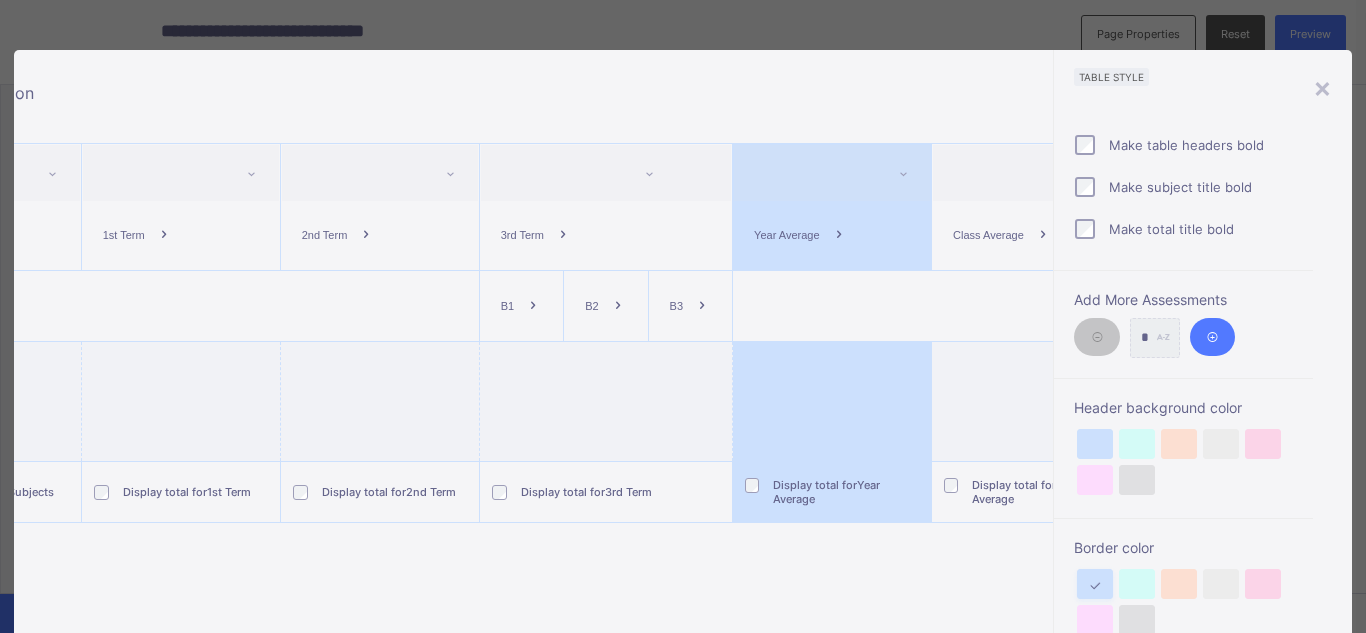 click at bounding box center [533, 306] 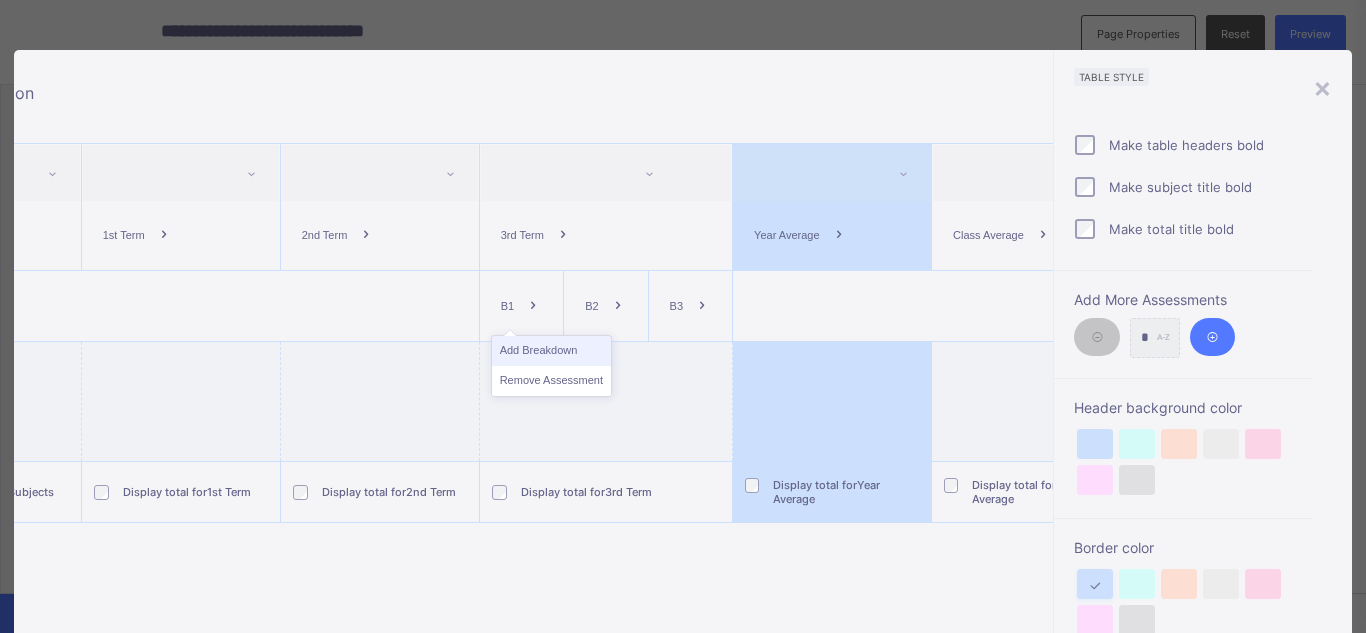 click on "Add Breakdown" at bounding box center [551, 351] 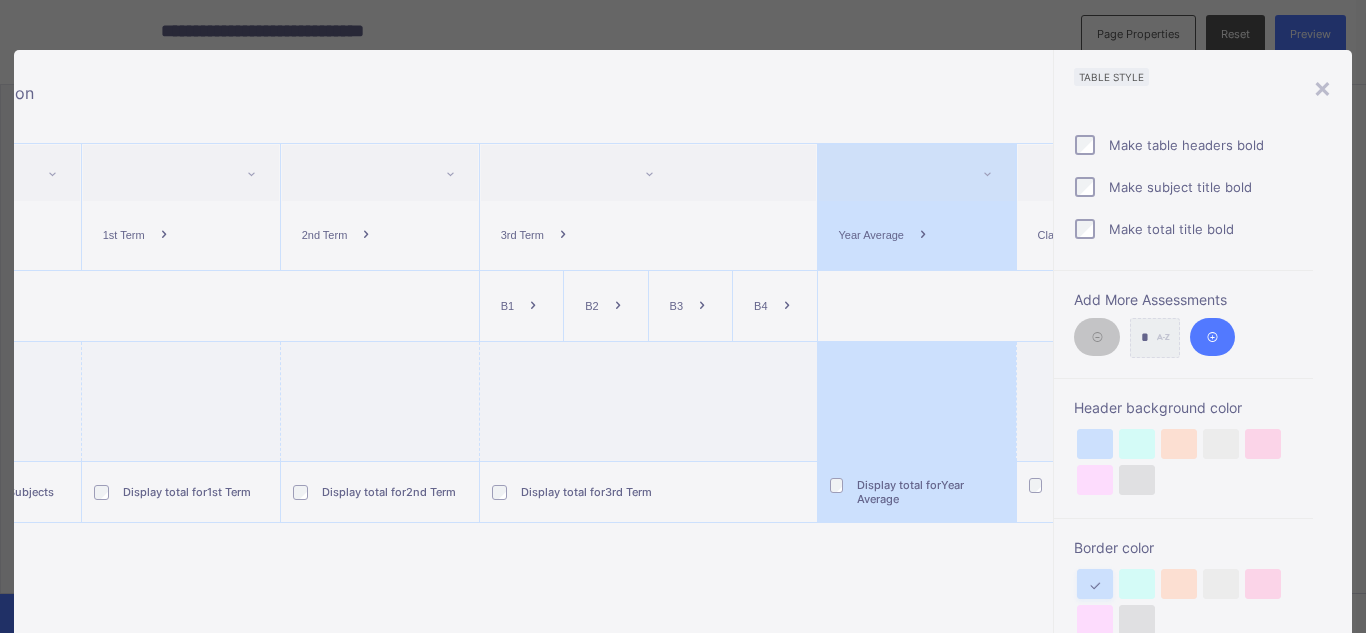 click at bounding box center [533, 306] 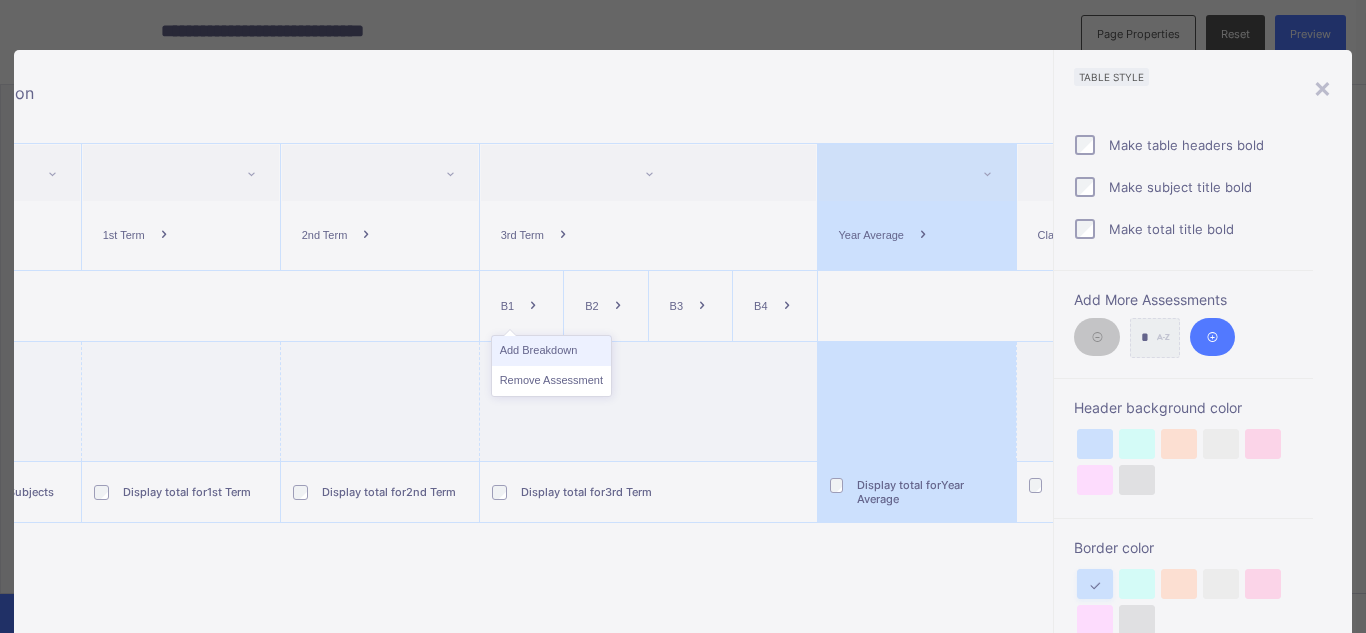 click on "Add Breakdown" at bounding box center [551, 351] 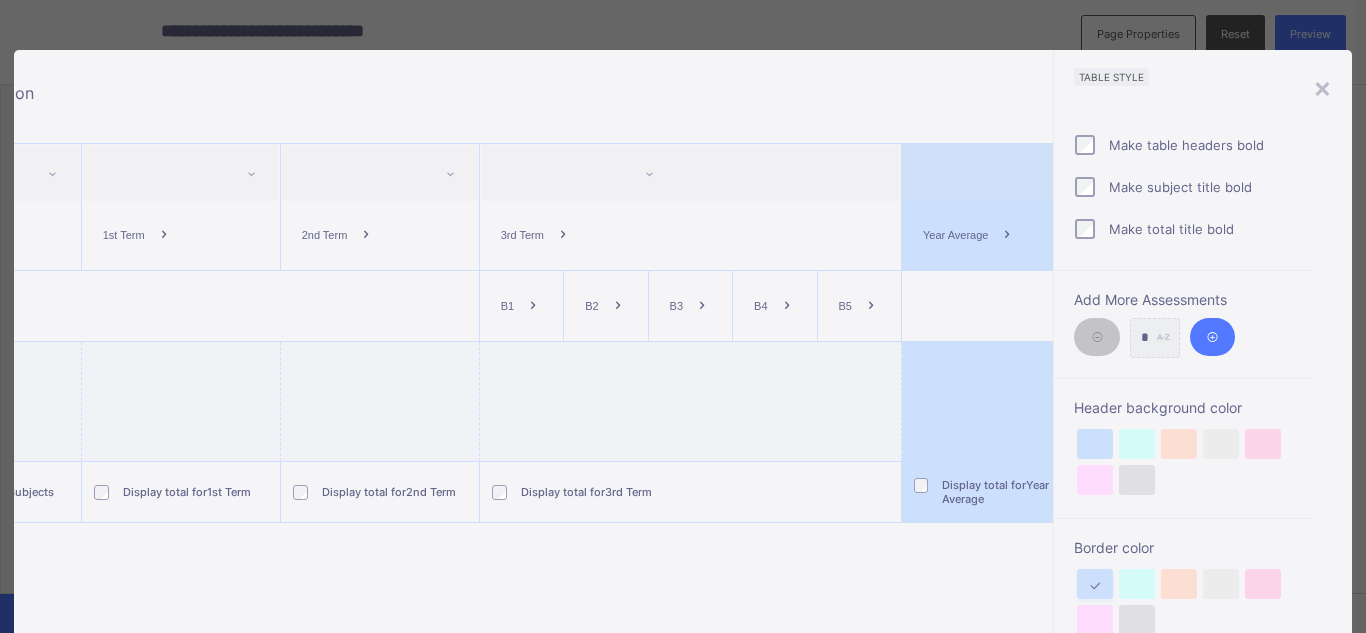 click at bounding box center [533, 306] 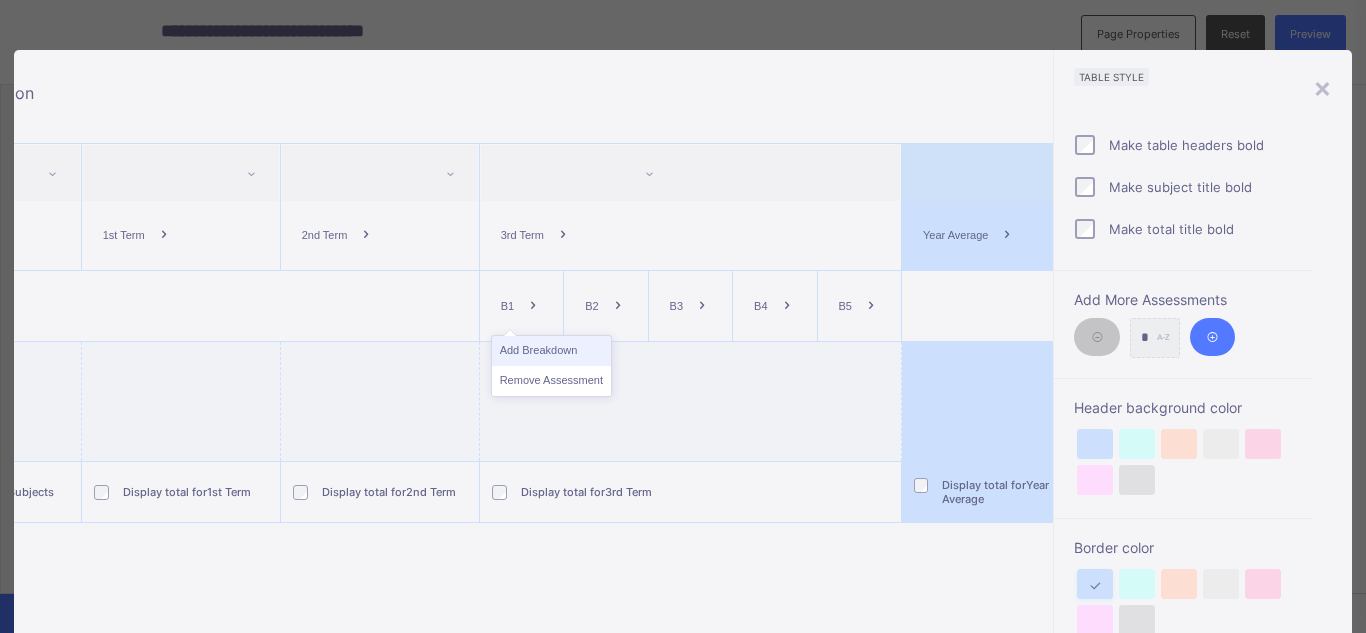click on "Add Breakdown" at bounding box center (551, 351) 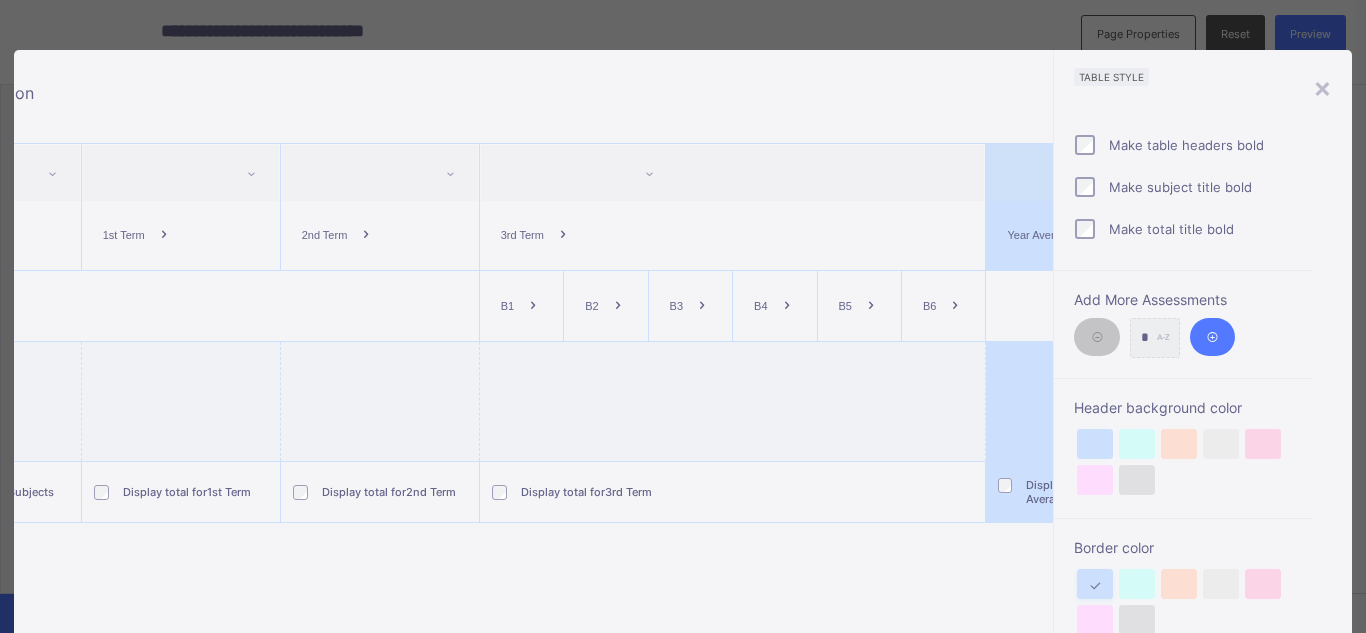 click at bounding box center [533, 306] 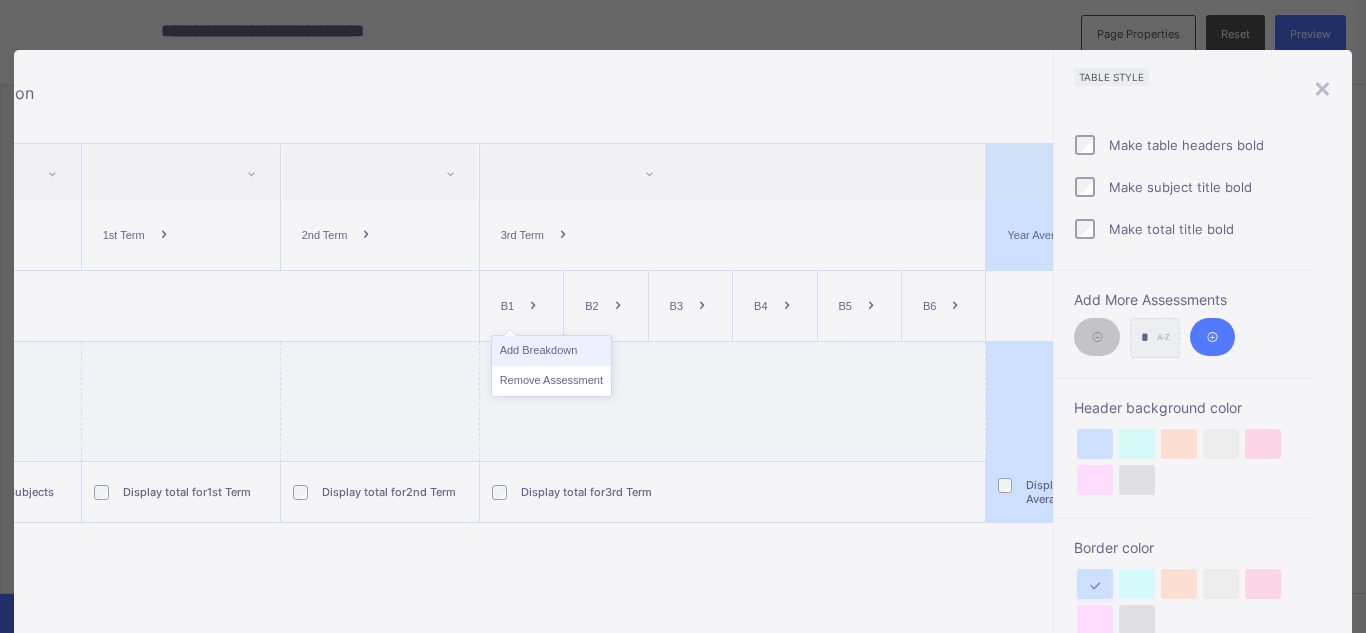 click on "Add Breakdown" at bounding box center [551, 351] 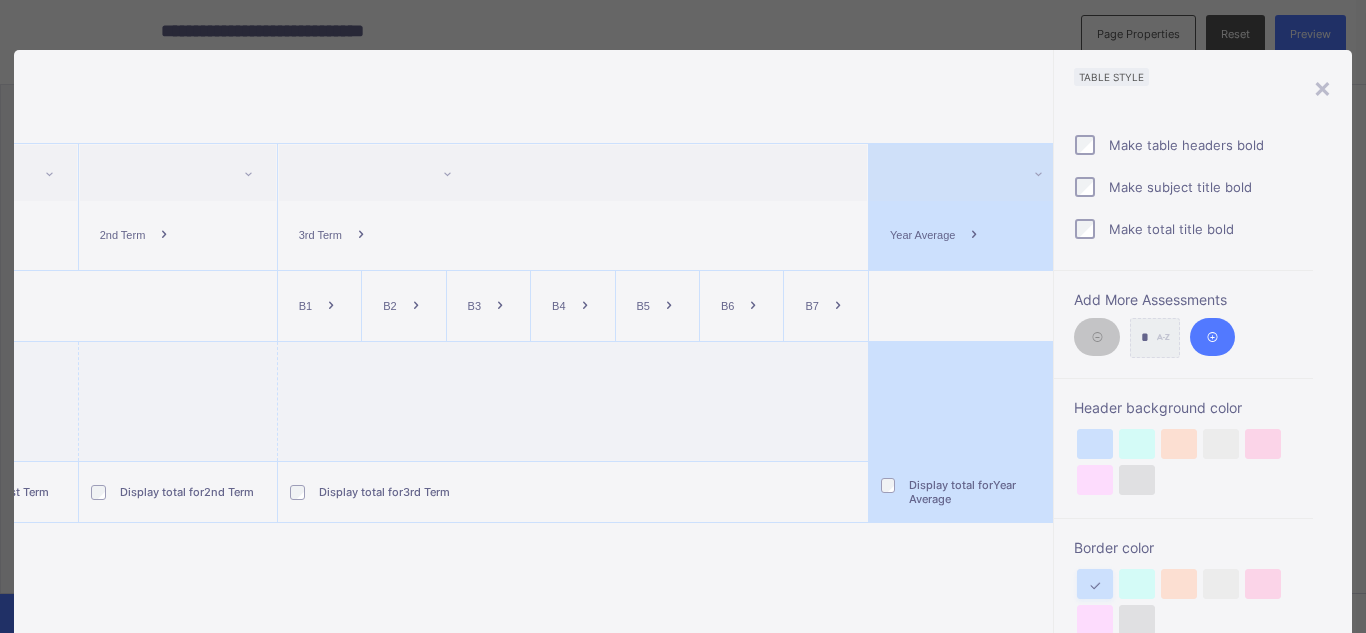 scroll, scrollTop: 0, scrollLeft: 381, axis: horizontal 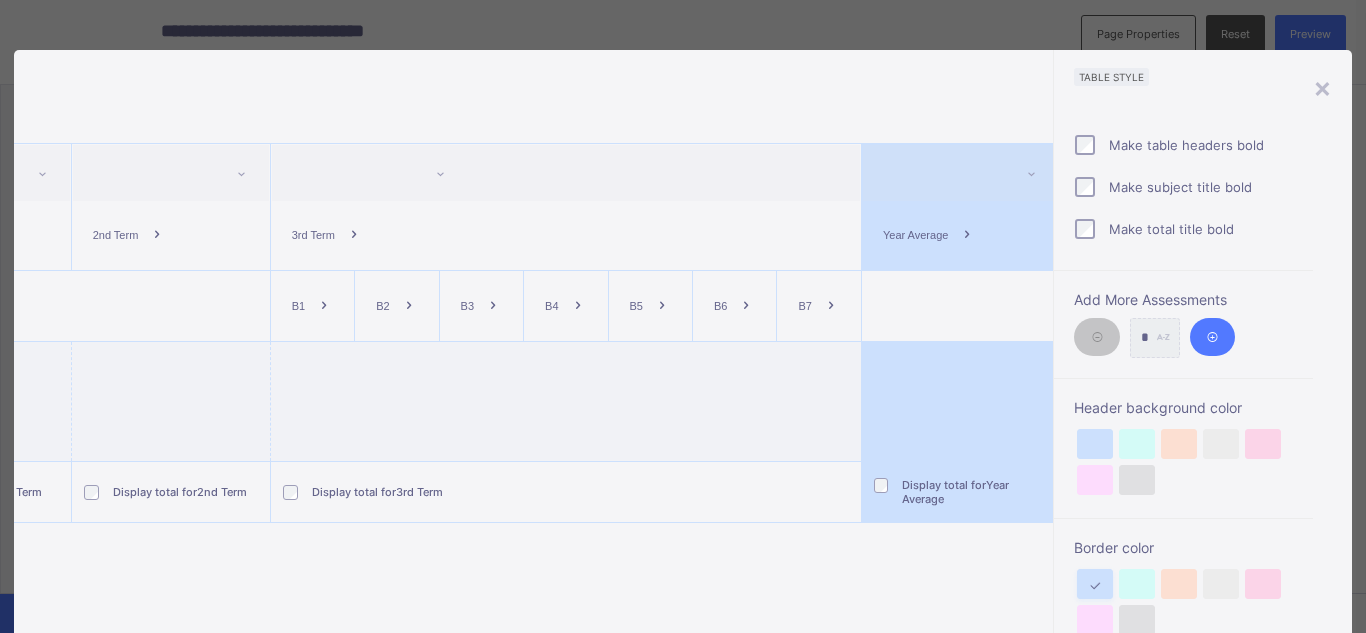 click on "B1" at bounding box center (298, 306) 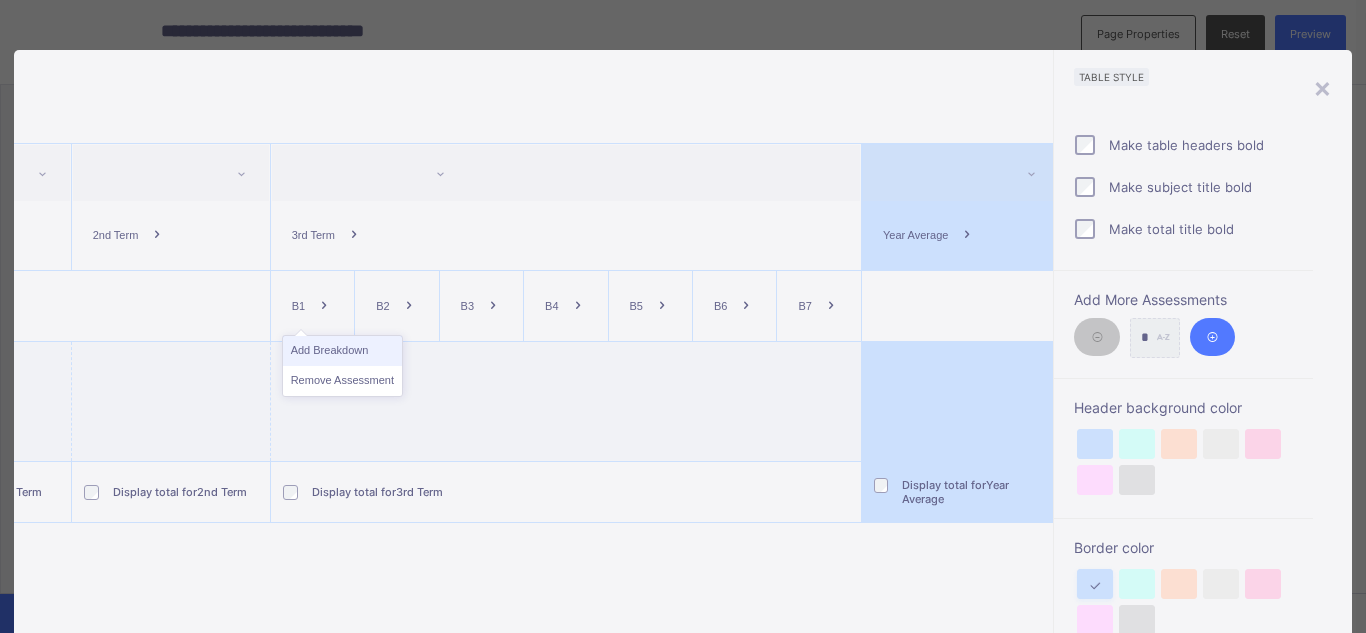 click on "Add Breakdown" at bounding box center (342, 351) 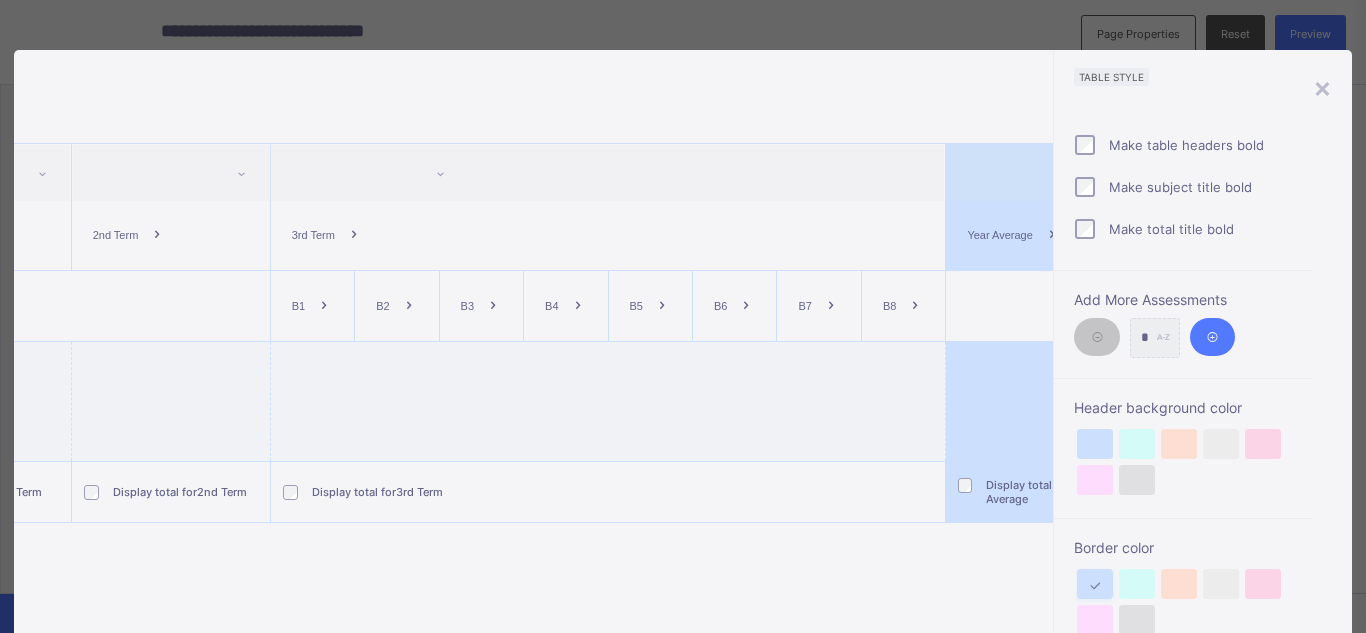 click at bounding box center [324, 306] 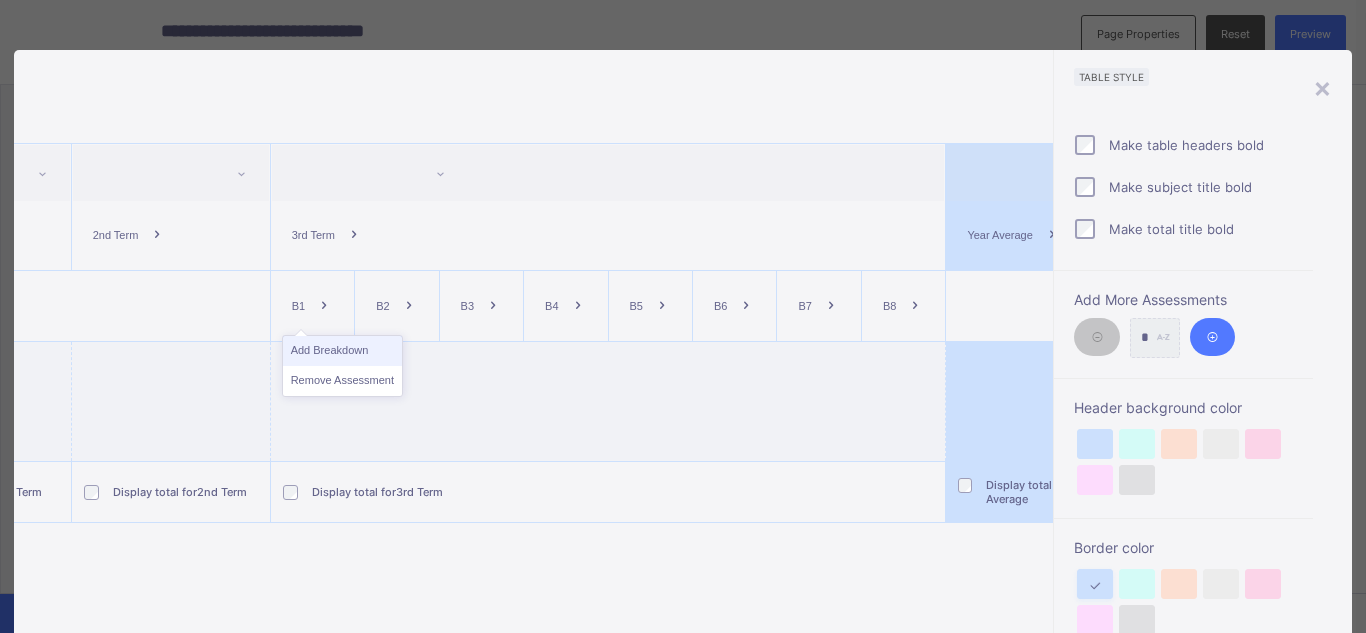 click on "Add Breakdown" at bounding box center [342, 351] 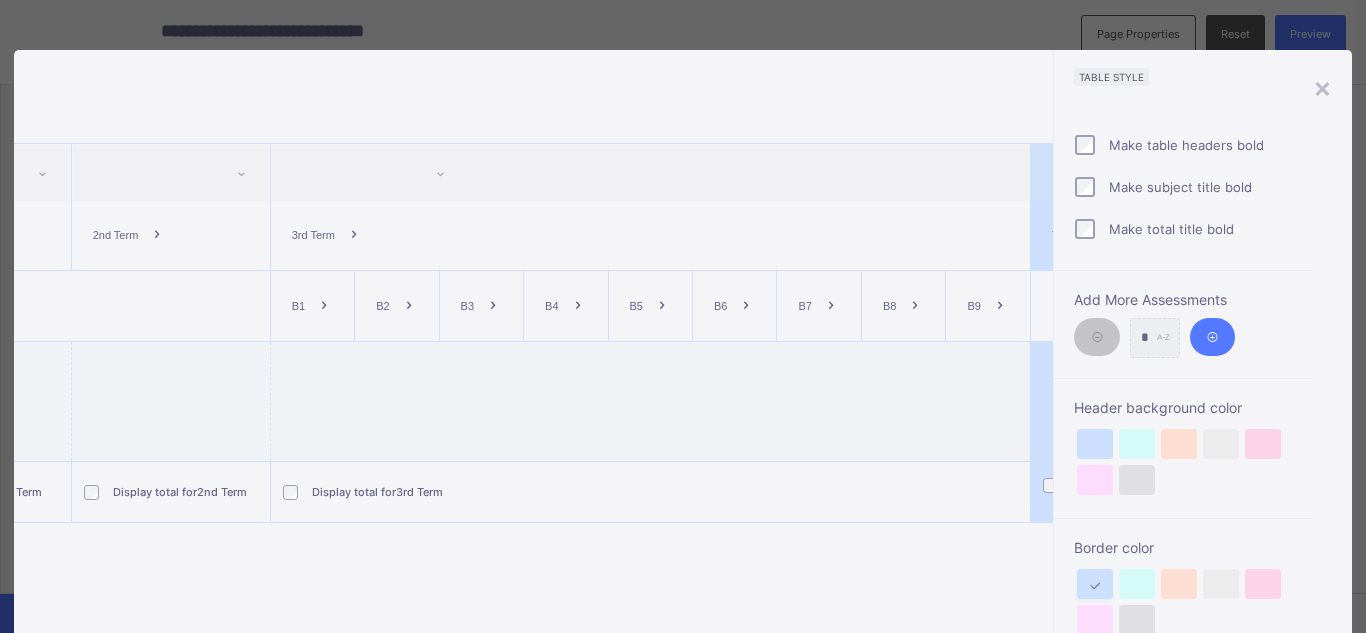 click at bounding box center (324, 306) 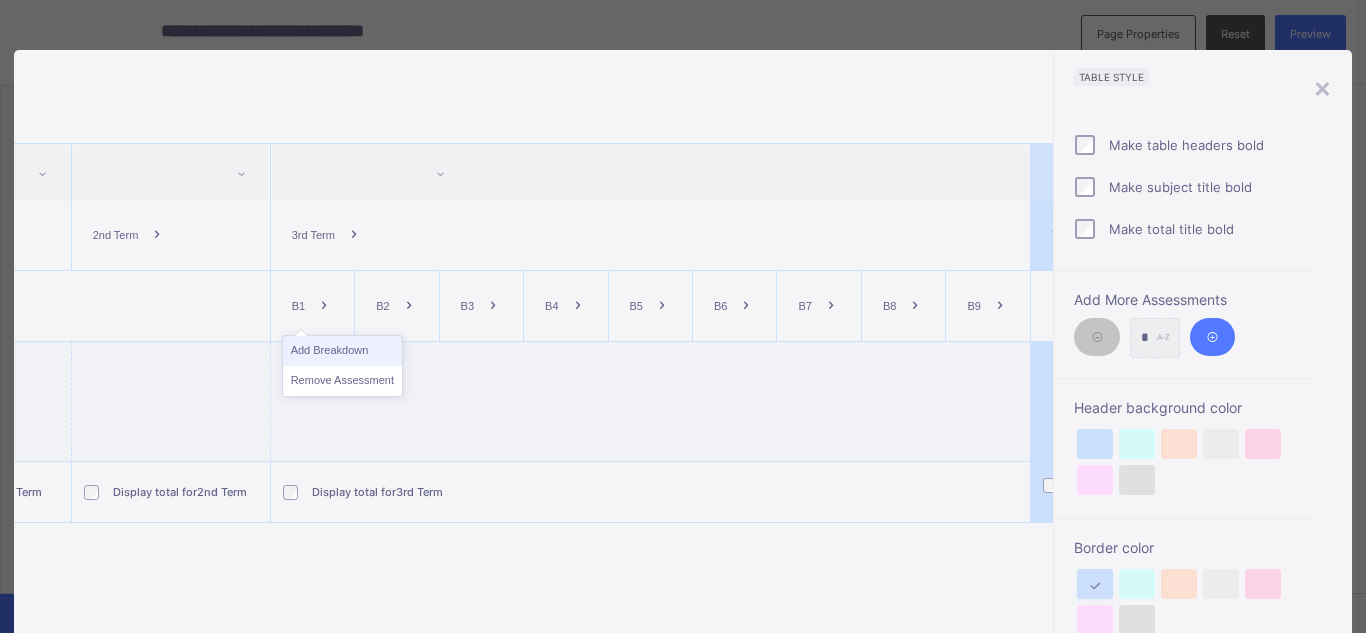 click on "Add Breakdown" at bounding box center [342, 351] 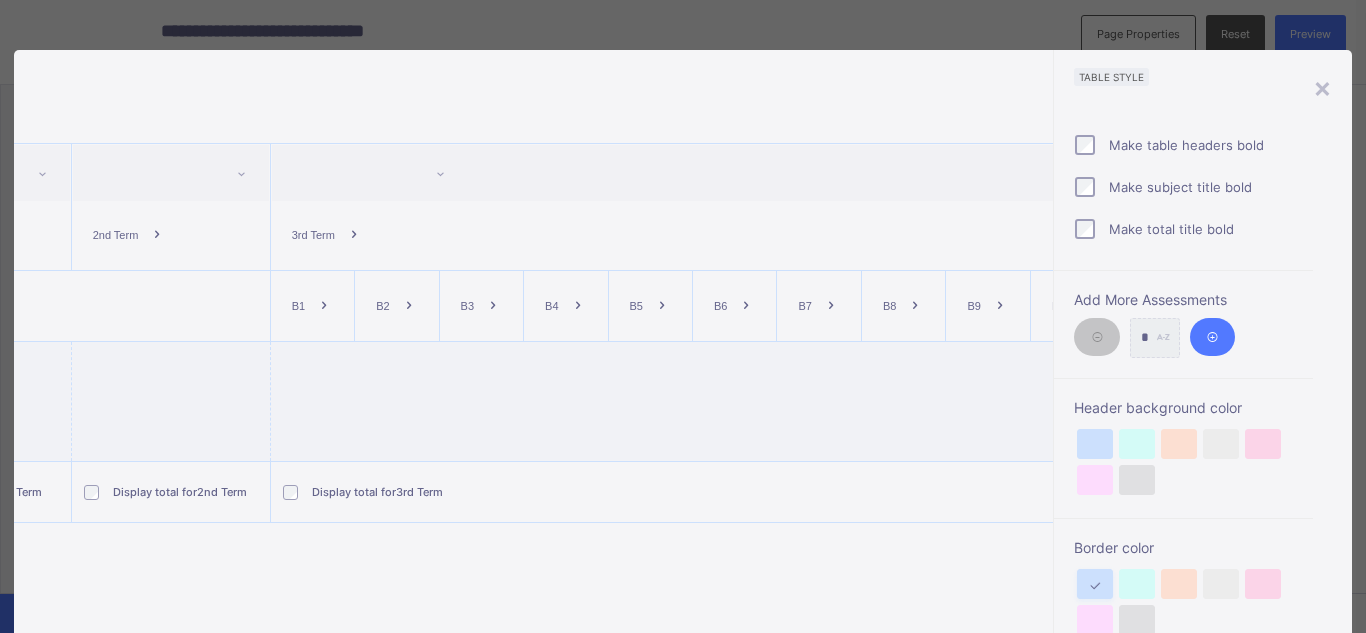 click at bounding box center [324, 306] 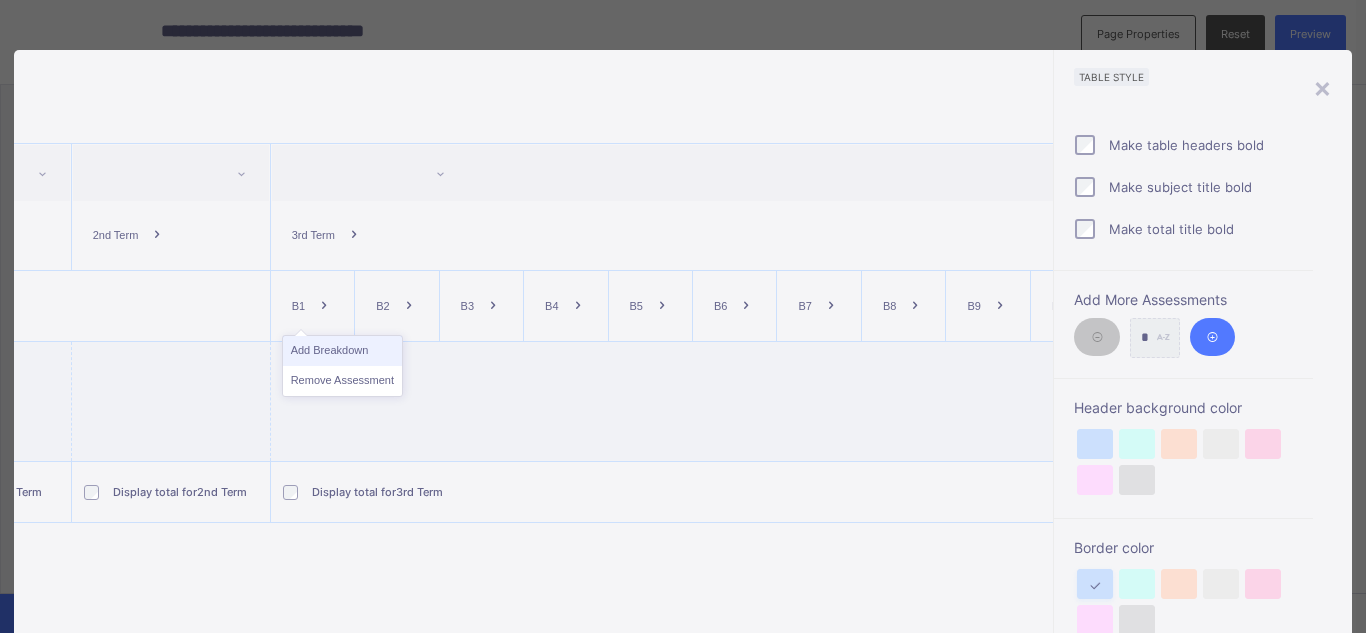 click on "Add Breakdown" at bounding box center [342, 351] 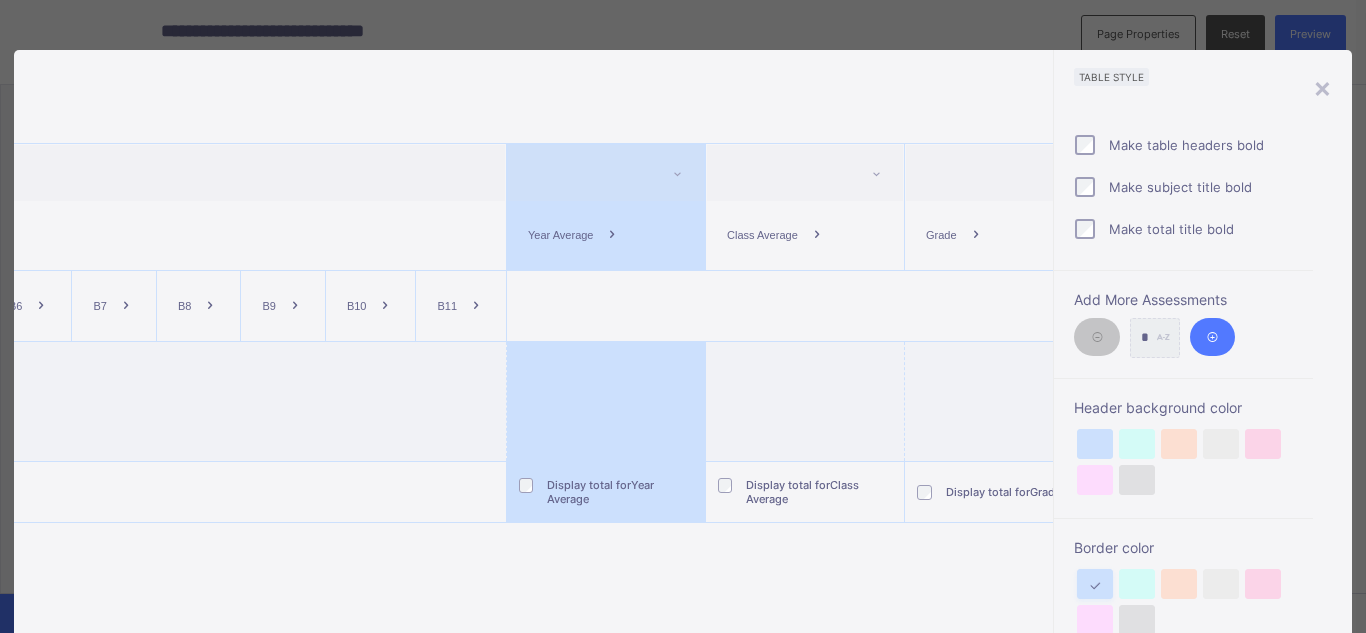 scroll, scrollTop: 0, scrollLeft: 1334, axis: horizontal 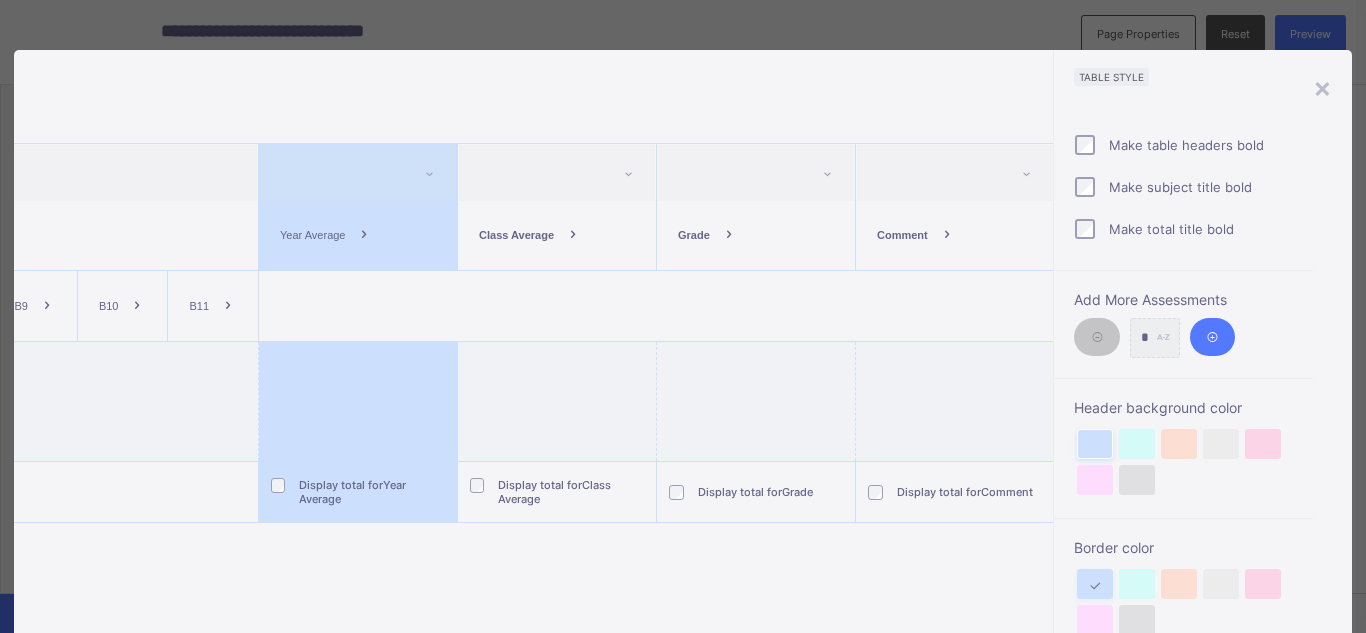 click at bounding box center [1095, 444] 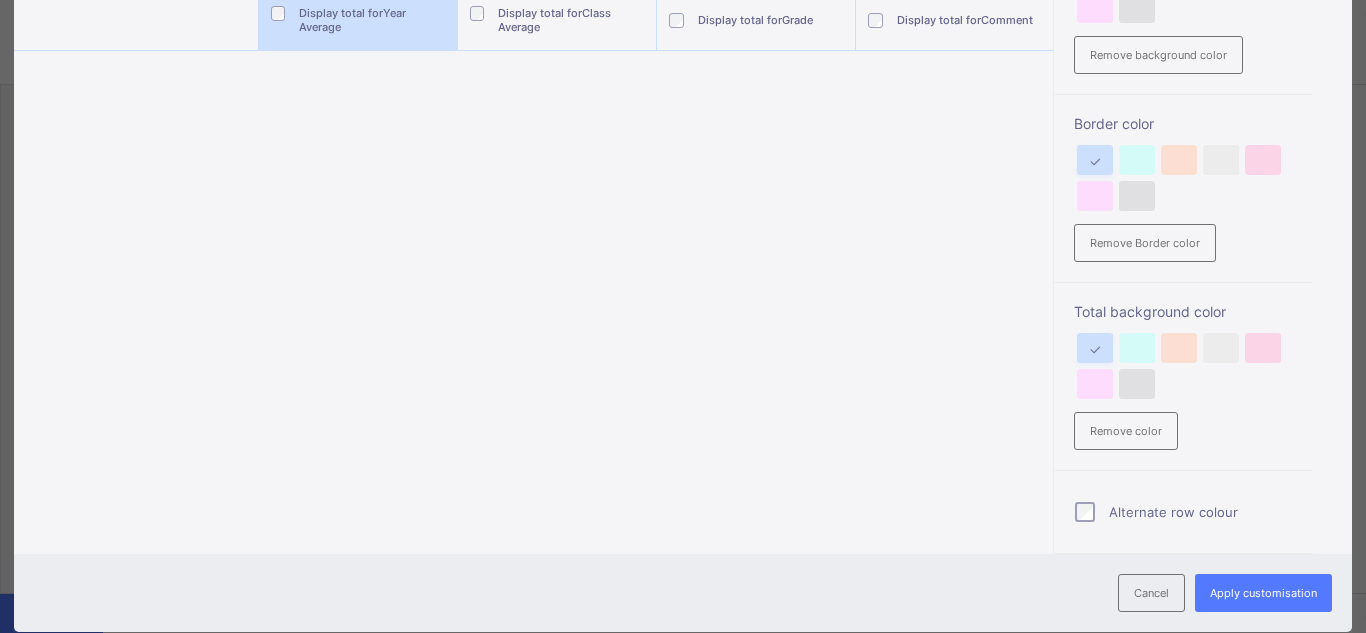 scroll, scrollTop: 521, scrollLeft: 0, axis: vertical 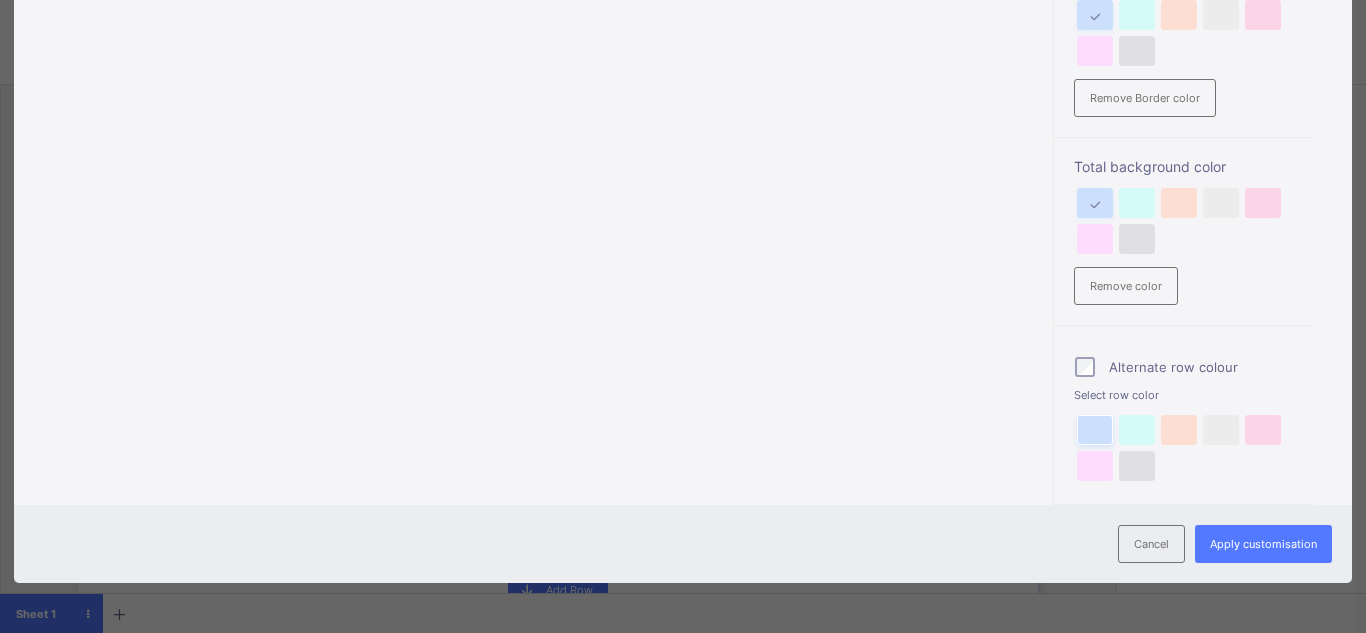 click at bounding box center [1095, 430] 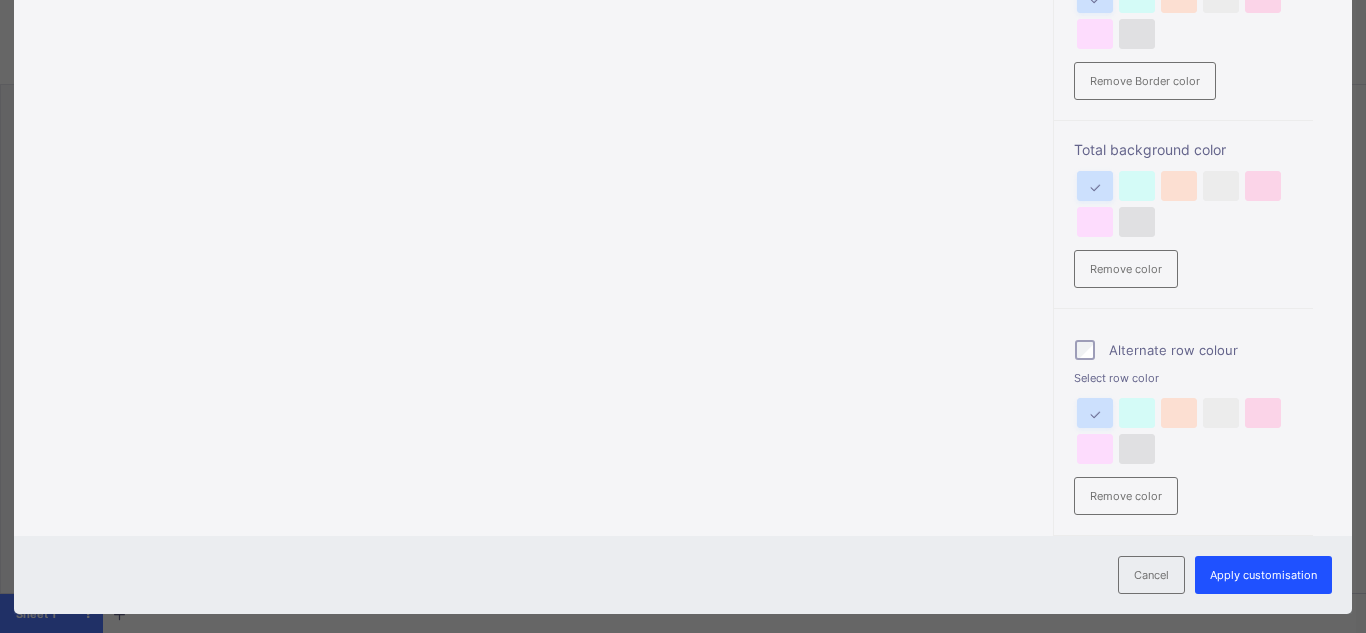 click on "Apply customisation" at bounding box center [1263, 575] 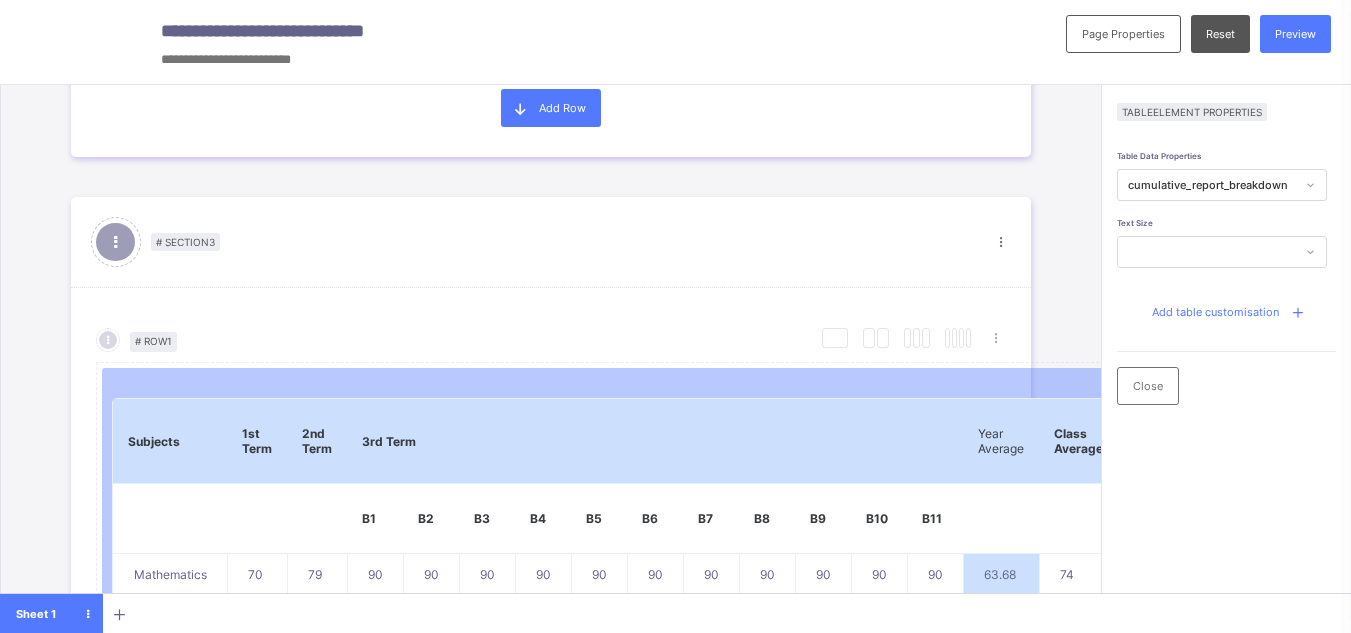 scroll, scrollTop: 927, scrollLeft: 0, axis: vertical 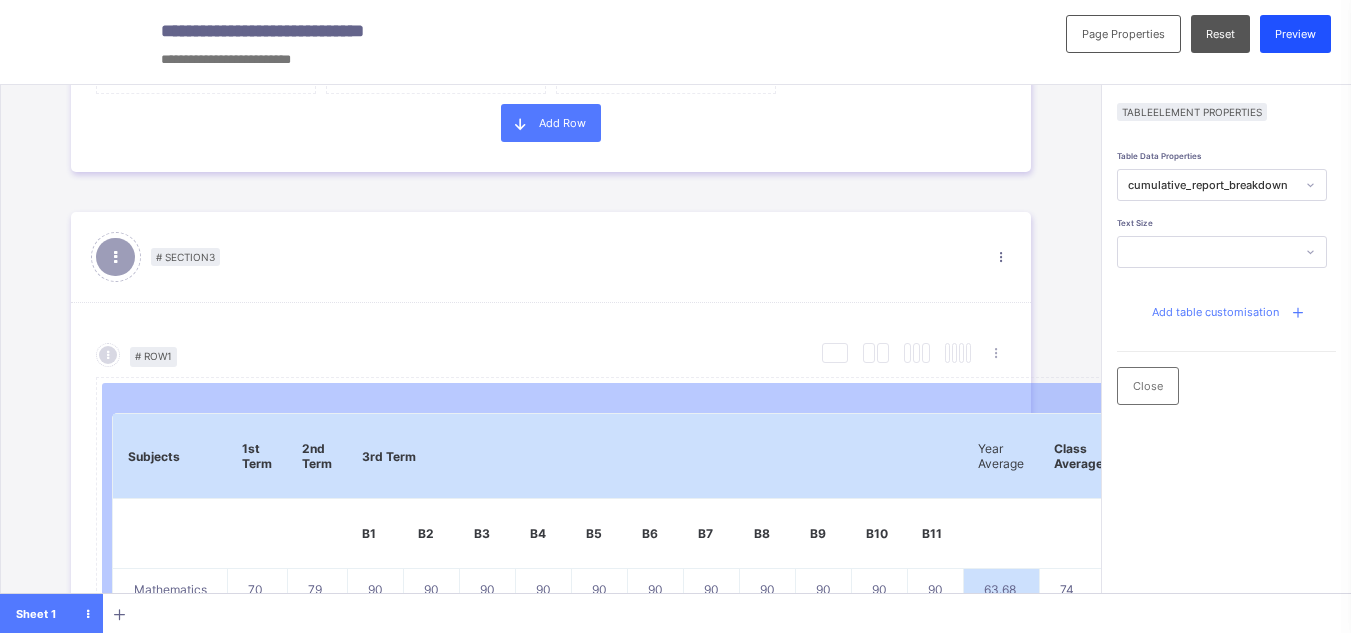 click on "Preview" at bounding box center [1295, 34] 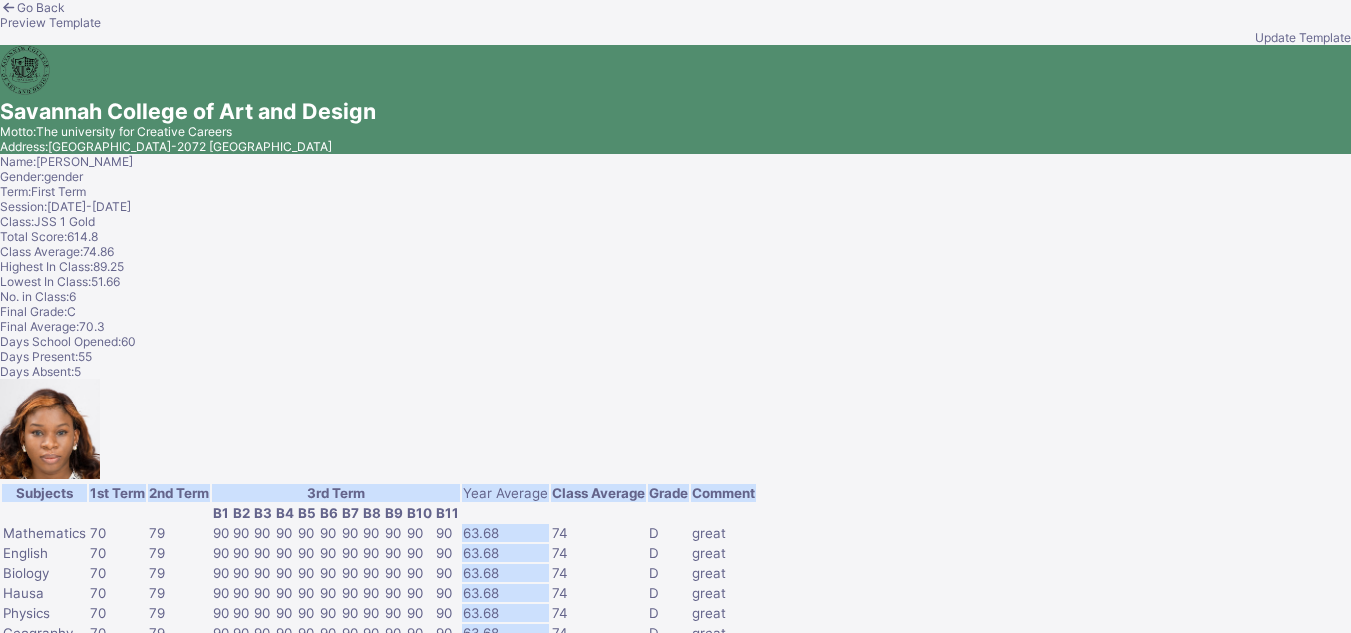click on "Update Template" at bounding box center [1303, 37] 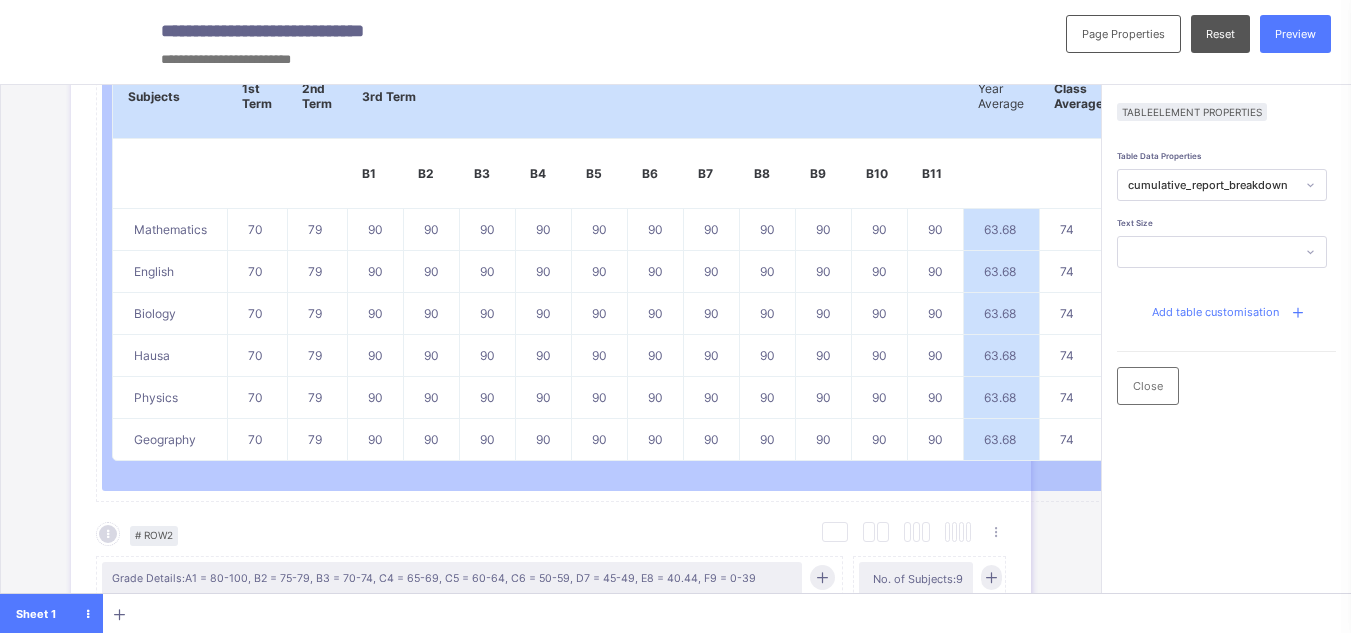 scroll, scrollTop: 1288, scrollLeft: 0, axis: vertical 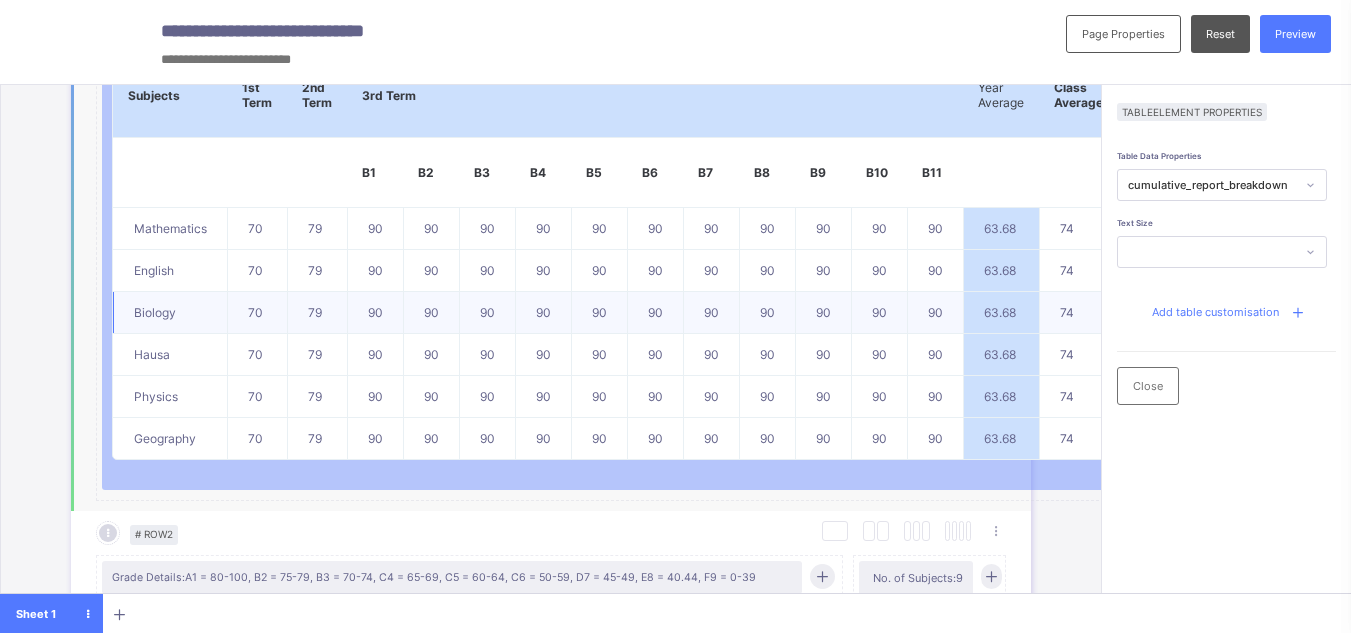 click on "90" at bounding box center [655, 313] 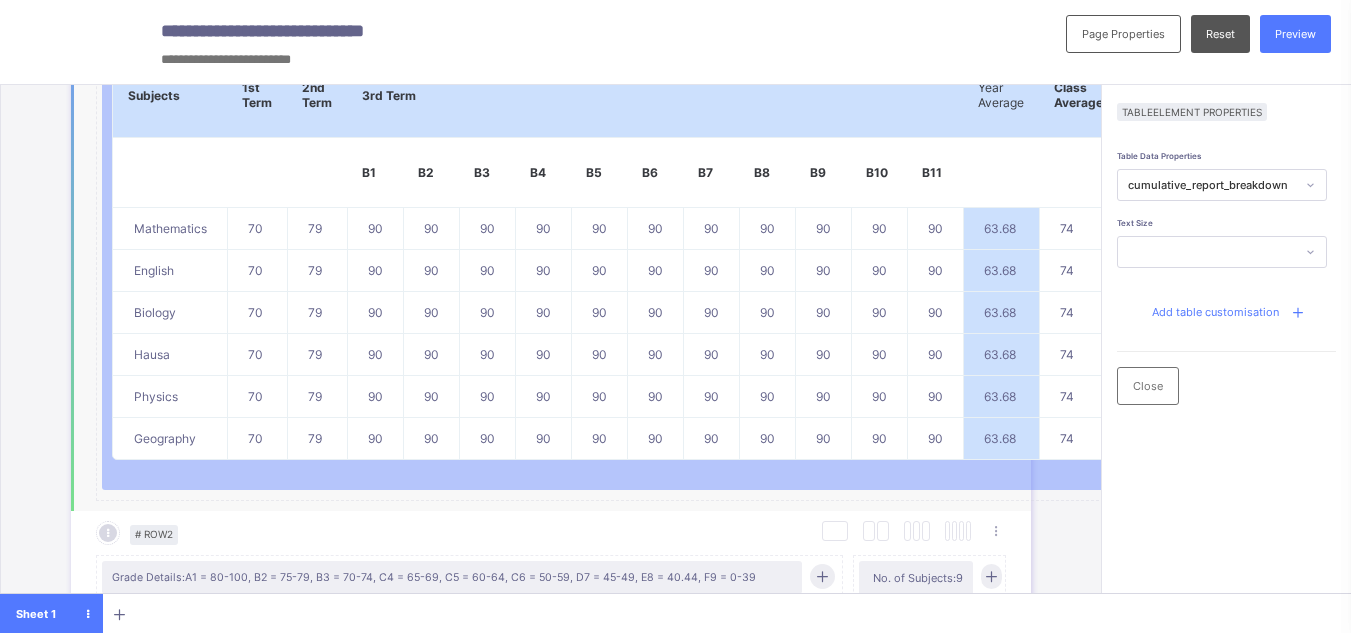 click on "B1" at bounding box center [375, 173] 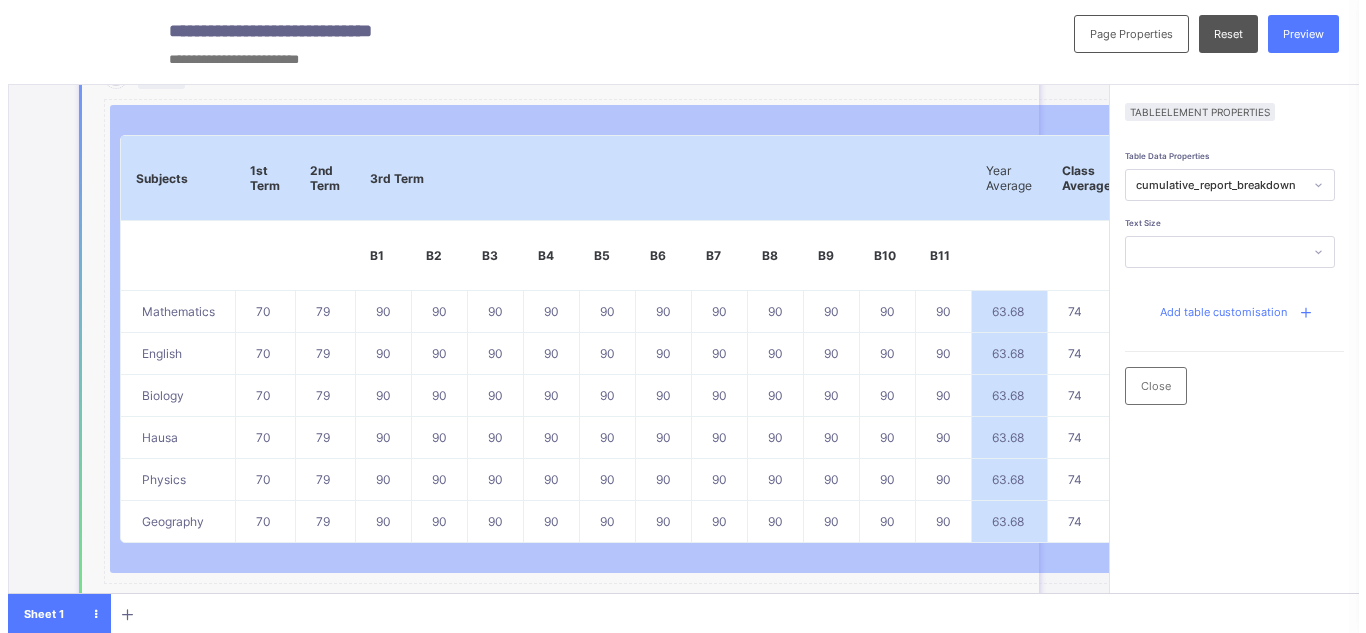 scroll, scrollTop: 1204, scrollLeft: 0, axis: vertical 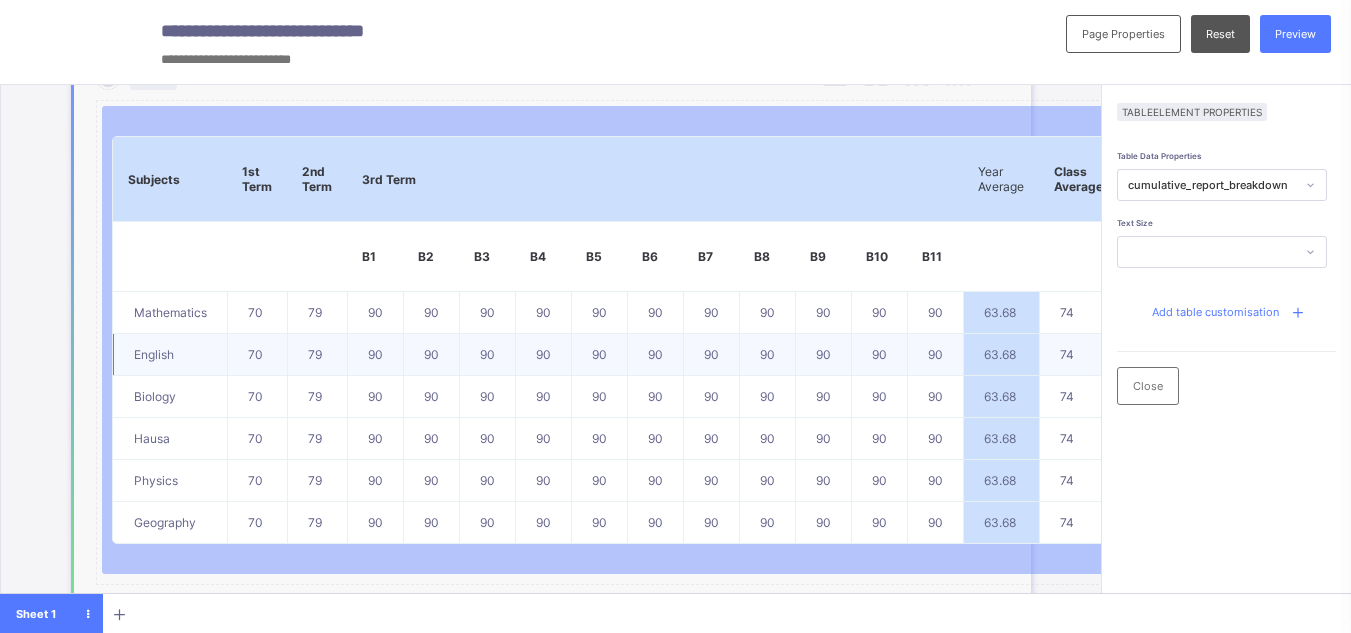 click on "90" at bounding box center [599, 355] 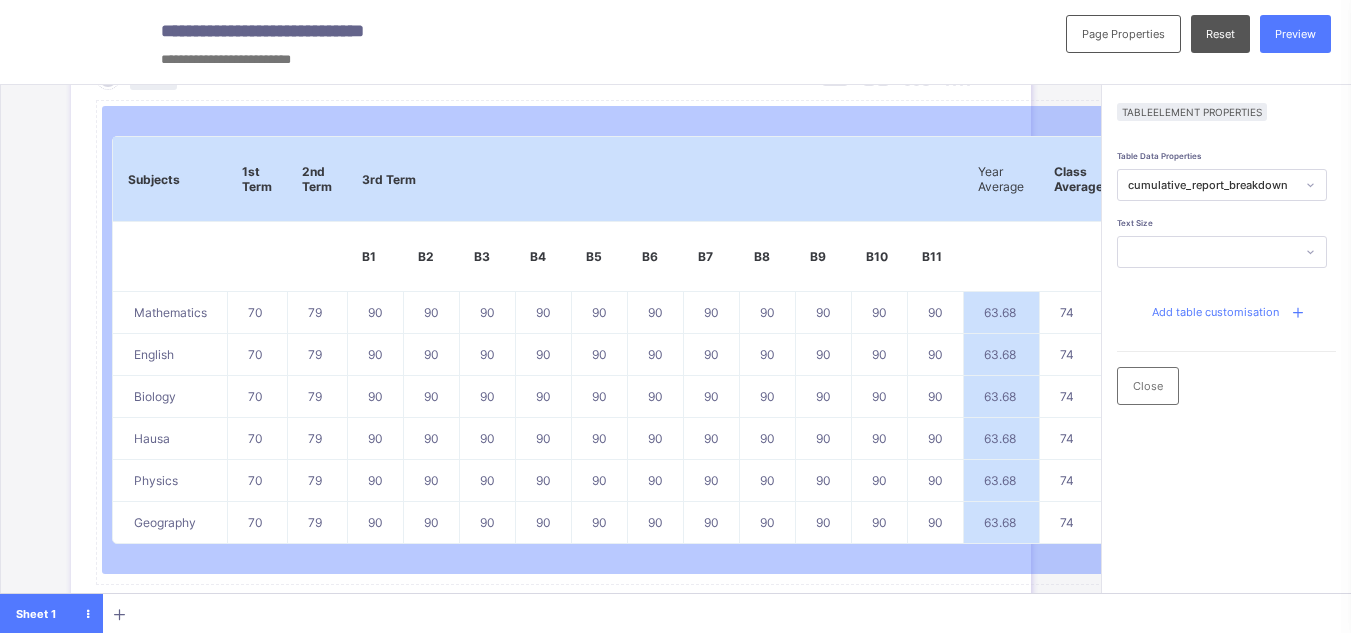 click on "Add table customisation" at bounding box center [1215, 312] 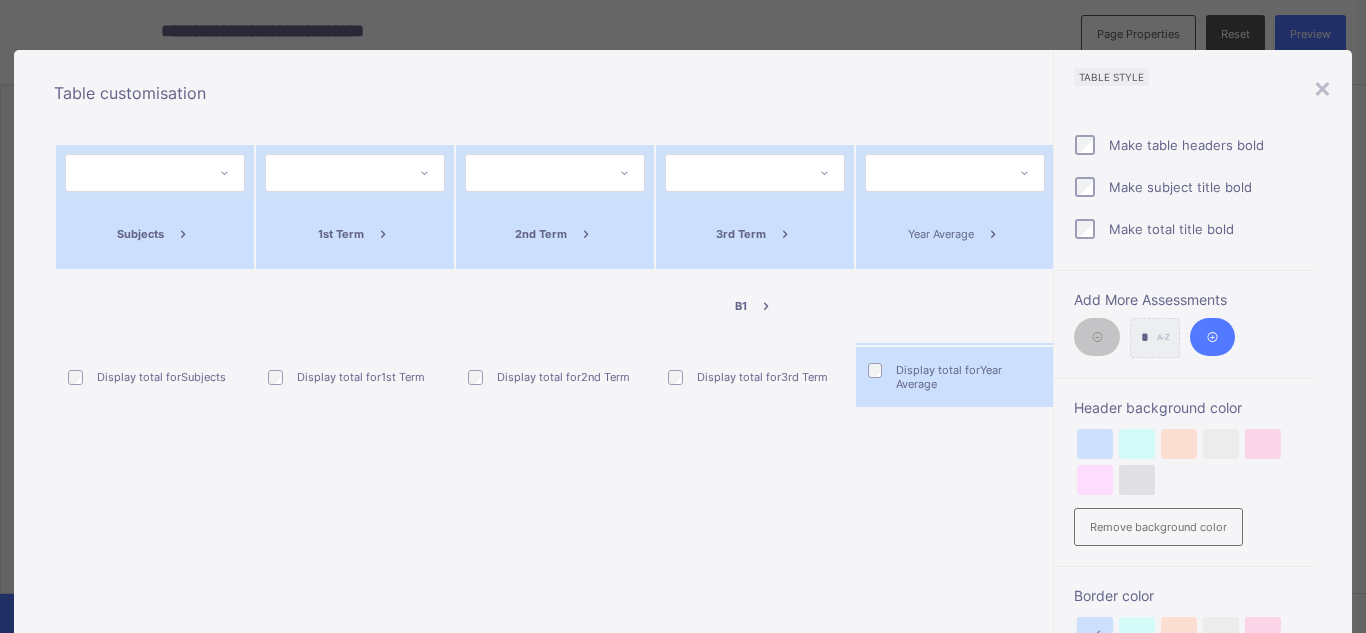 click at bounding box center [766, 306] 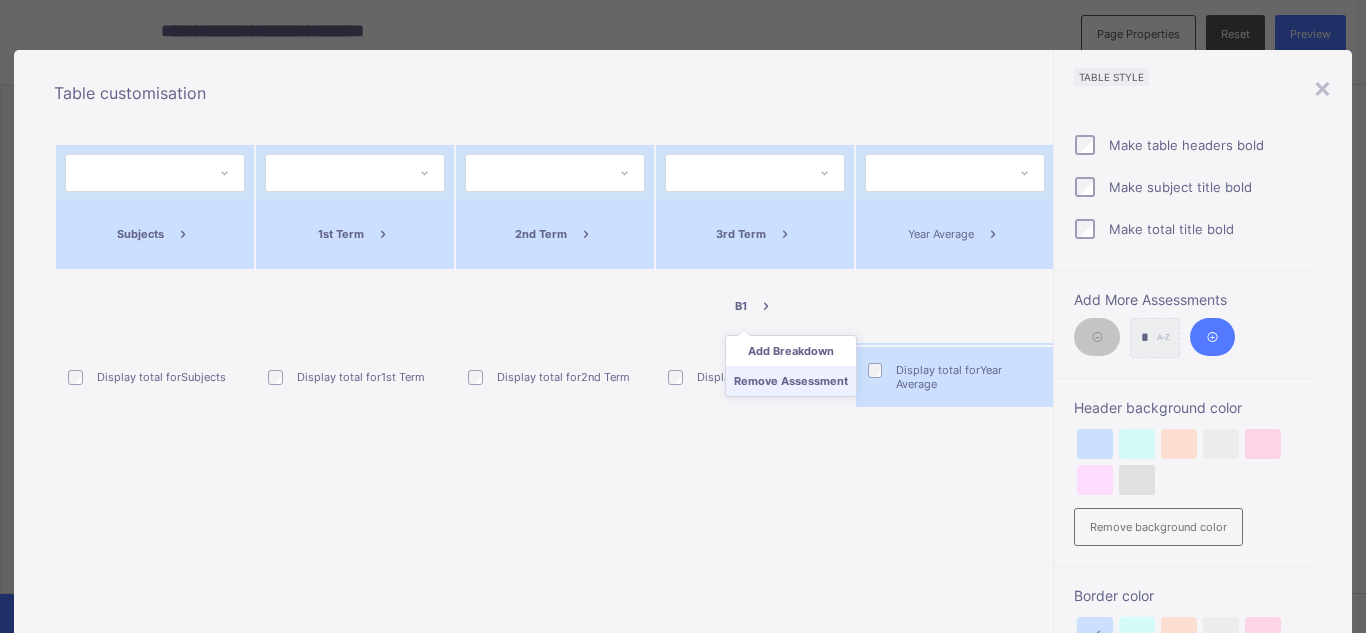 click on "Remove Assessment" at bounding box center (791, 381) 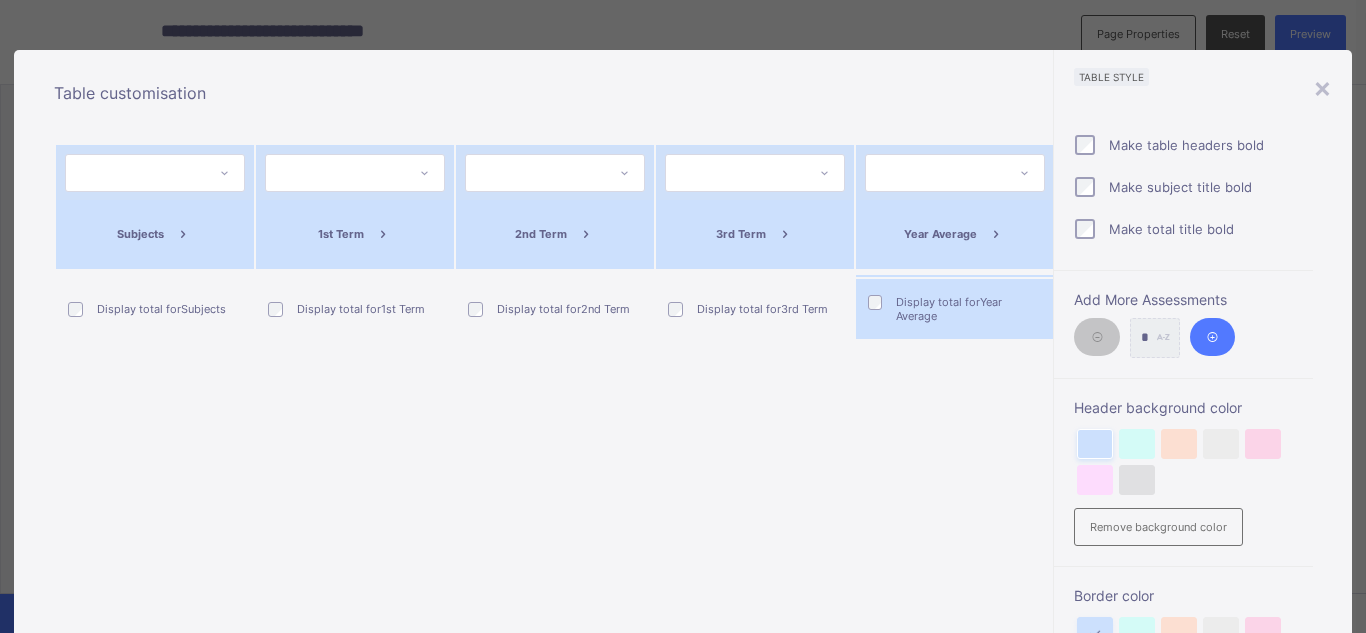 click at bounding box center (1095, 444) 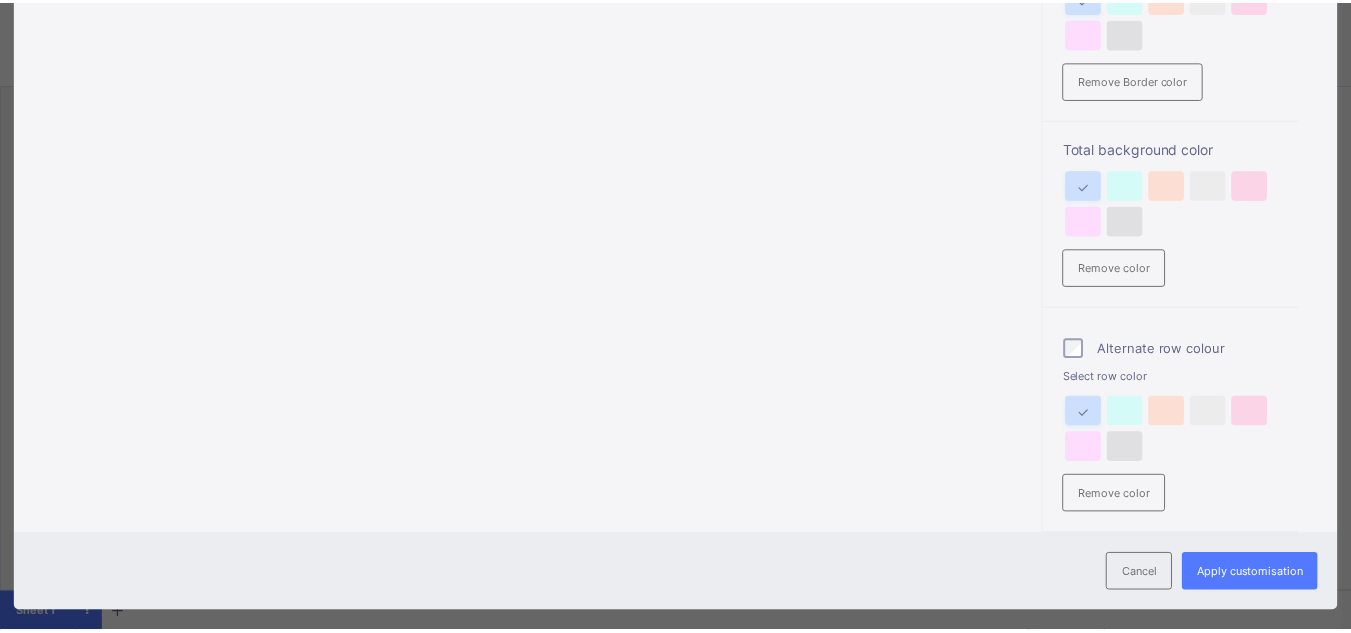 scroll, scrollTop: 682, scrollLeft: 0, axis: vertical 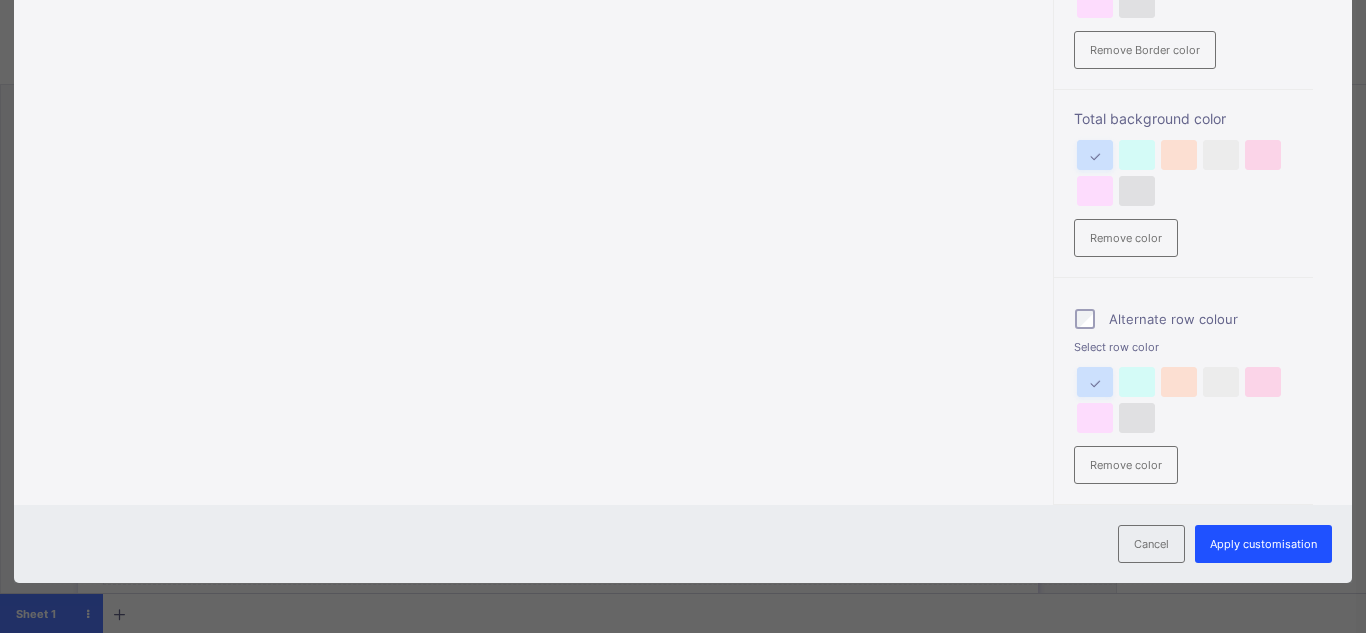 click on "Apply customisation" at bounding box center (1263, 544) 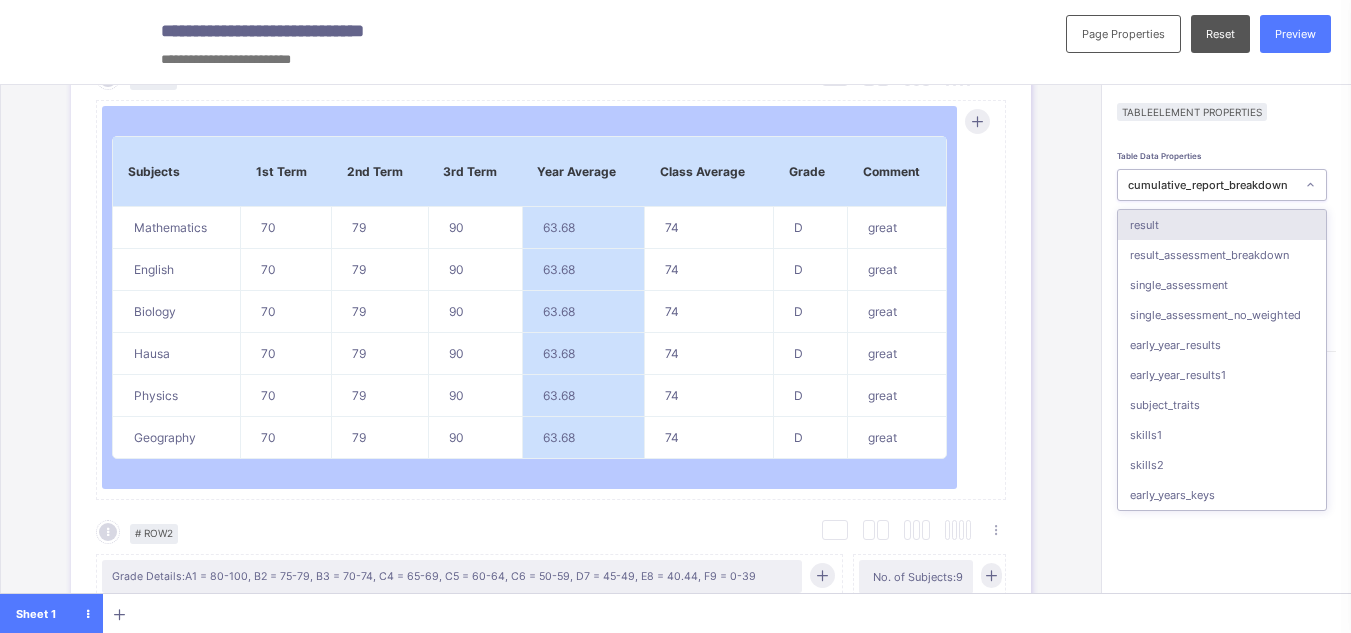click on "cumulative_report_breakdown" at bounding box center [1212, 185] 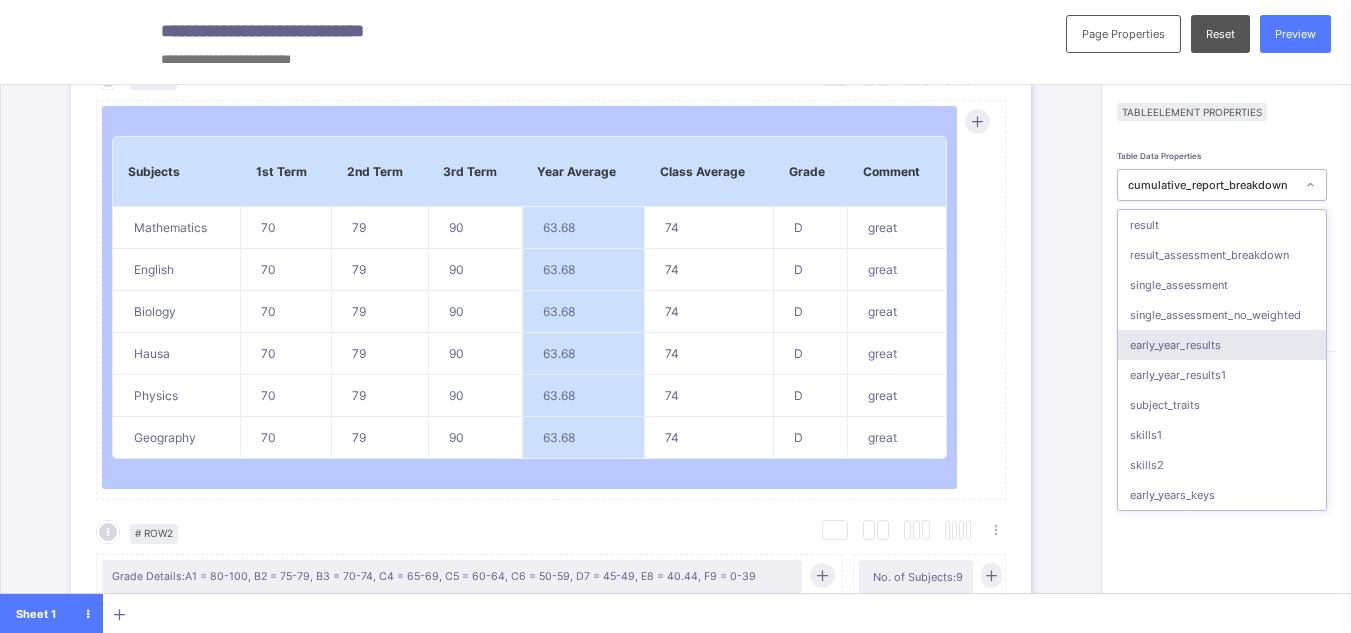 scroll, scrollTop: 180, scrollLeft: 0, axis: vertical 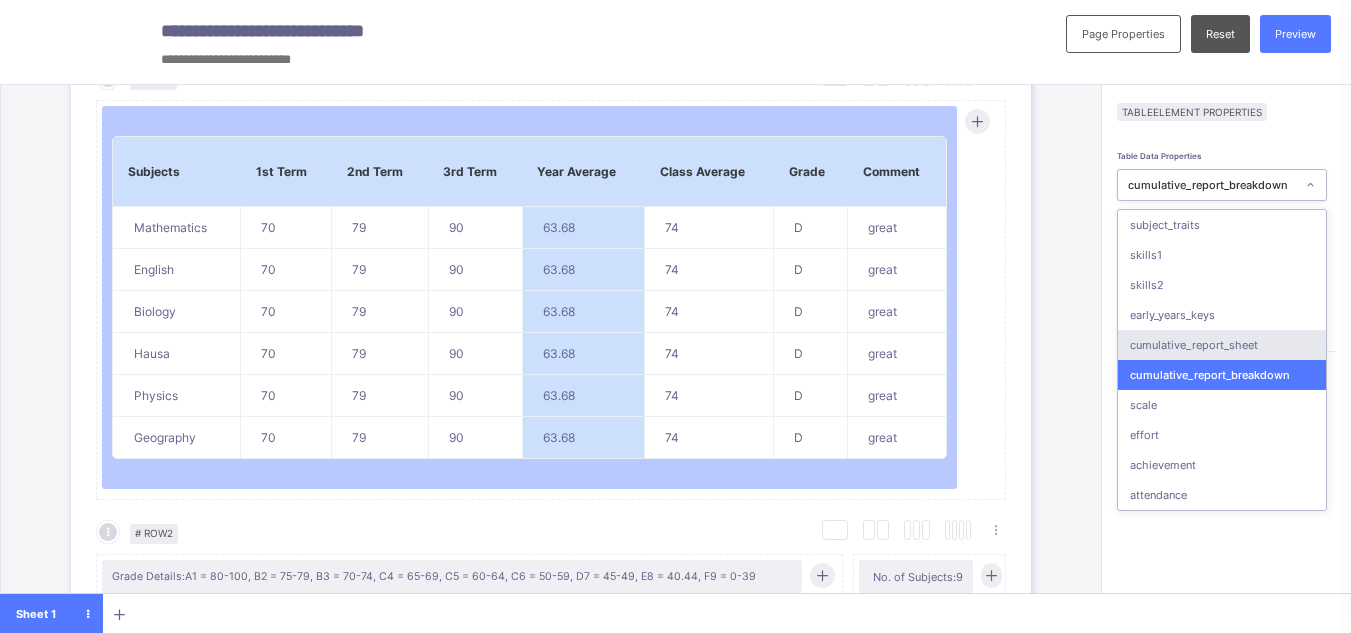 click on "cumulative_report_sheet" at bounding box center (1222, 345) 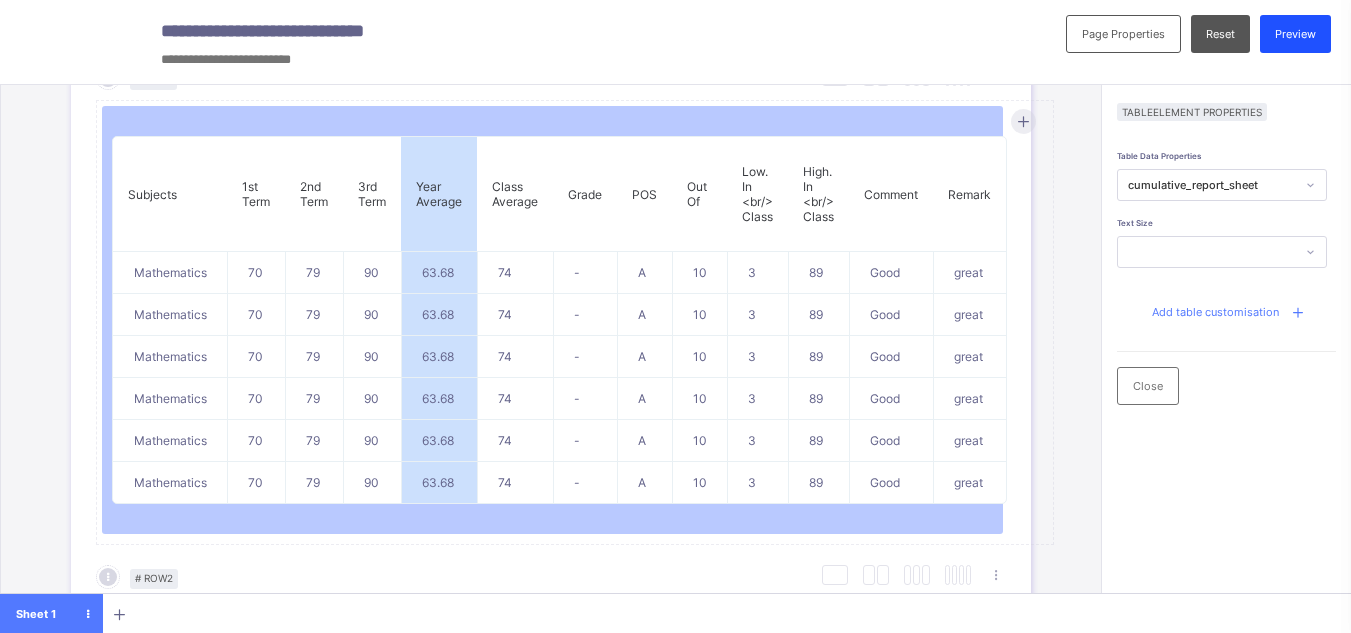 click on "Preview" at bounding box center (1295, 34) 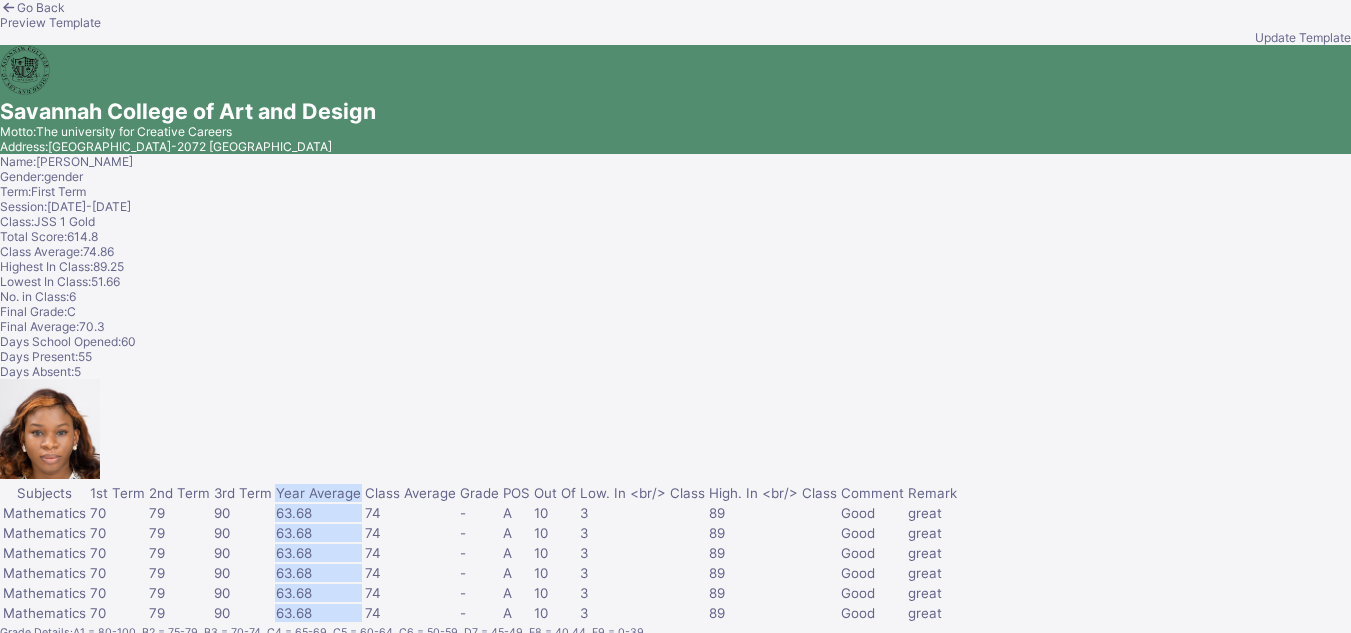 click on "Update Template" at bounding box center (1303, 37) 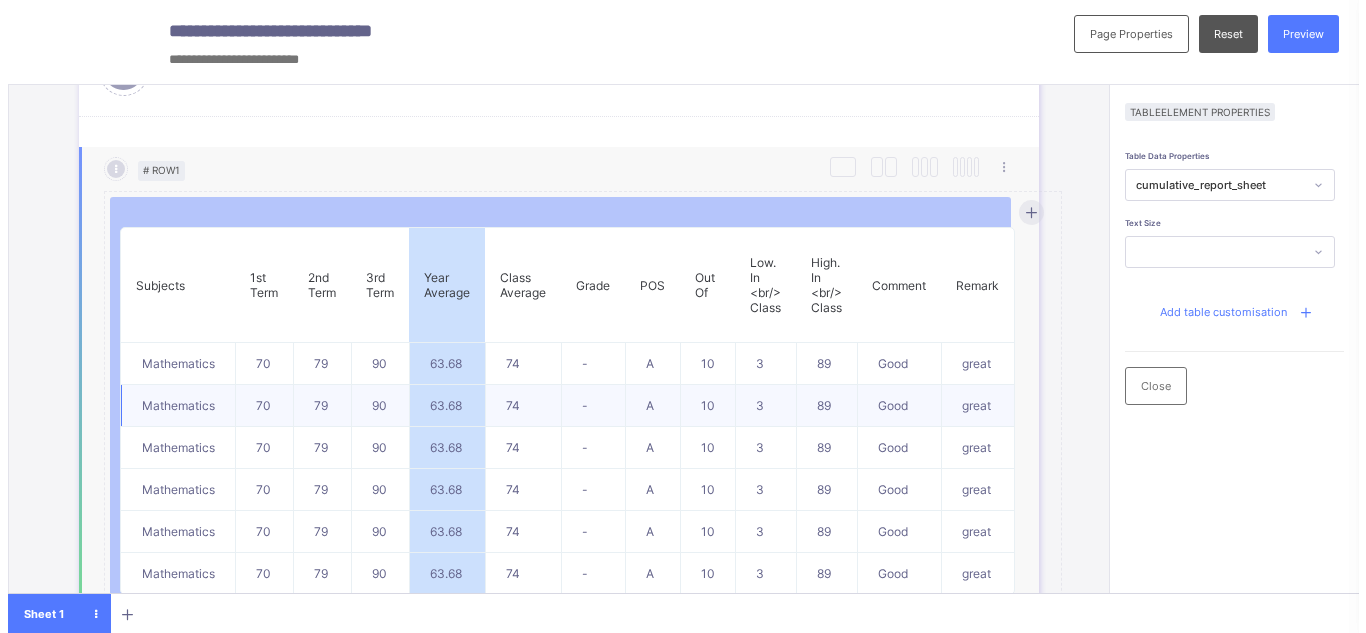 scroll, scrollTop: 1114, scrollLeft: 0, axis: vertical 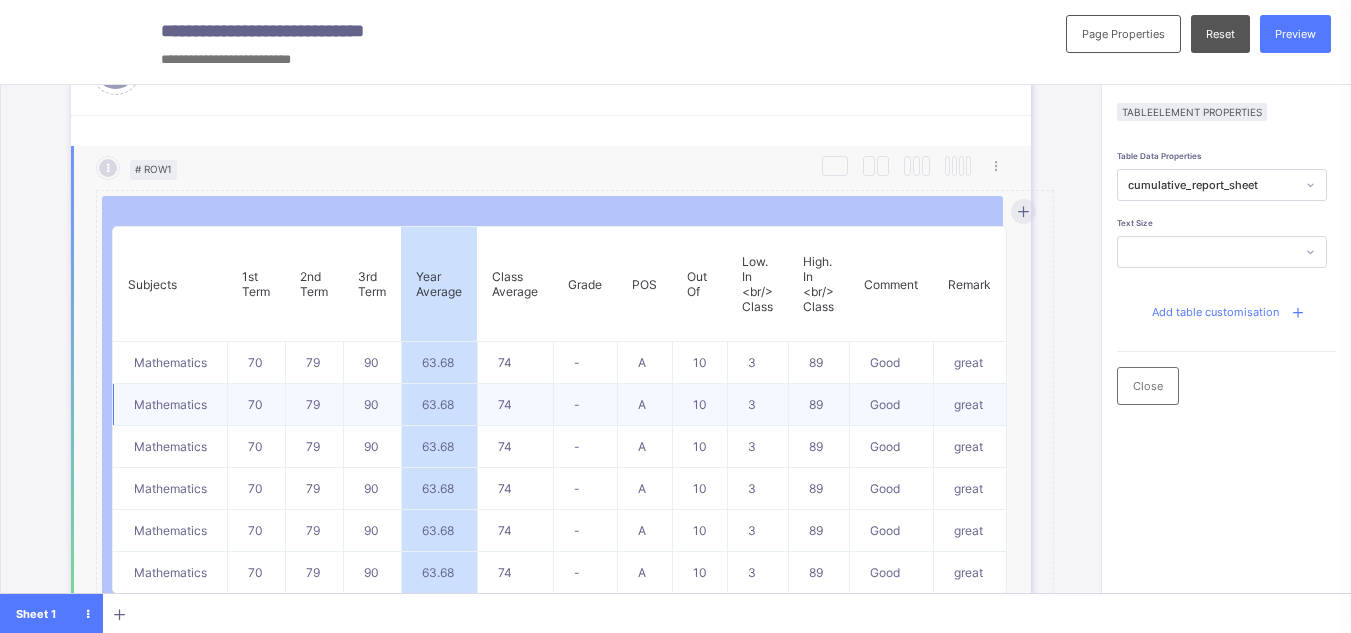 click on "74" at bounding box center (515, 405) 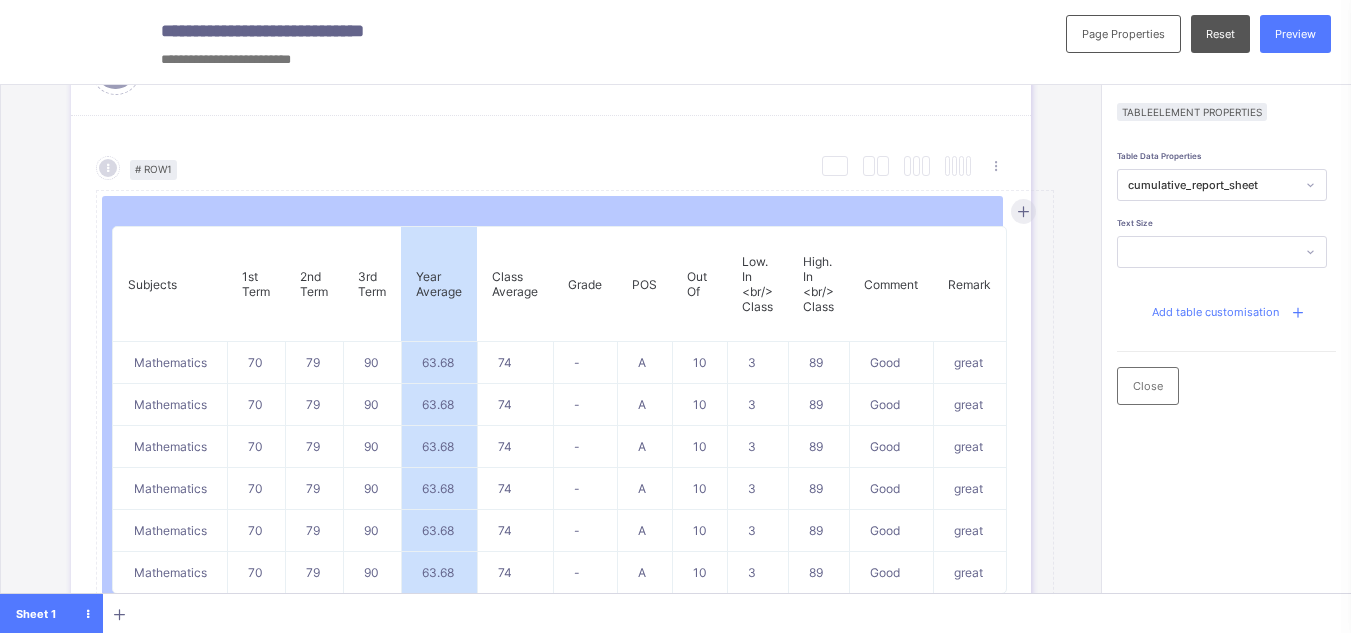 click on "Add table customisation" at bounding box center (1215, 312) 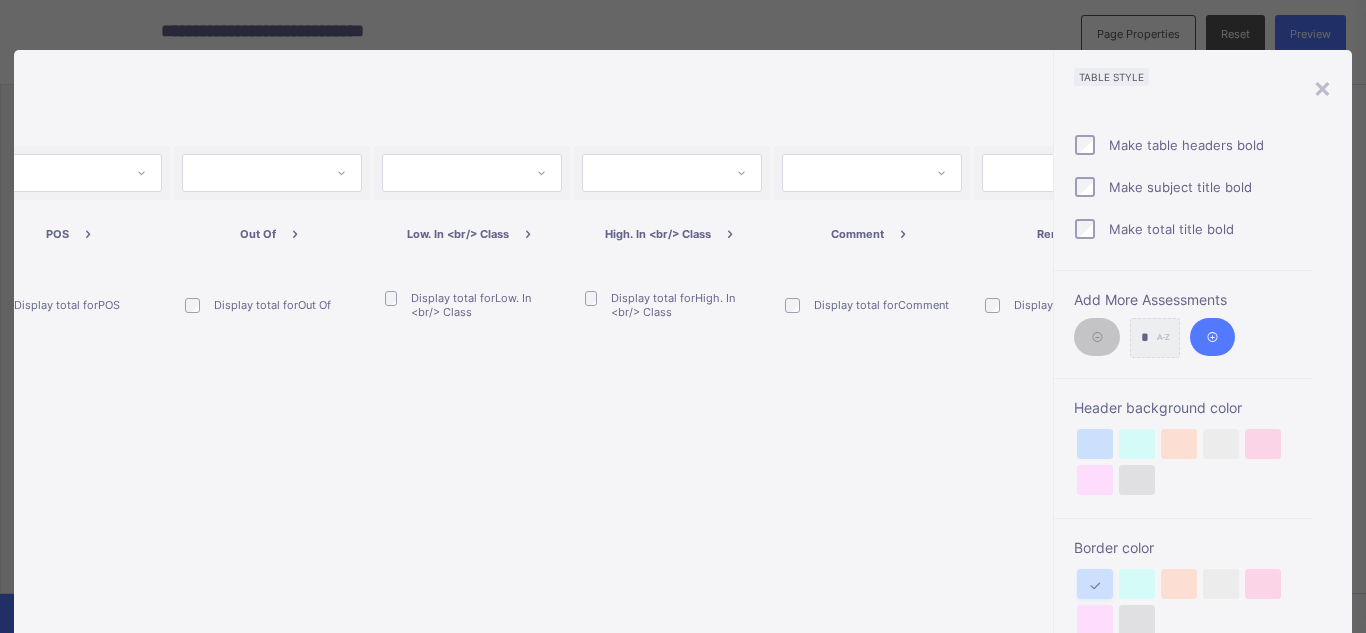 scroll, scrollTop: 0, scrollLeft: 1588, axis: horizontal 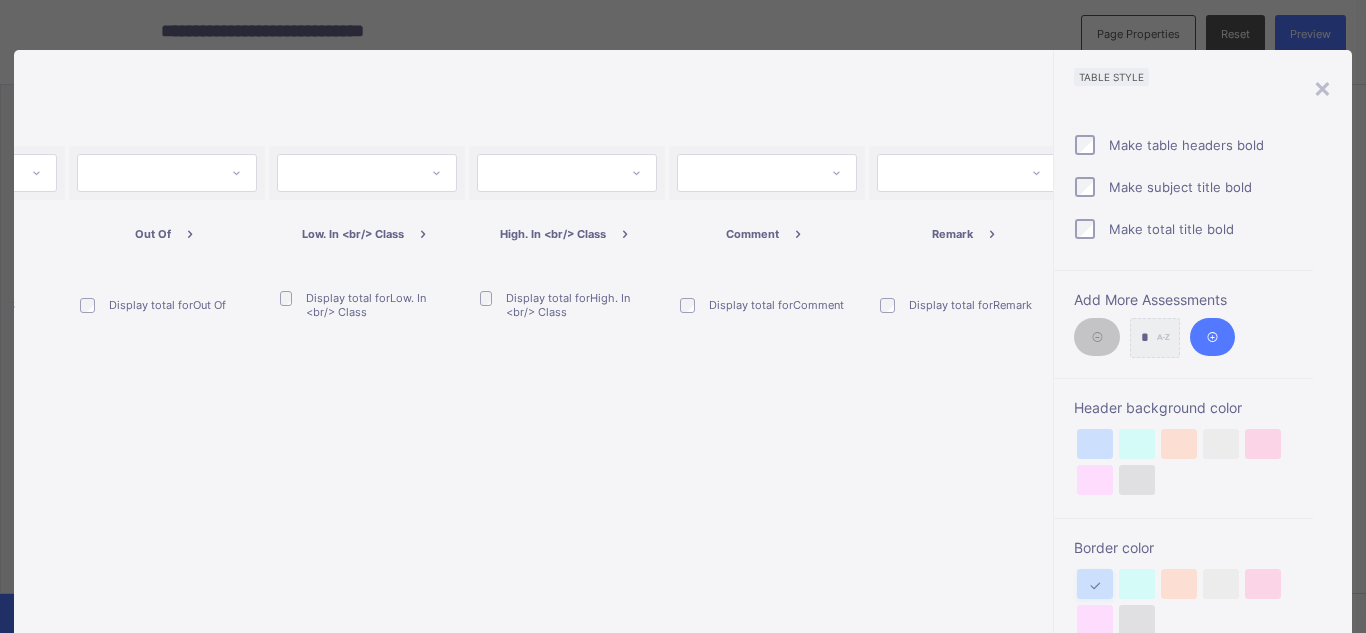 click at bounding box center [798, 234] 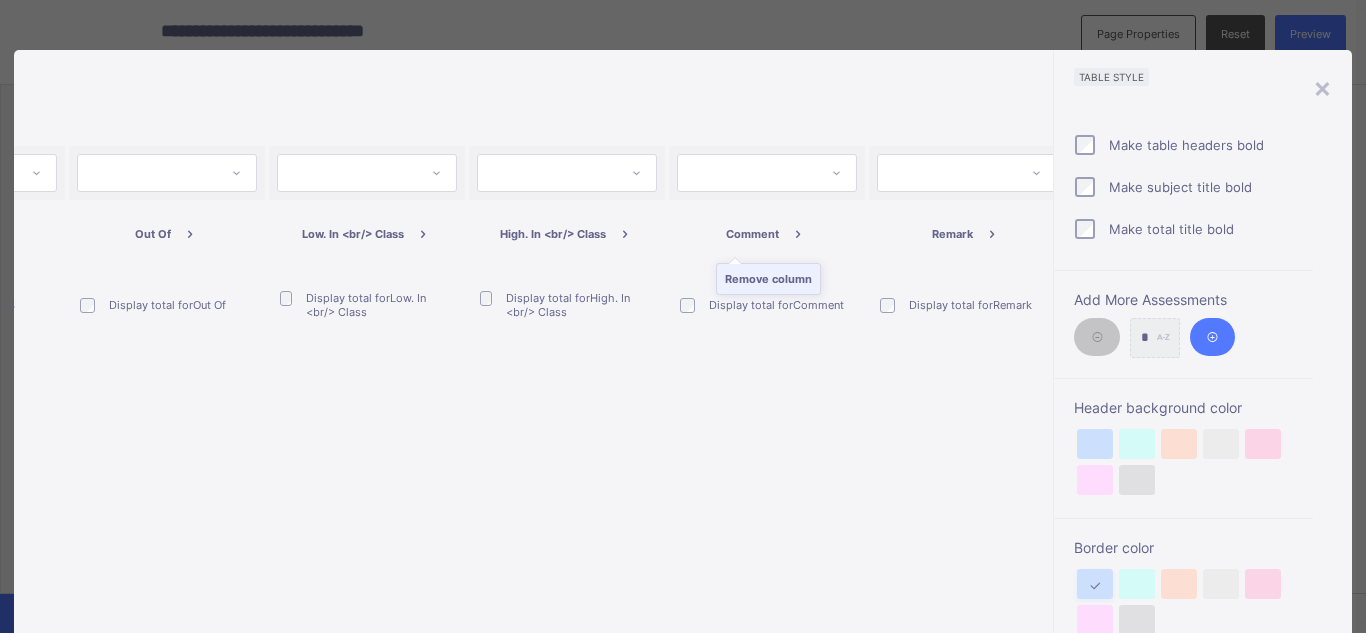 click on "Remove column" at bounding box center [768, 279] 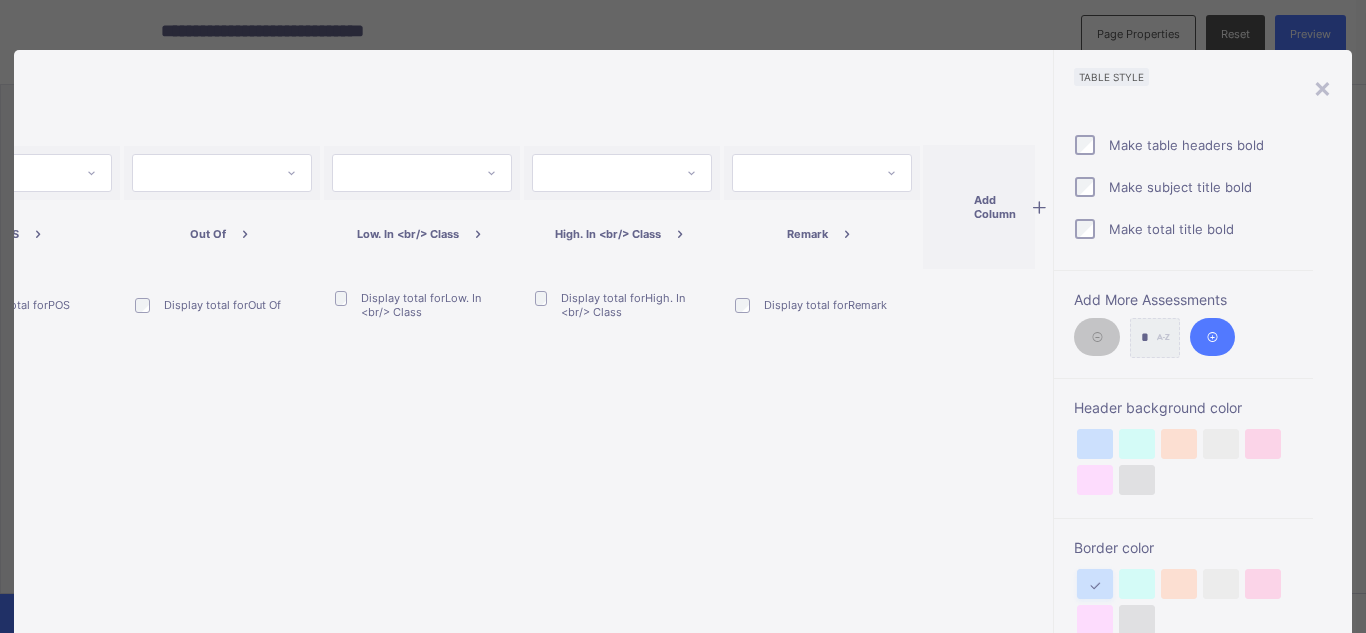 scroll, scrollTop: 0, scrollLeft: 1515, axis: horizontal 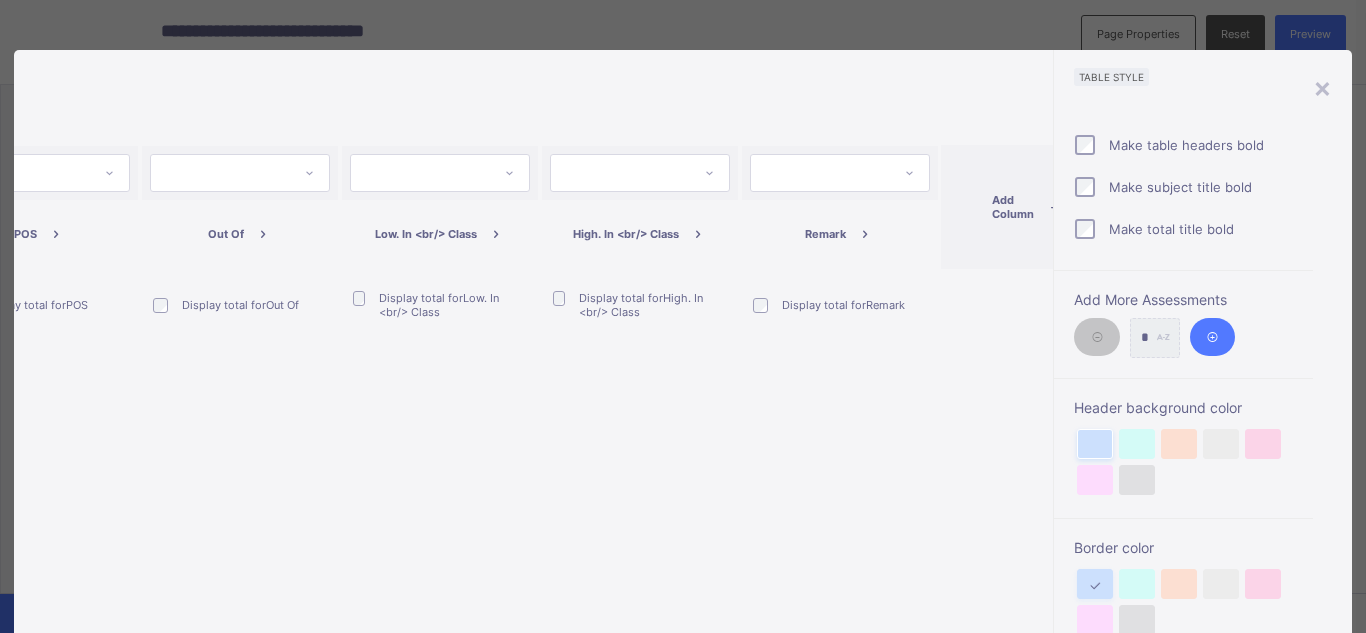 click at bounding box center [1095, 444] 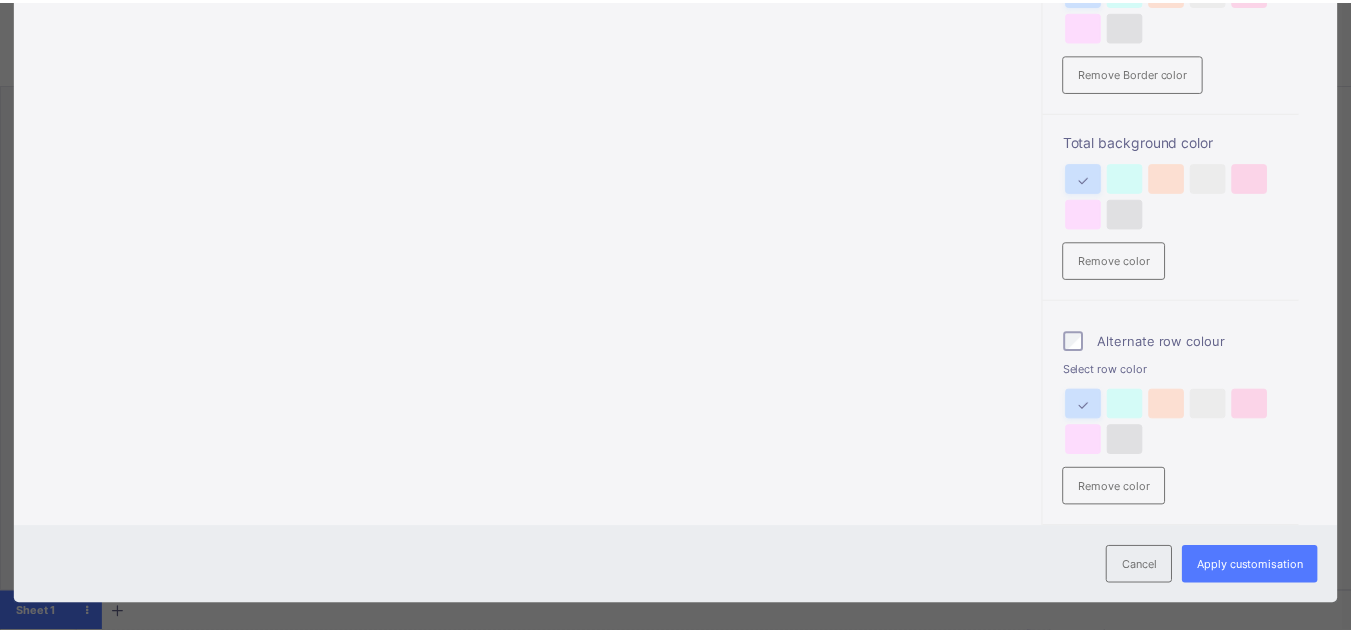 scroll, scrollTop: 682, scrollLeft: 0, axis: vertical 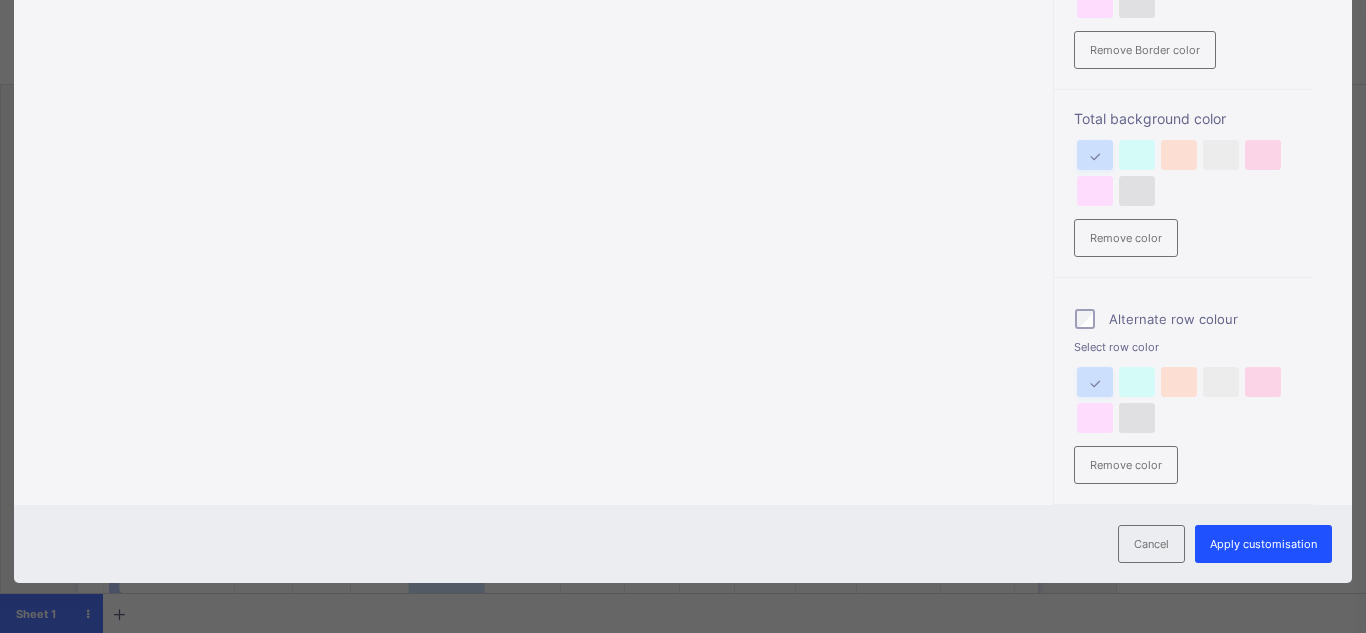 click on "Apply customisation" at bounding box center (1263, 544) 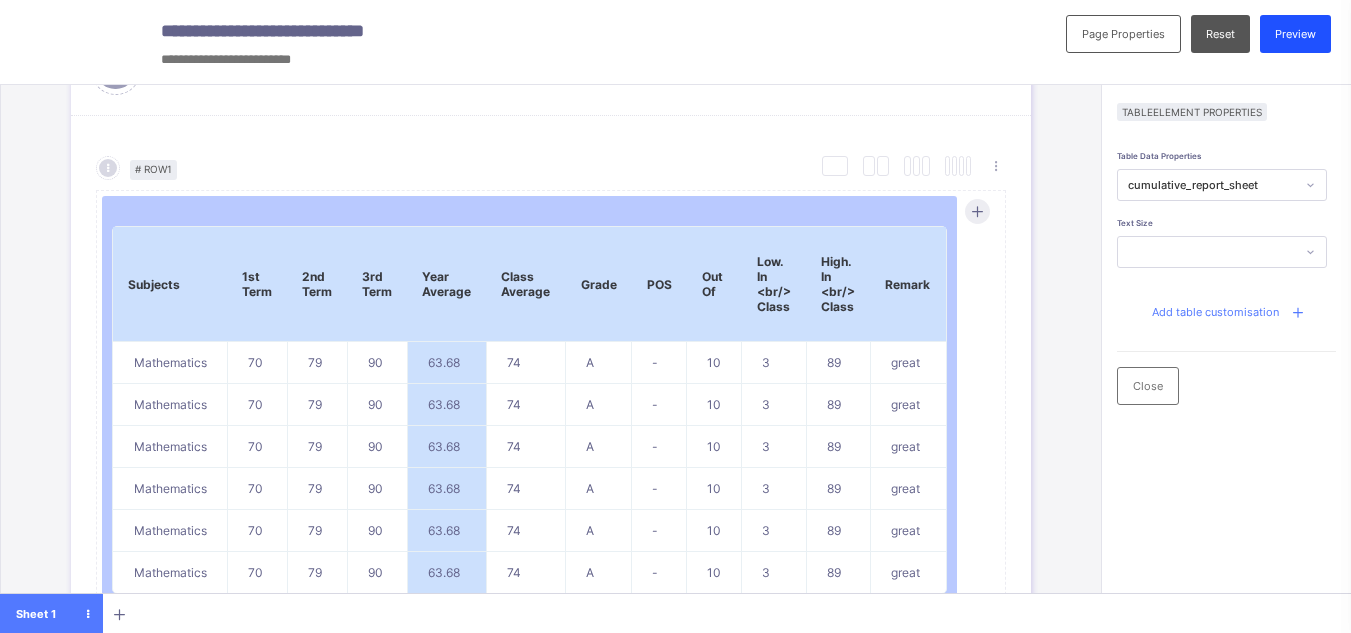 click on "Preview" at bounding box center [1295, 34] 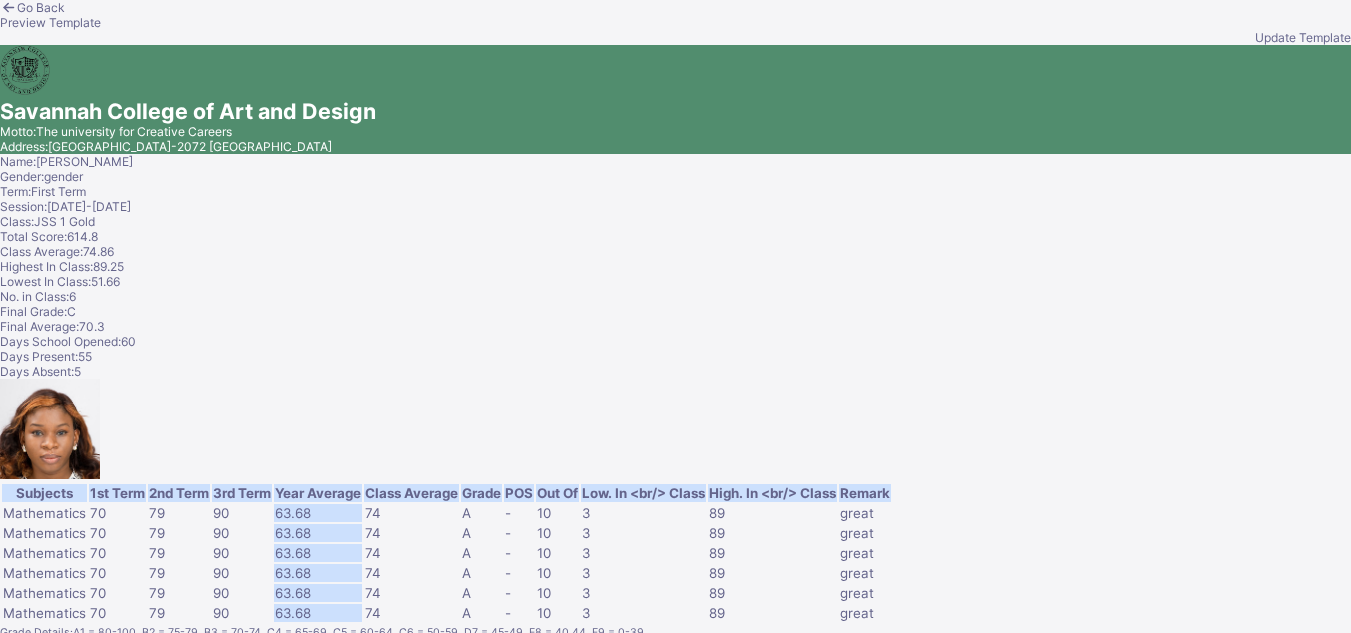 click on "Update Template" at bounding box center (1303, 37) 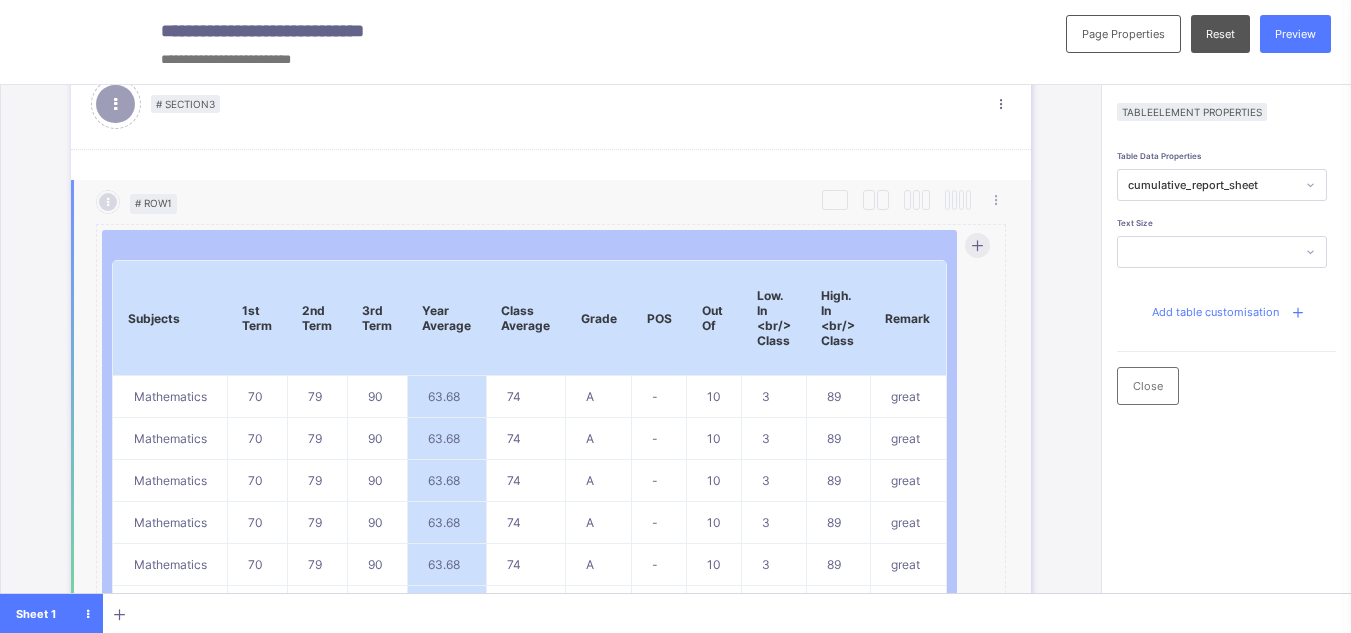 scroll, scrollTop: 1088, scrollLeft: 0, axis: vertical 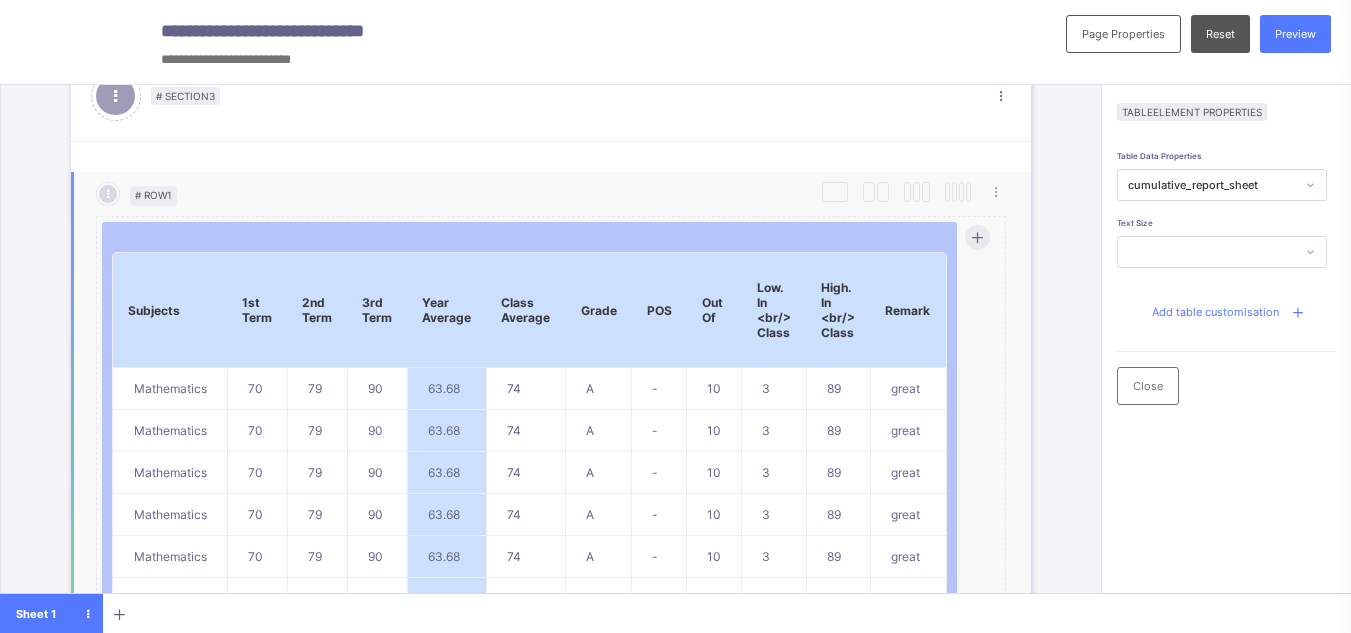click at bounding box center (976, 237) 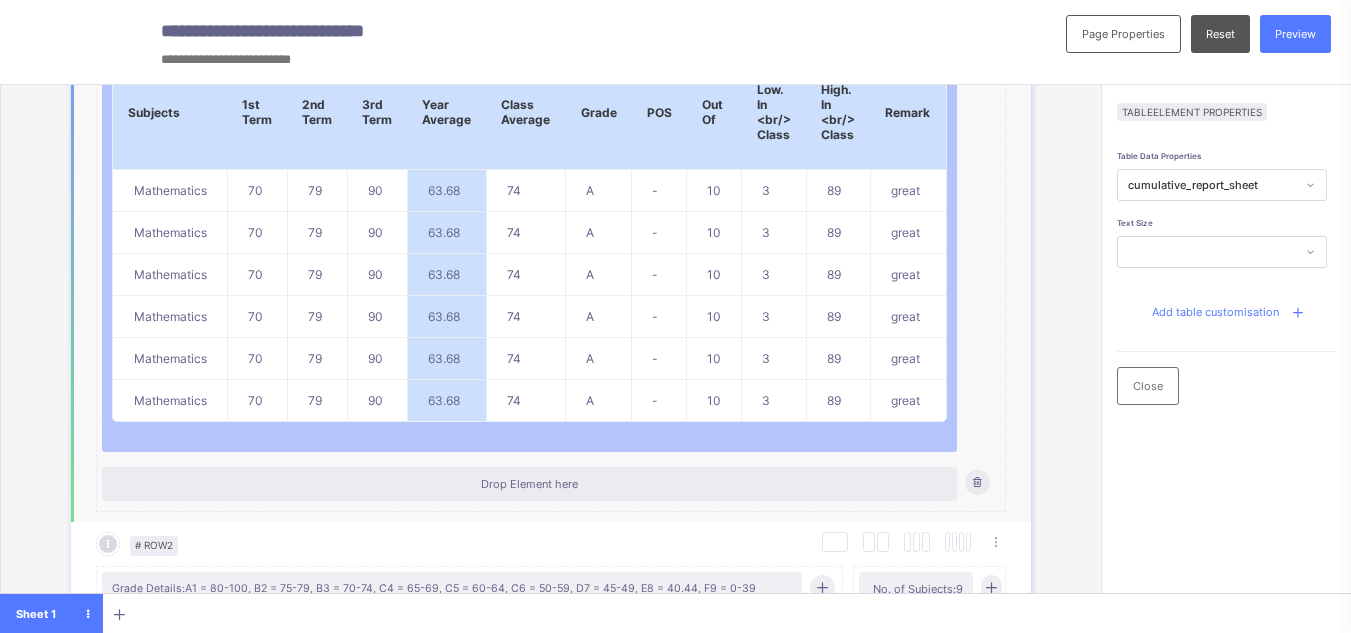scroll, scrollTop: 1285, scrollLeft: 0, axis: vertical 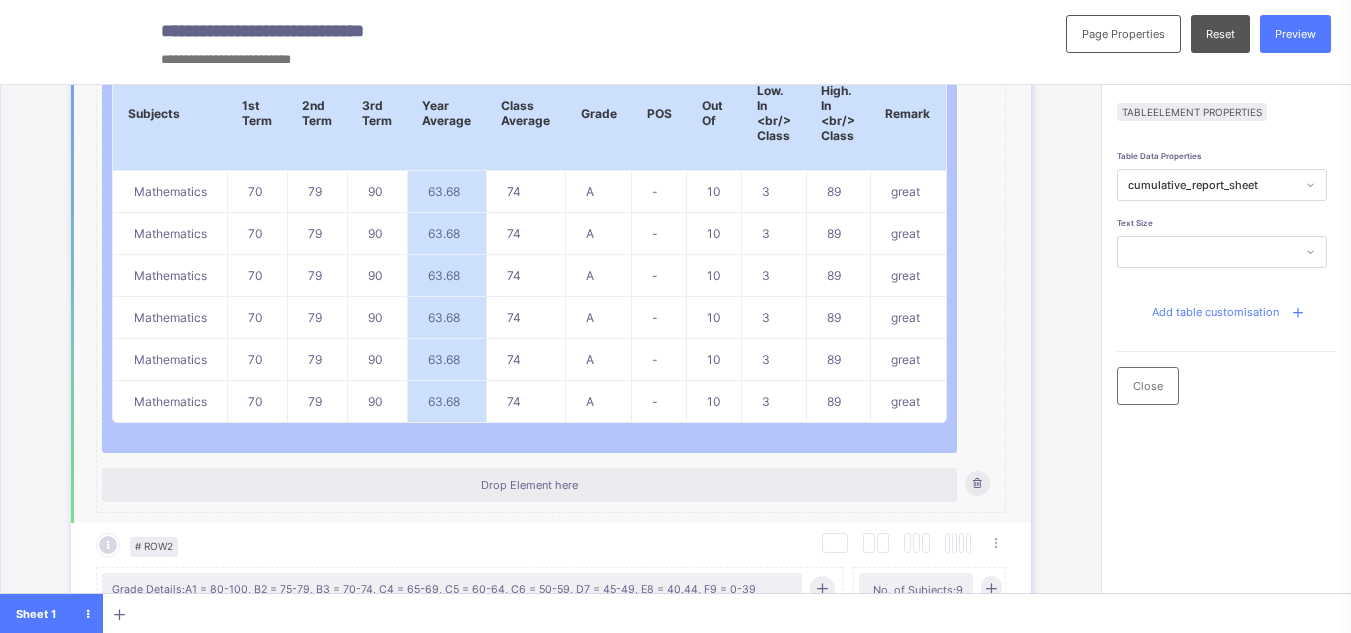 click at bounding box center (976, 483) 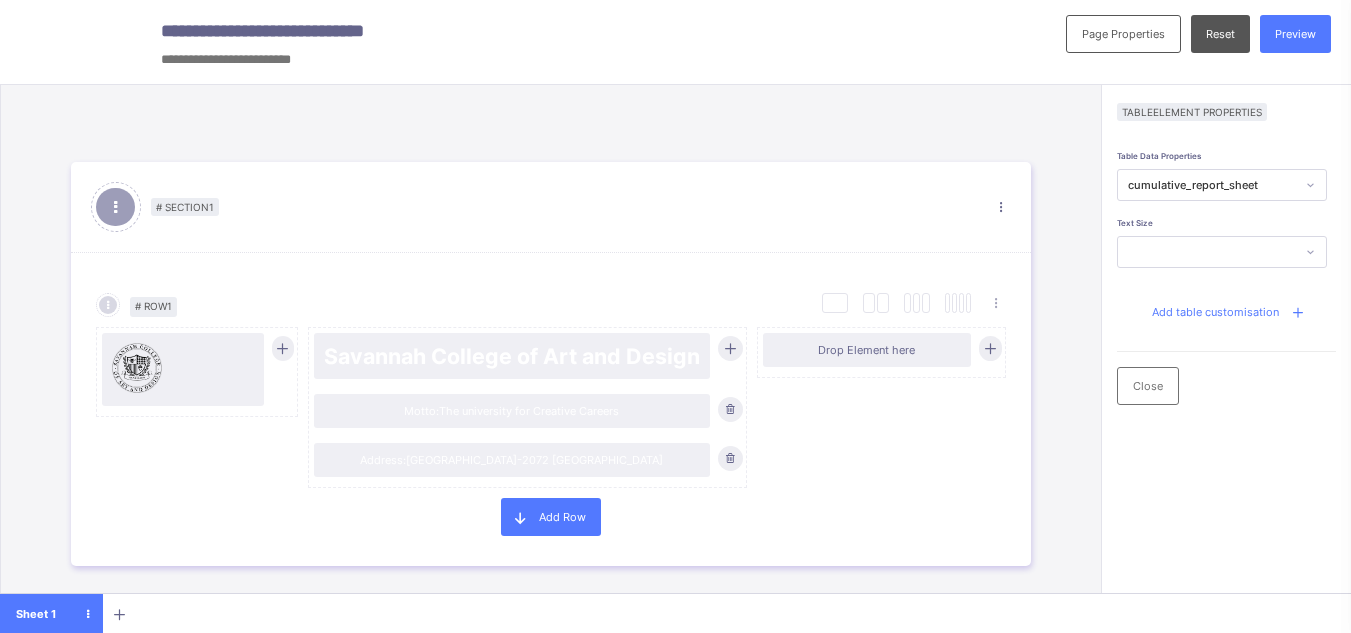 scroll, scrollTop: 0, scrollLeft: 0, axis: both 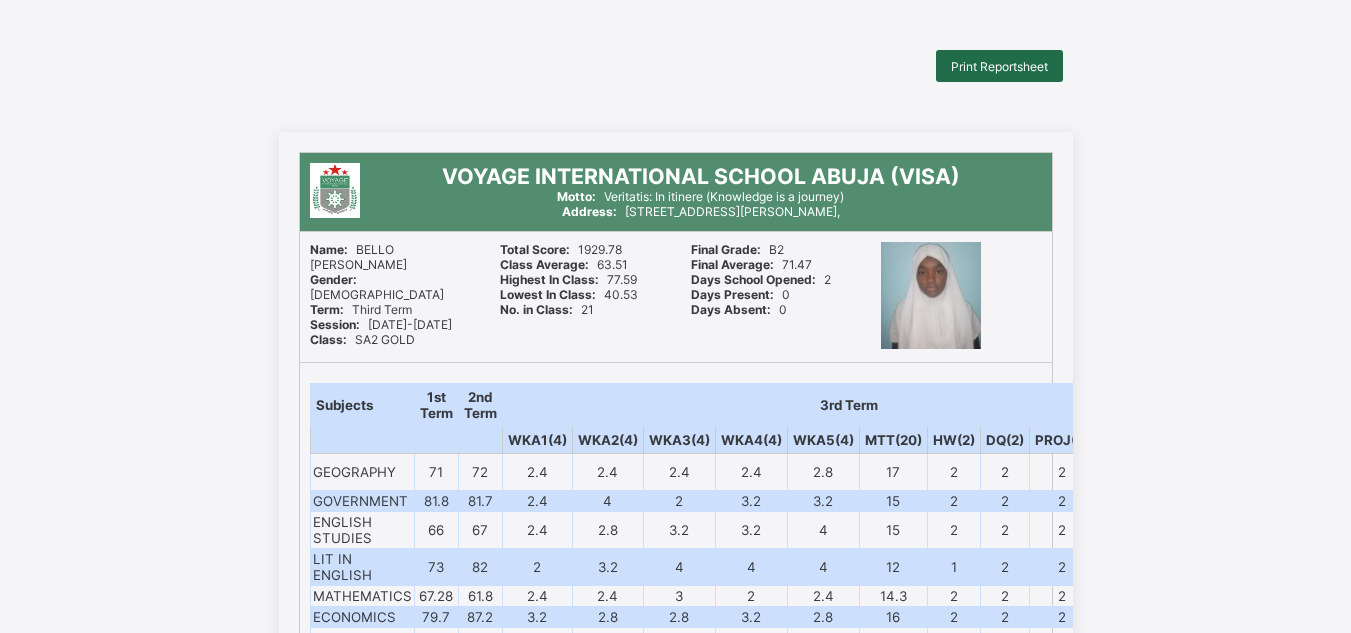 click on "Print Reportsheet" at bounding box center [999, 66] 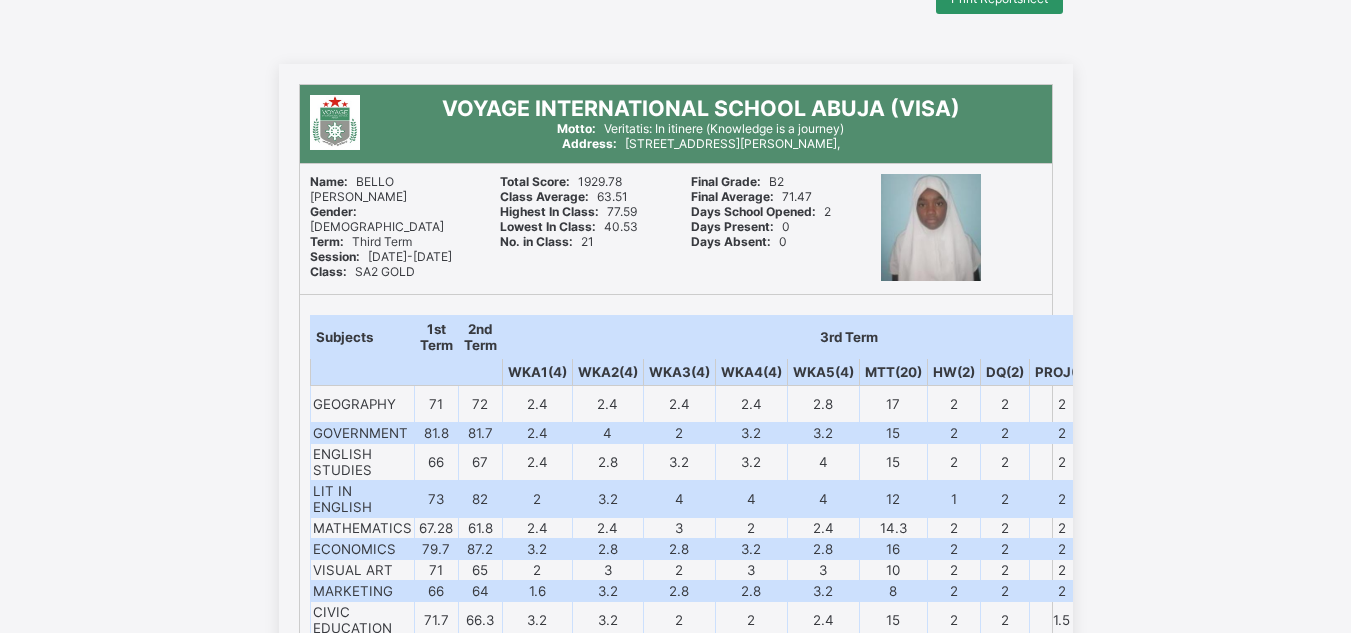 scroll, scrollTop: 0, scrollLeft: 0, axis: both 